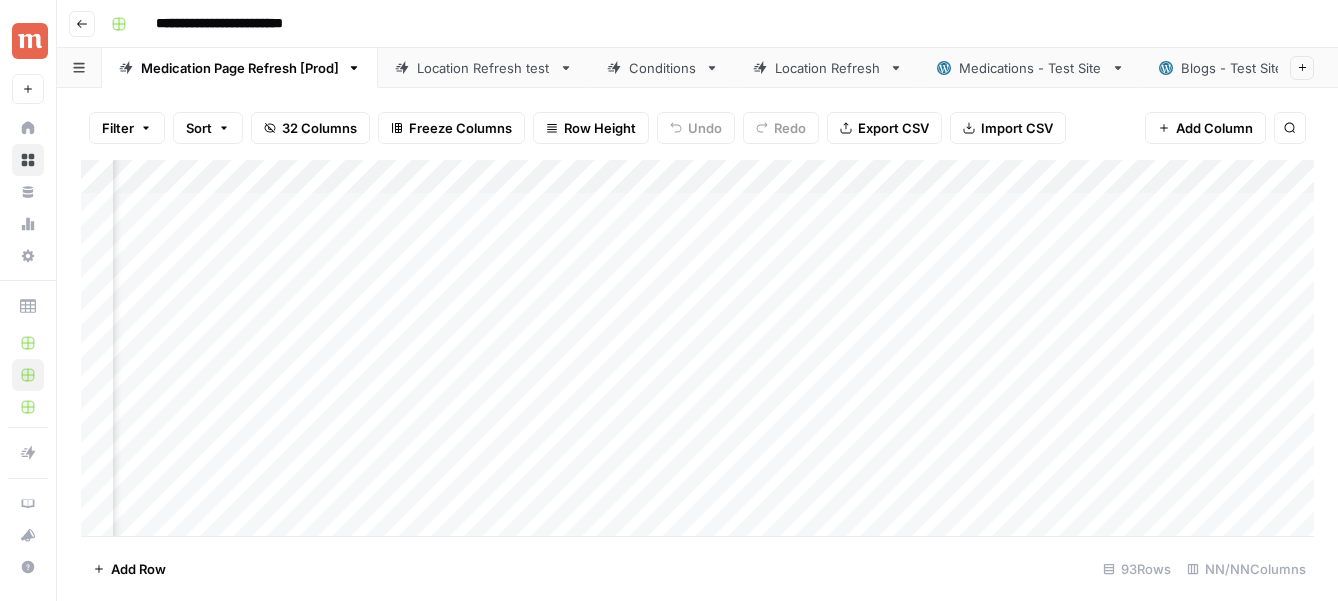scroll, scrollTop: 0, scrollLeft: 0, axis: both 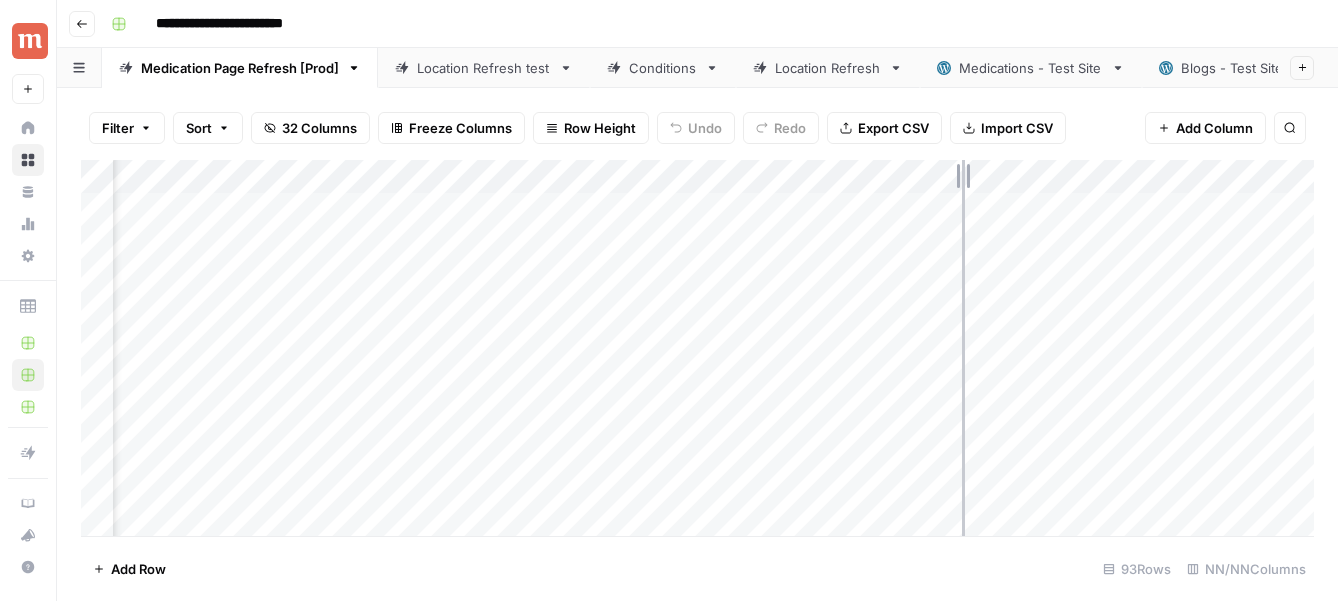 drag, startPoint x: 1135, startPoint y: 174, endPoint x: 962, endPoint y: 177, distance: 173.02602 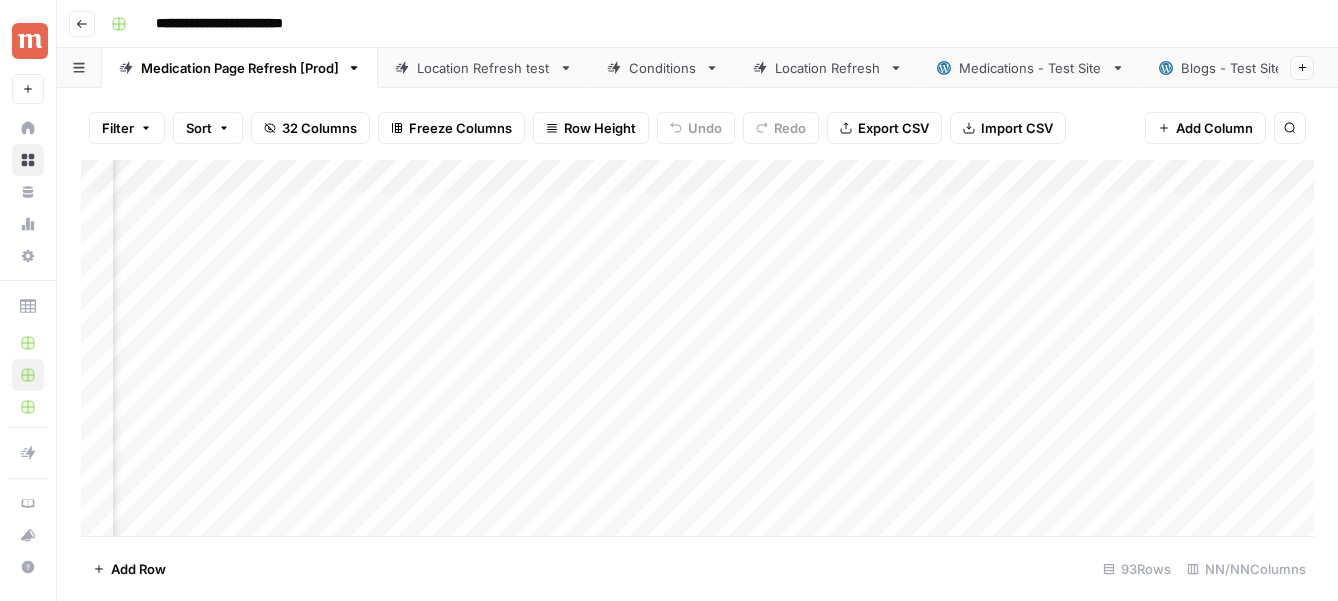 scroll, scrollTop: 0, scrollLeft: 2090, axis: horizontal 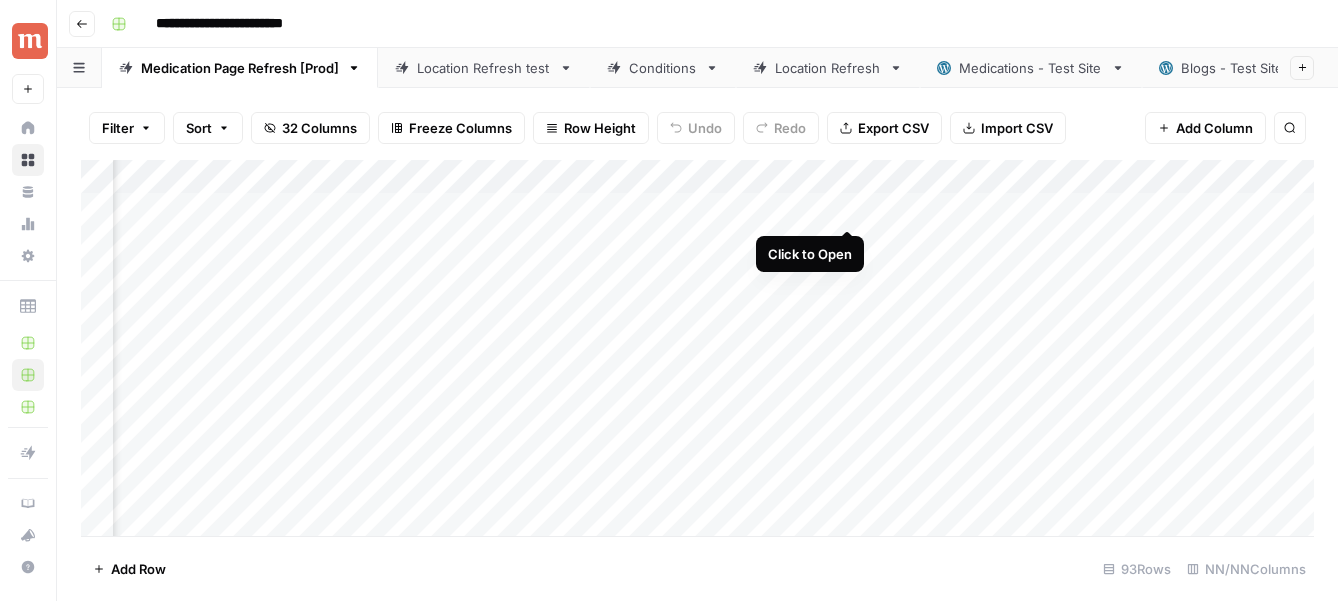 click on "Add Column" at bounding box center [697, 348] 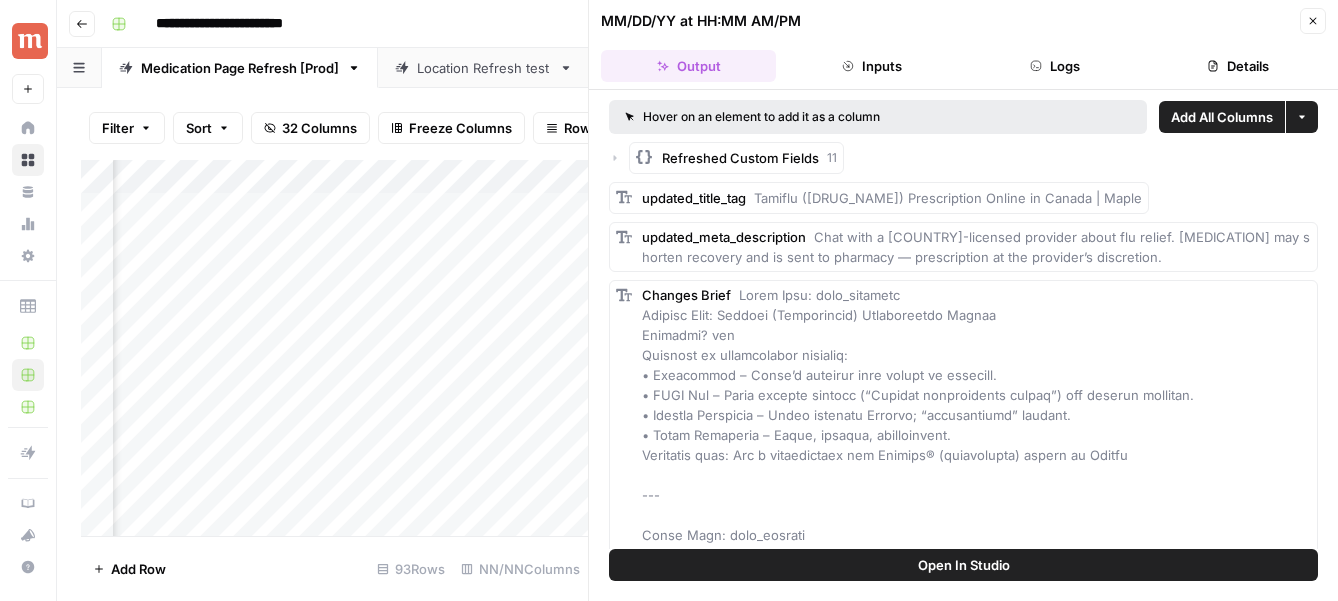 click on "Inputs" at bounding box center [871, 66] 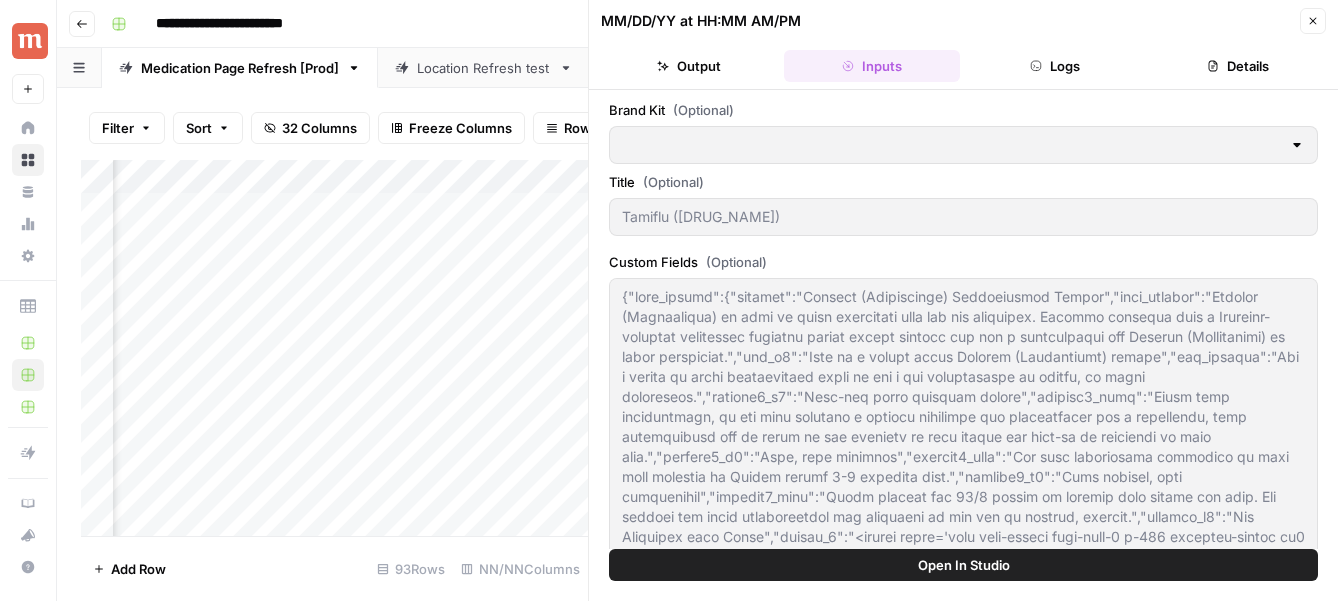 type on "Maple" 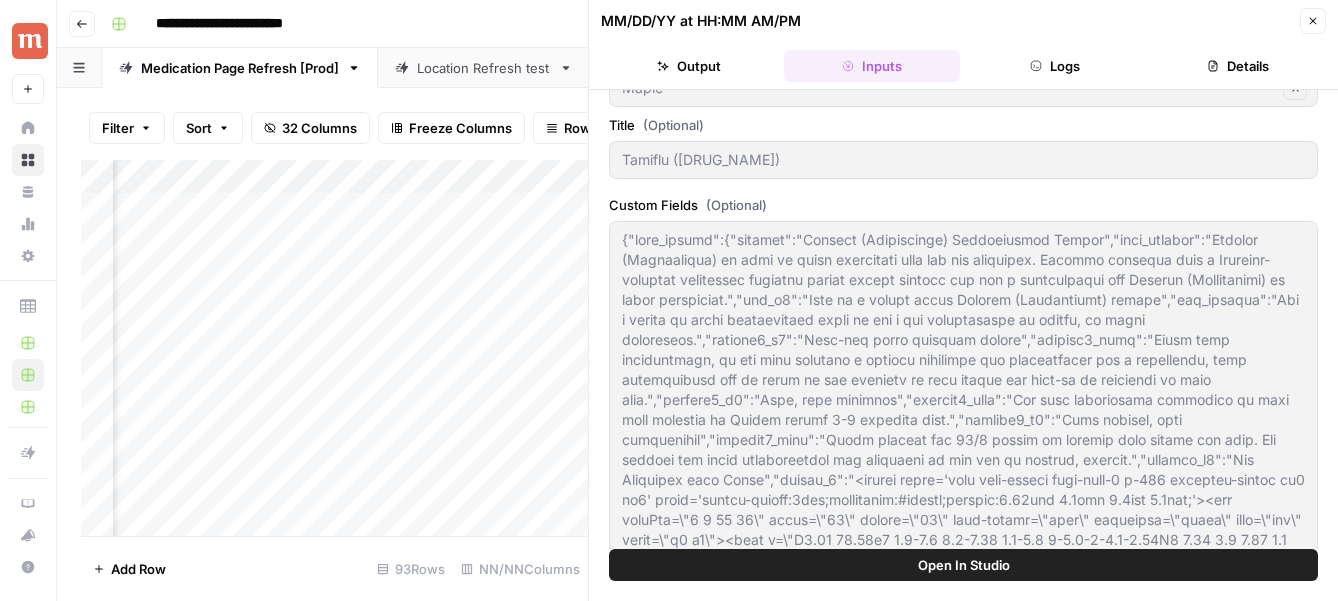 scroll, scrollTop: 0, scrollLeft: 0, axis: both 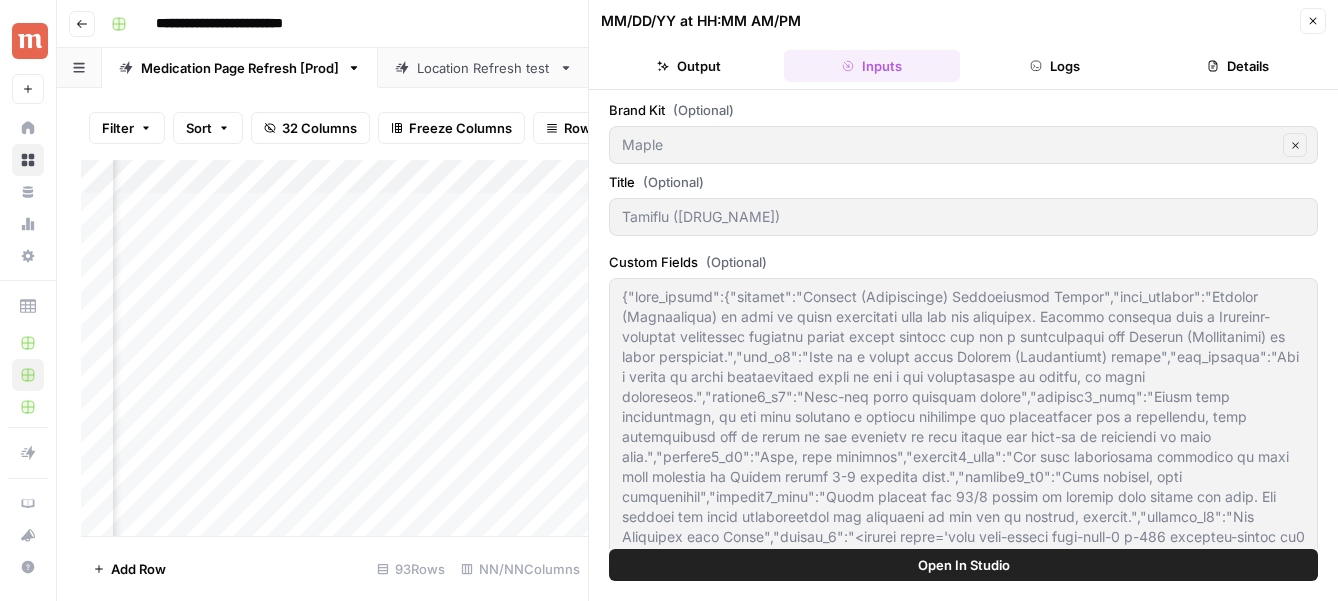 click on "MM/DD/YY at HH:MM AM/PM Close Output Inputs Logs Details" at bounding box center (963, 45) 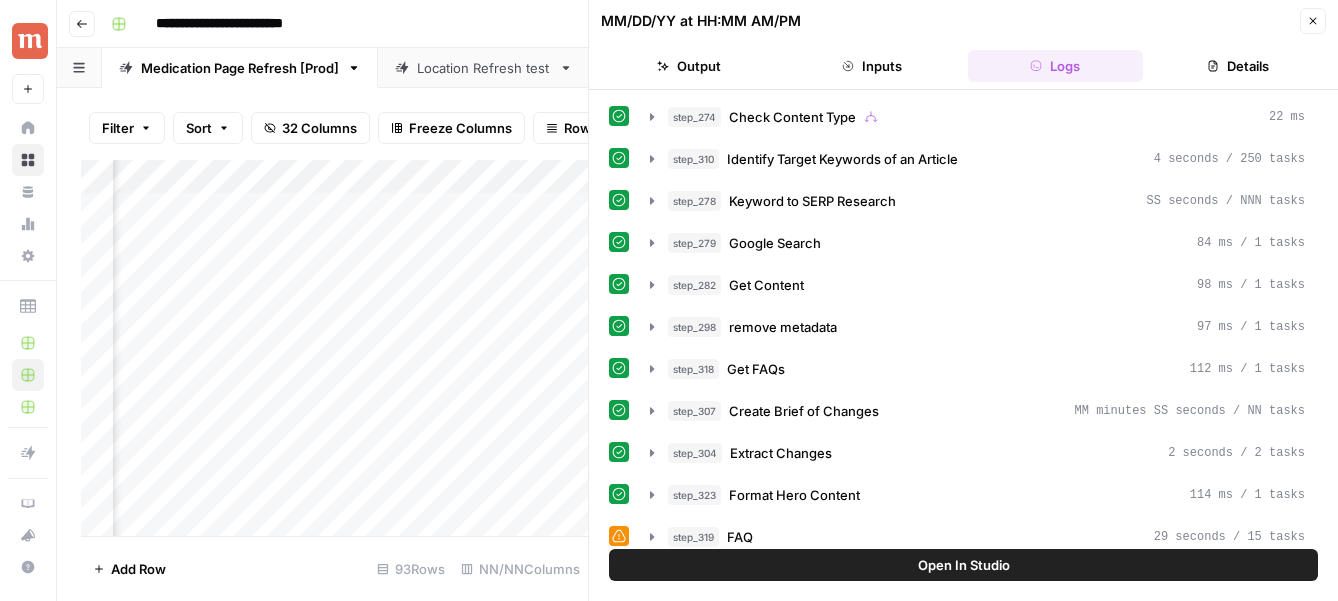 click on "MM/DD/YY at HH:MM AM/PM Close Output Inputs Logs Details" at bounding box center [963, 45] 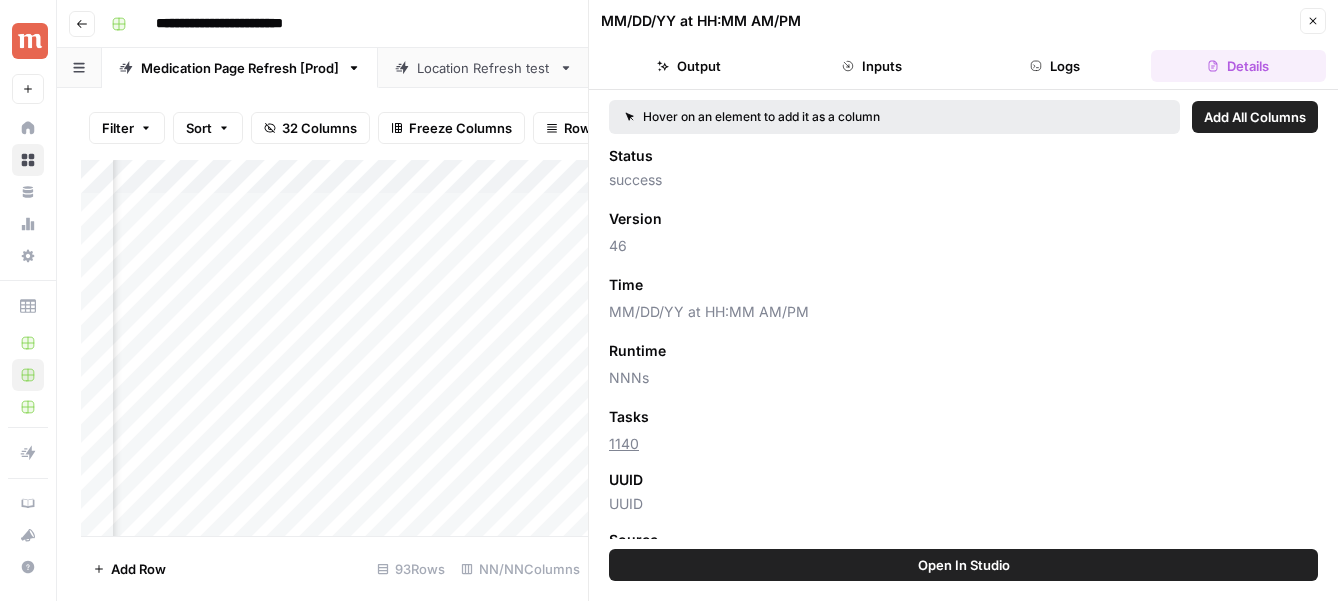 click on "Logs" at bounding box center [1055, 66] 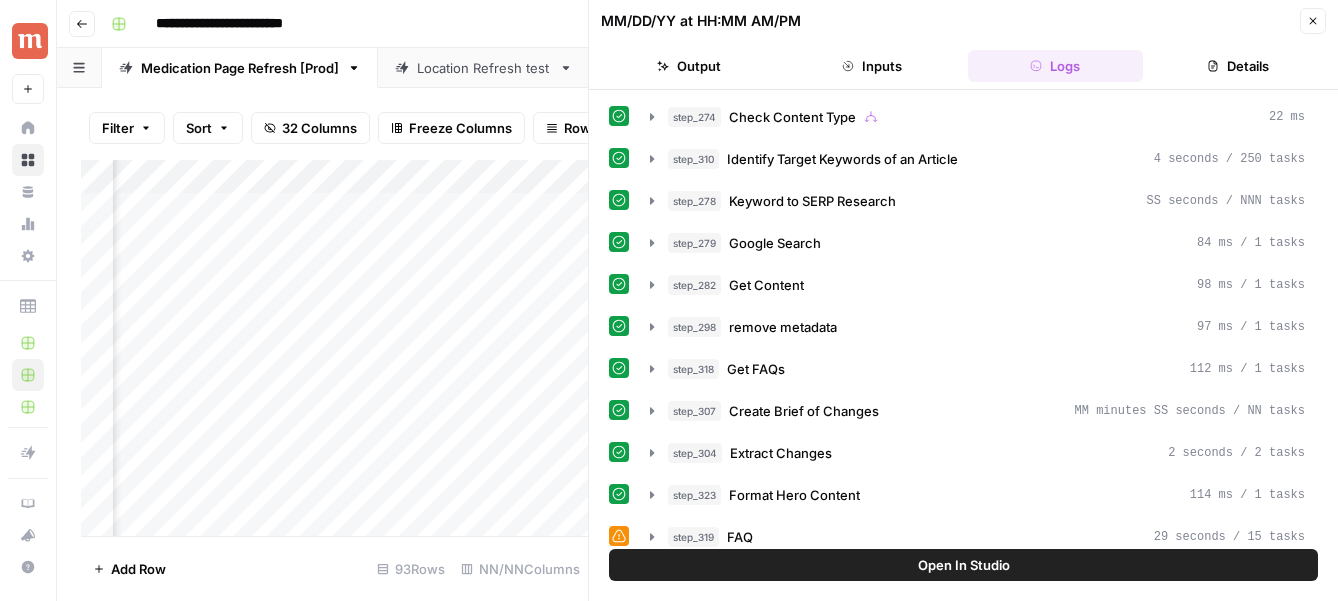 click on "Inputs" at bounding box center (871, 66) 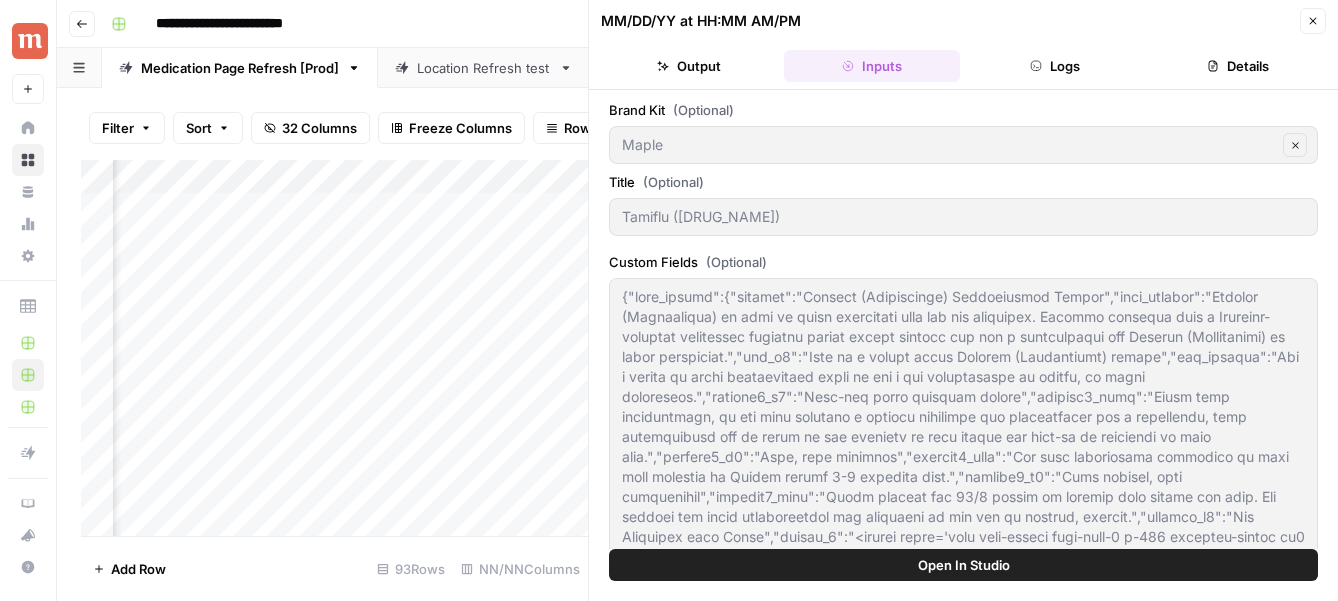 click on "Output" at bounding box center (688, 66) 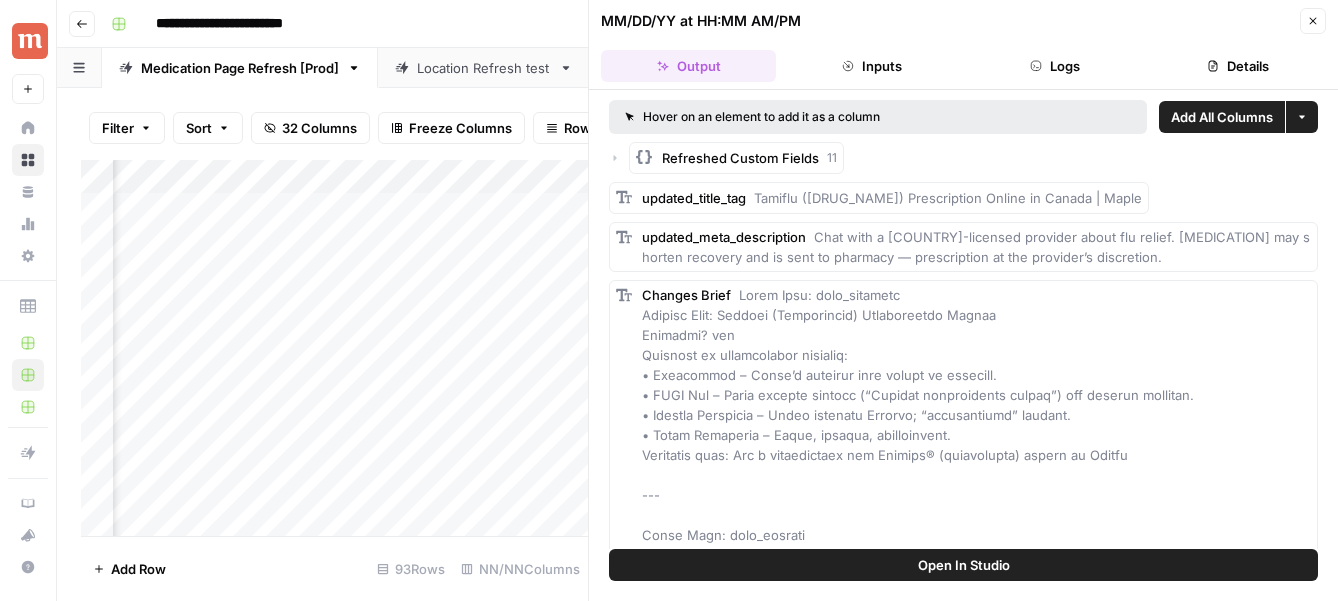 click on "Close" at bounding box center (1313, 21) 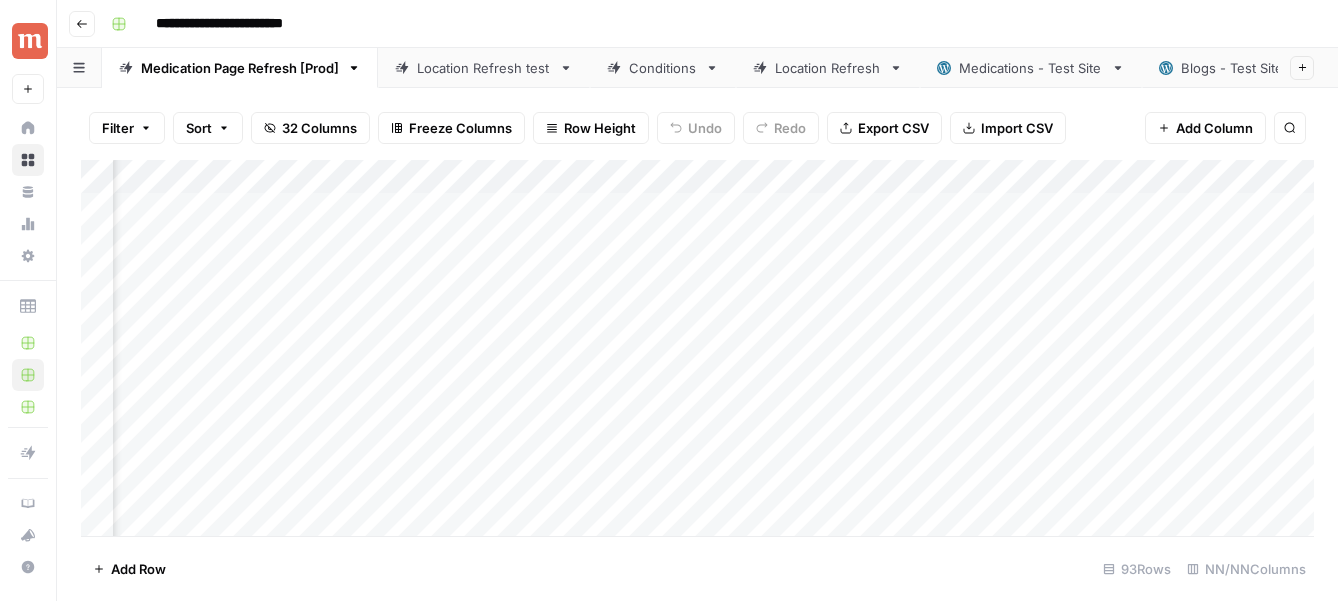 scroll, scrollTop: 0, scrollLeft: 454, axis: horizontal 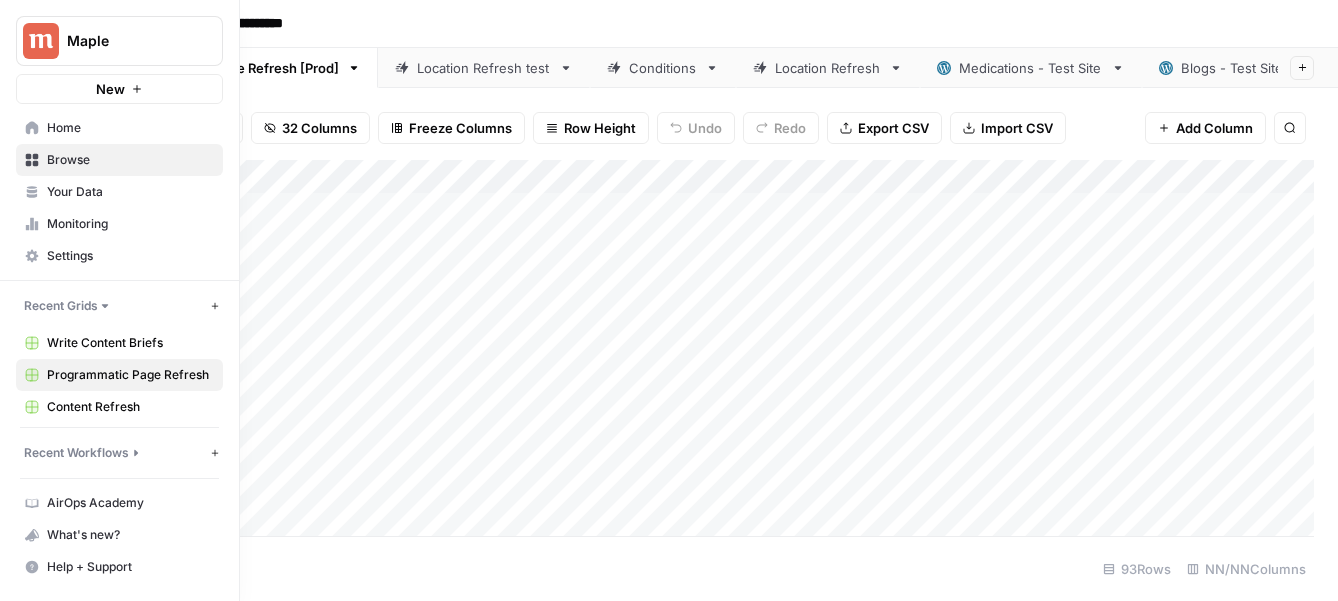 click on "Recent Workflows" at bounding box center (76, 453) 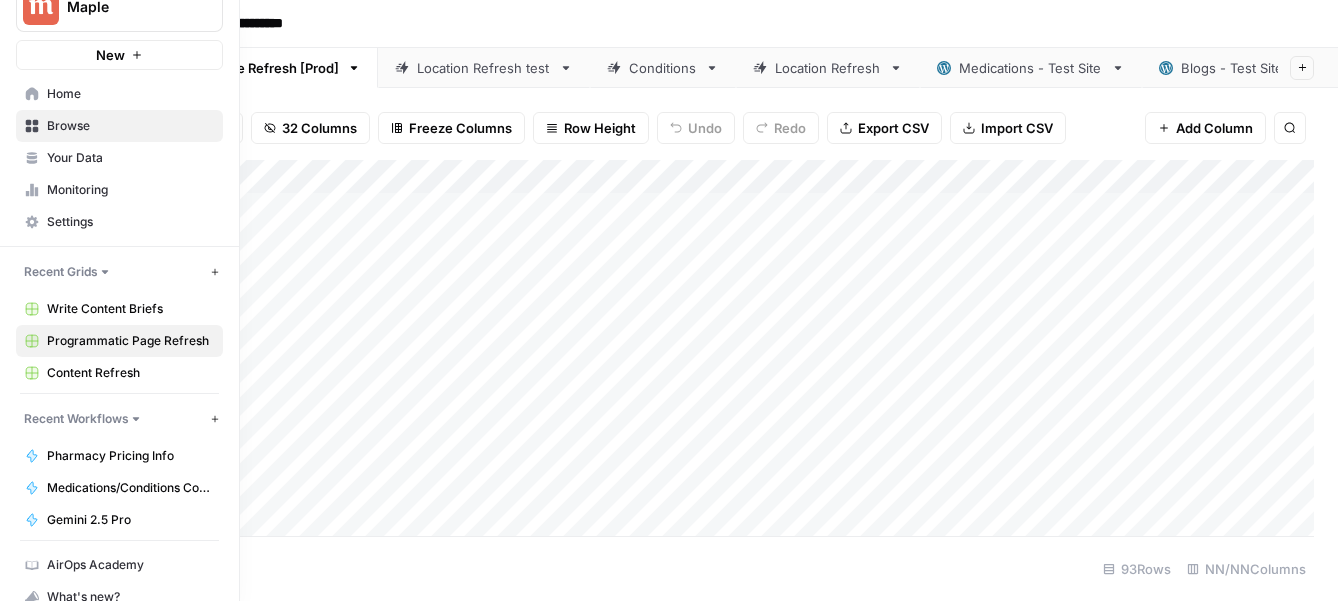 scroll, scrollTop: 44, scrollLeft: 0, axis: vertical 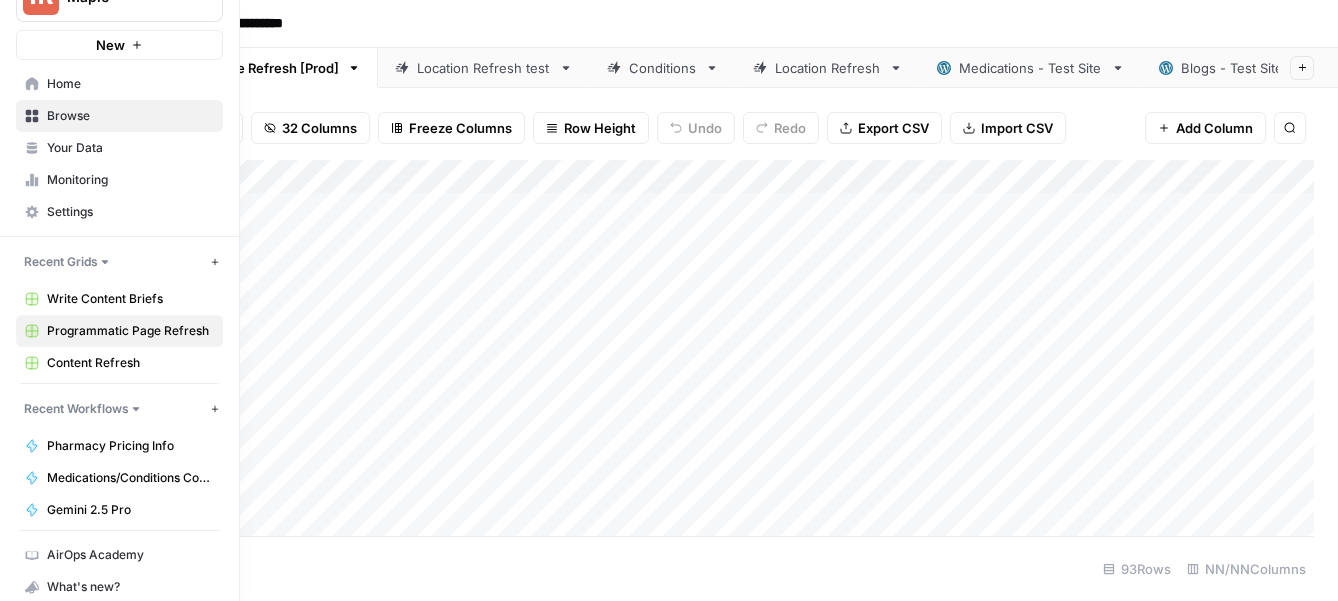 click on "Pharmacy Pricing Info" at bounding box center [130, 446] 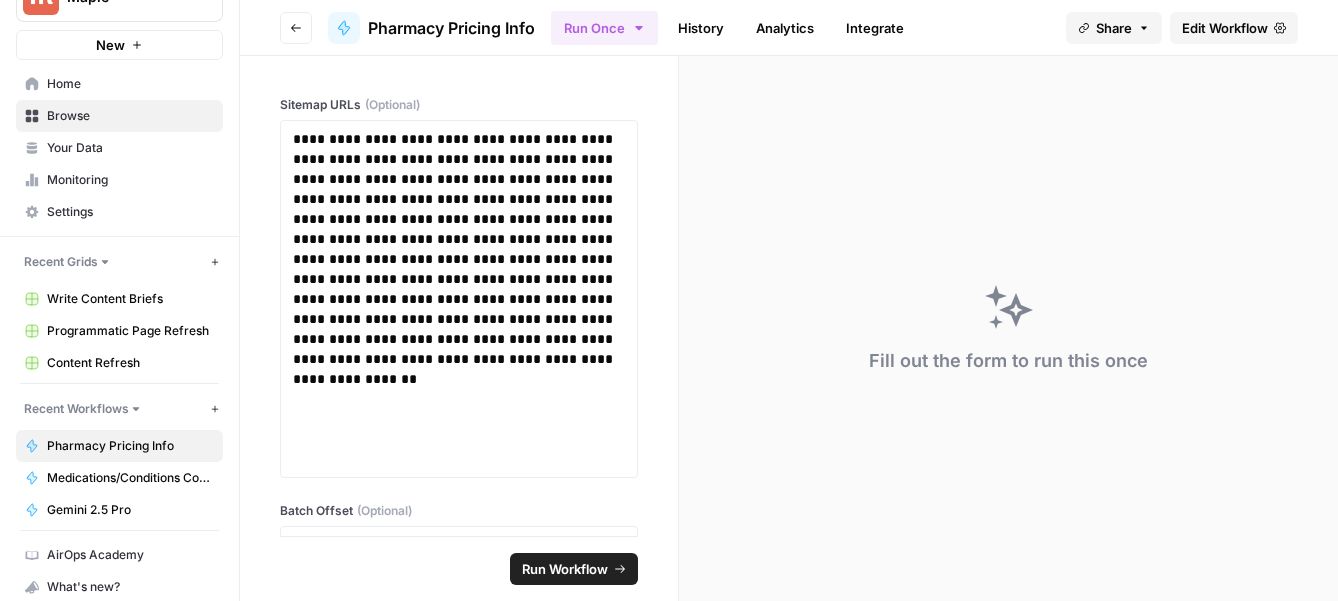 click on "Medications/Conditions Content Refresh" at bounding box center (130, 478) 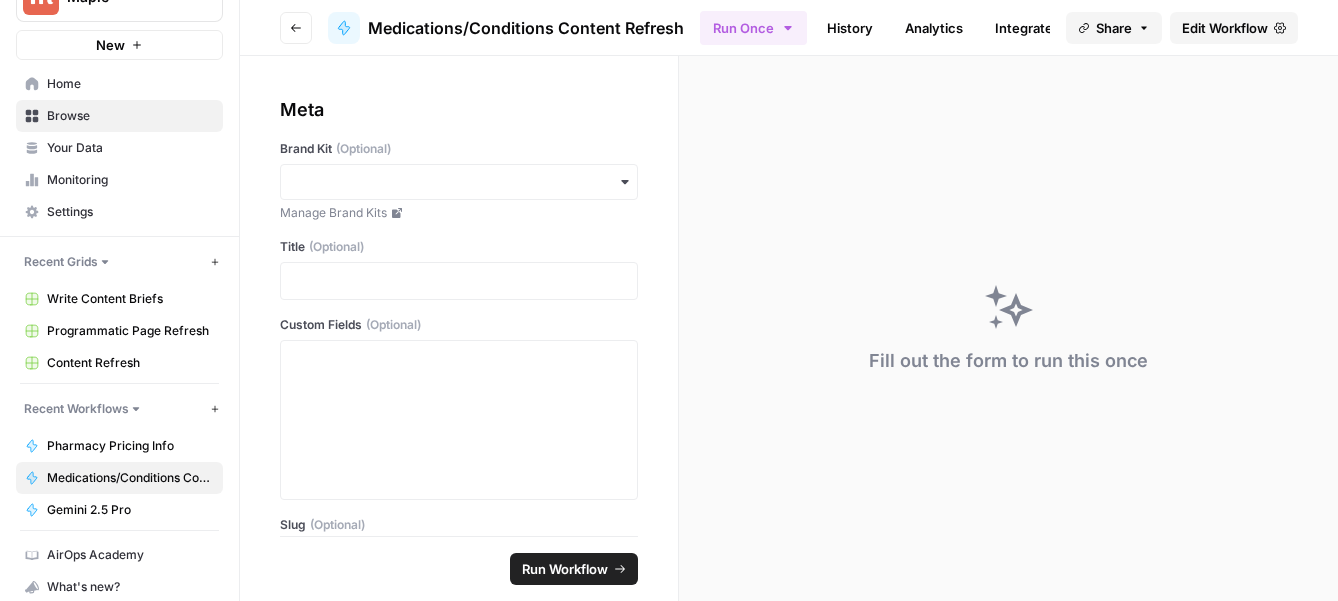 click on "Gemini 2.5 Pro" at bounding box center (130, 510) 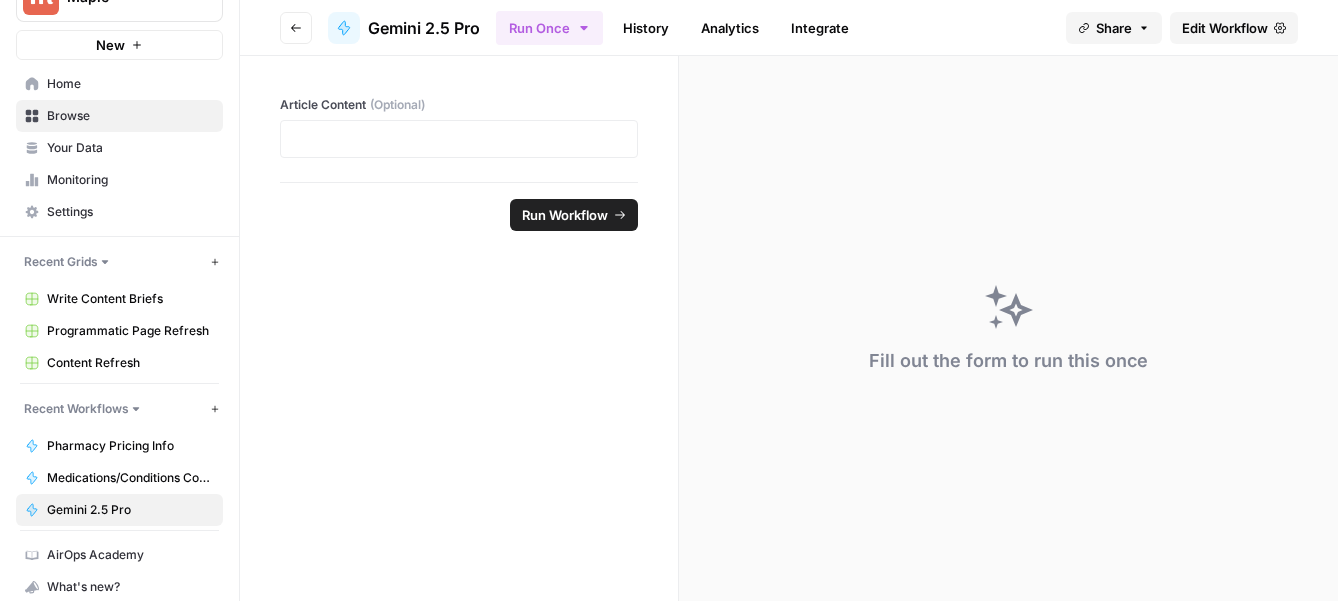 click on "Pharmacy Pricing Info" at bounding box center [130, 446] 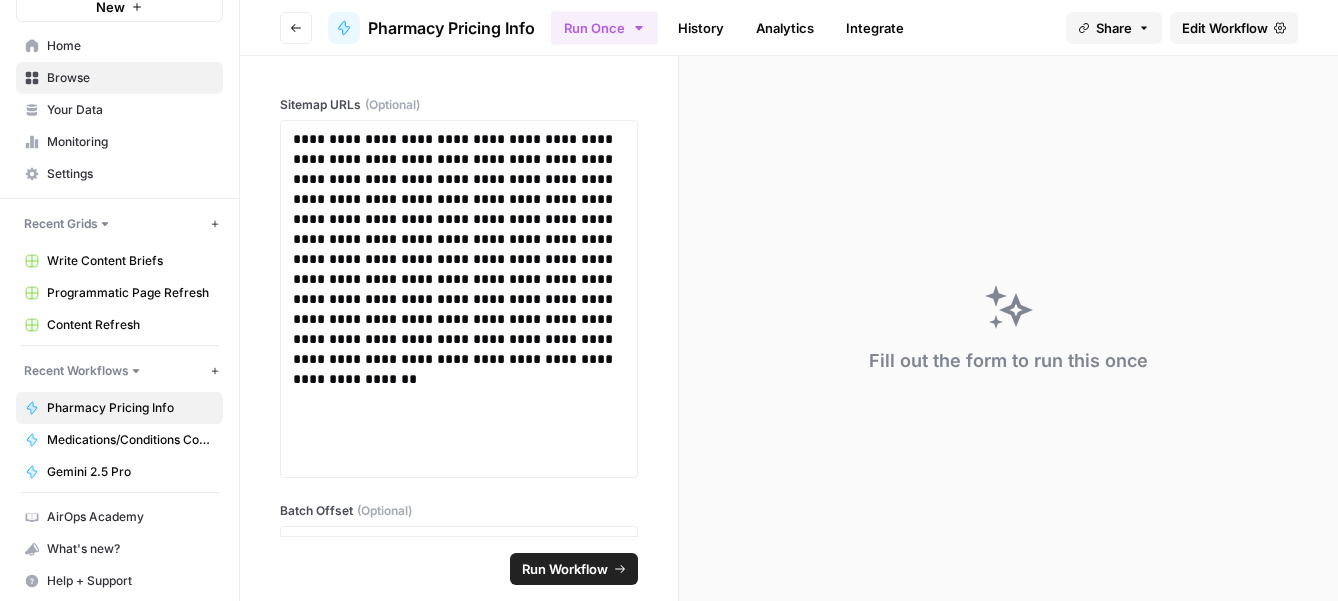 scroll, scrollTop: 70, scrollLeft: 0, axis: vertical 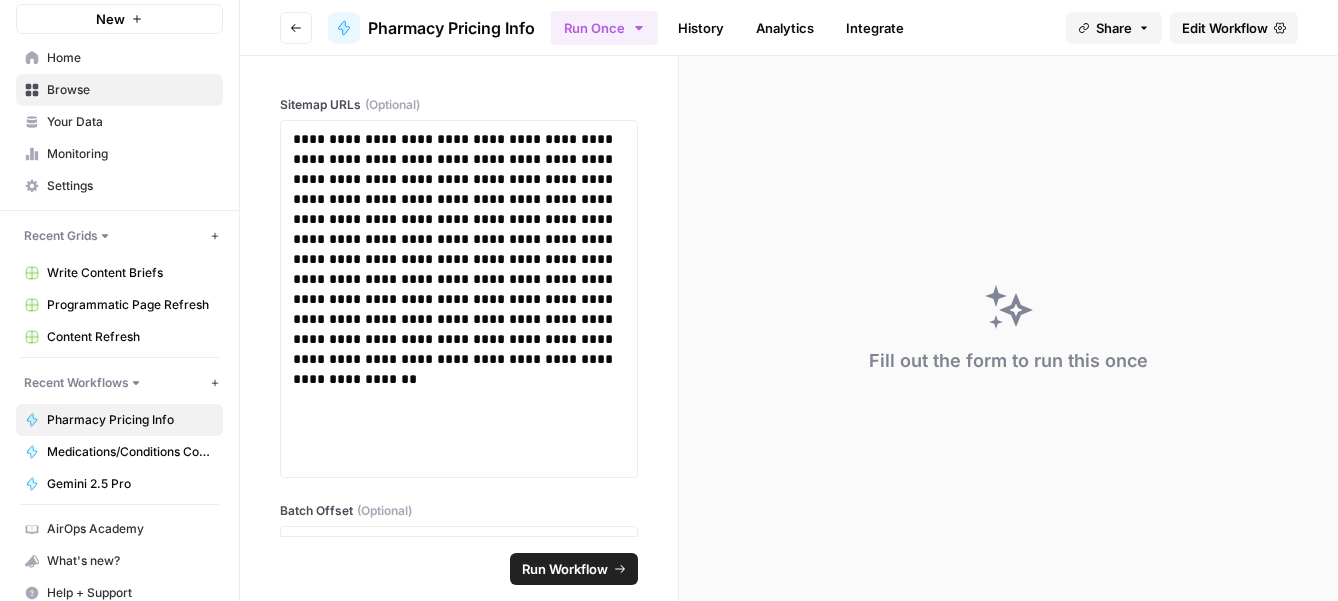 click on "Programmatic Page Refresh" at bounding box center [130, 305] 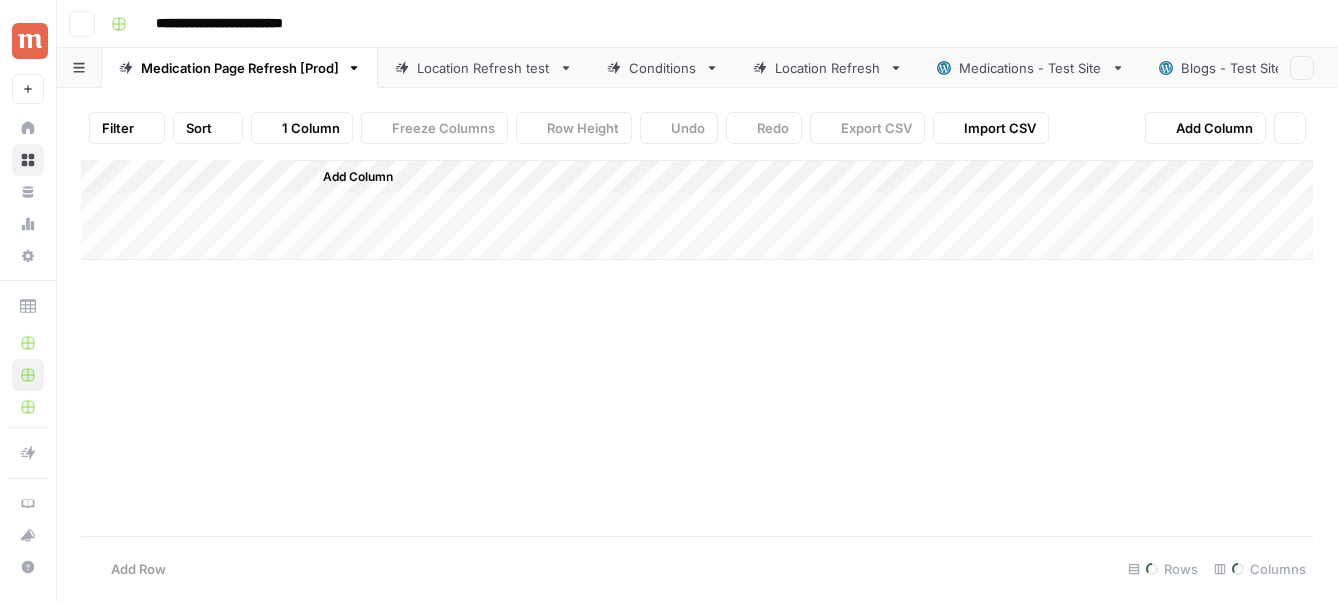 scroll, scrollTop: 0, scrollLeft: 0, axis: both 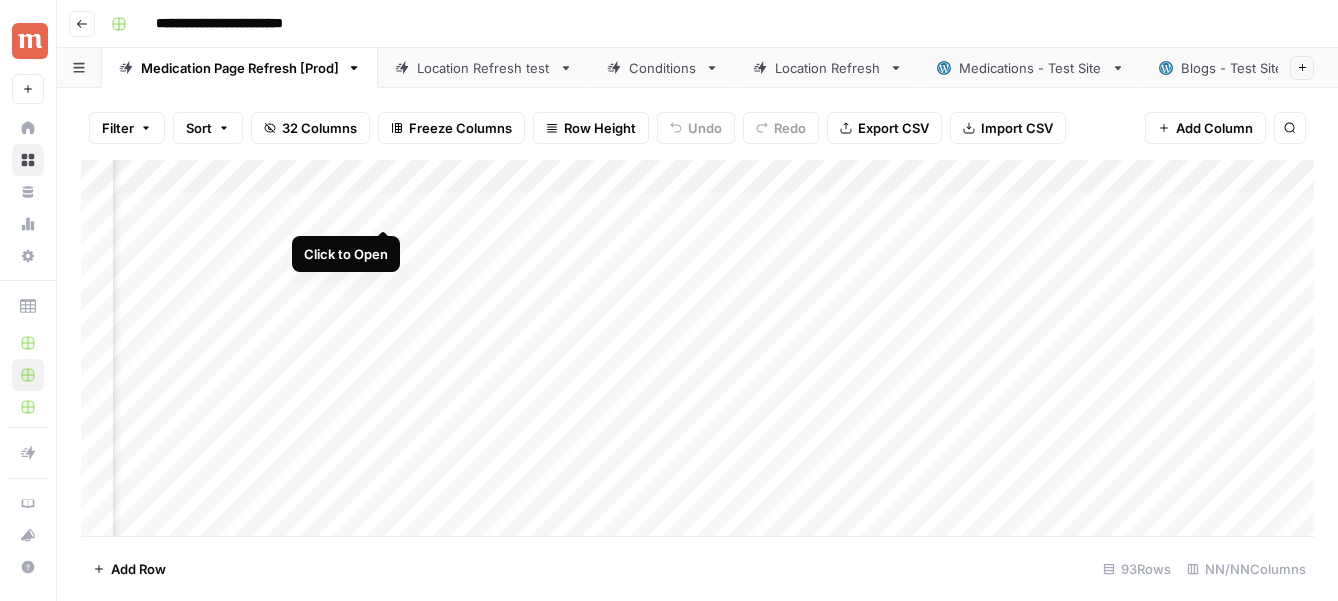 click on "Add Column" at bounding box center [697, 348] 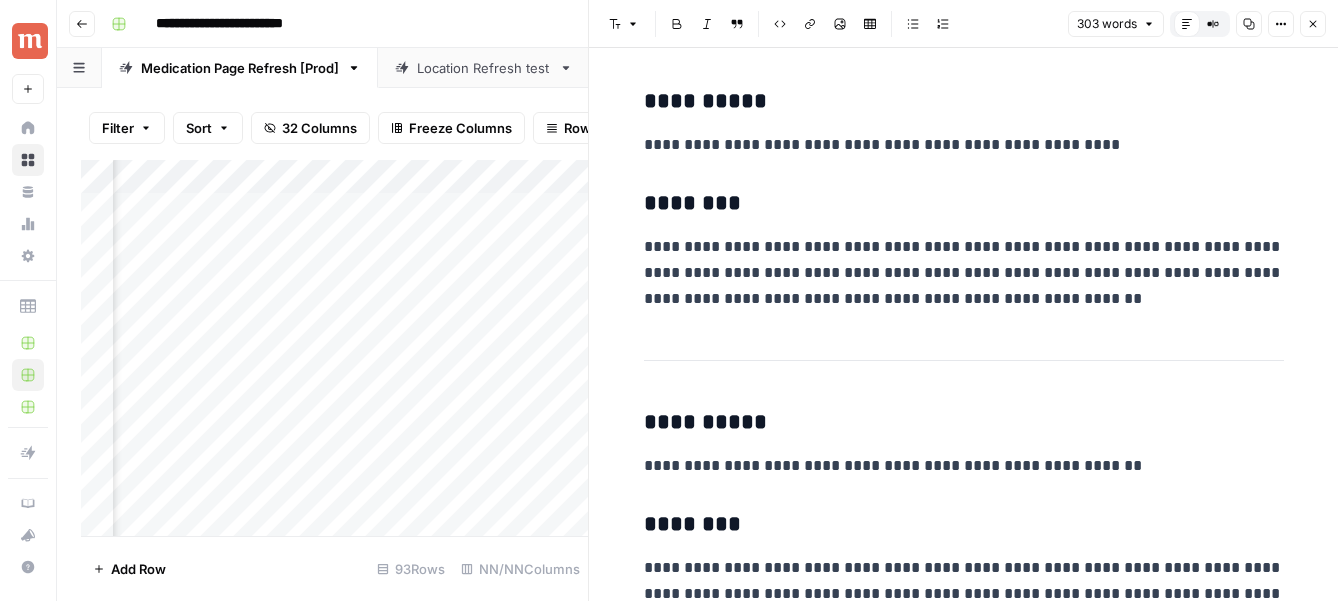 click on "**********" at bounding box center [964, 273] 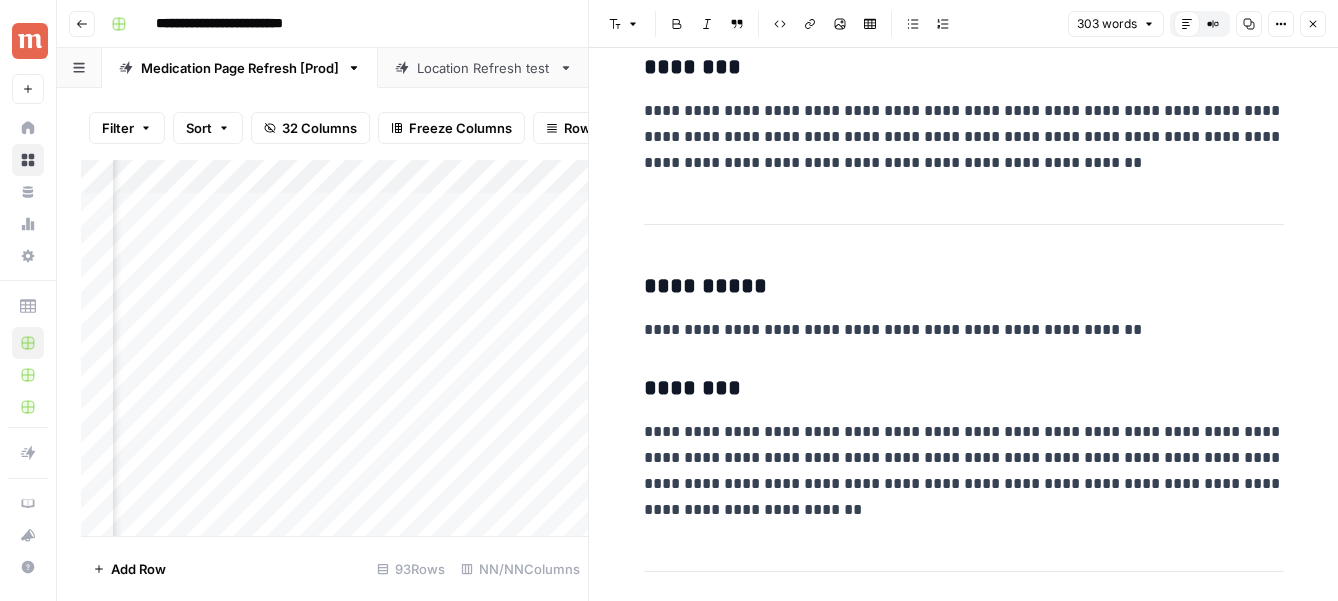 scroll, scrollTop: 118, scrollLeft: 0, axis: vertical 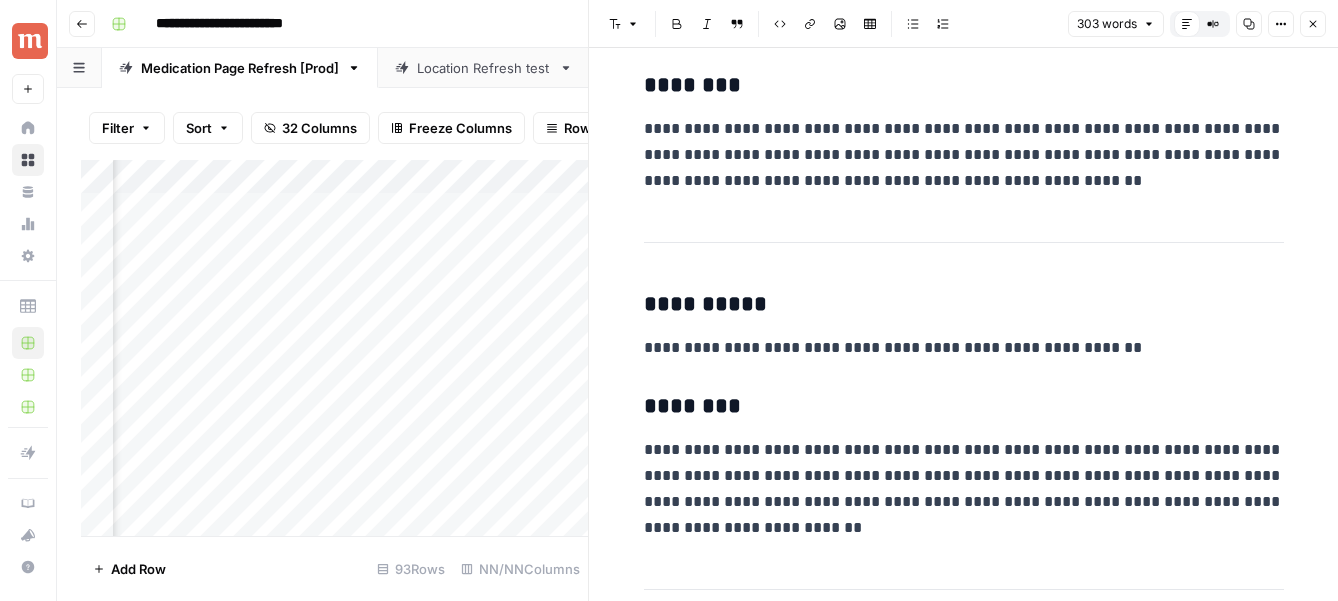 click on "Filter Sort 32 Columns Freeze Columns Row Height Undo Redo Export CSV Import CSV Add Column Search" at bounding box center [334, 128] 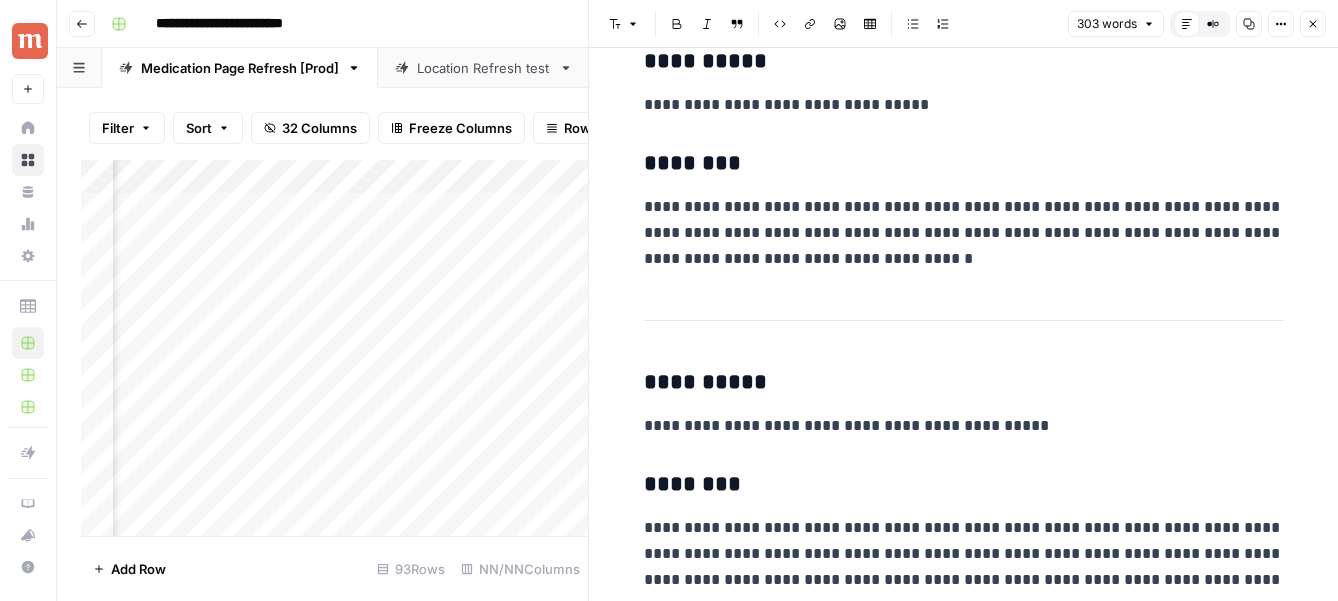 scroll, scrollTop: 1373, scrollLeft: 0, axis: vertical 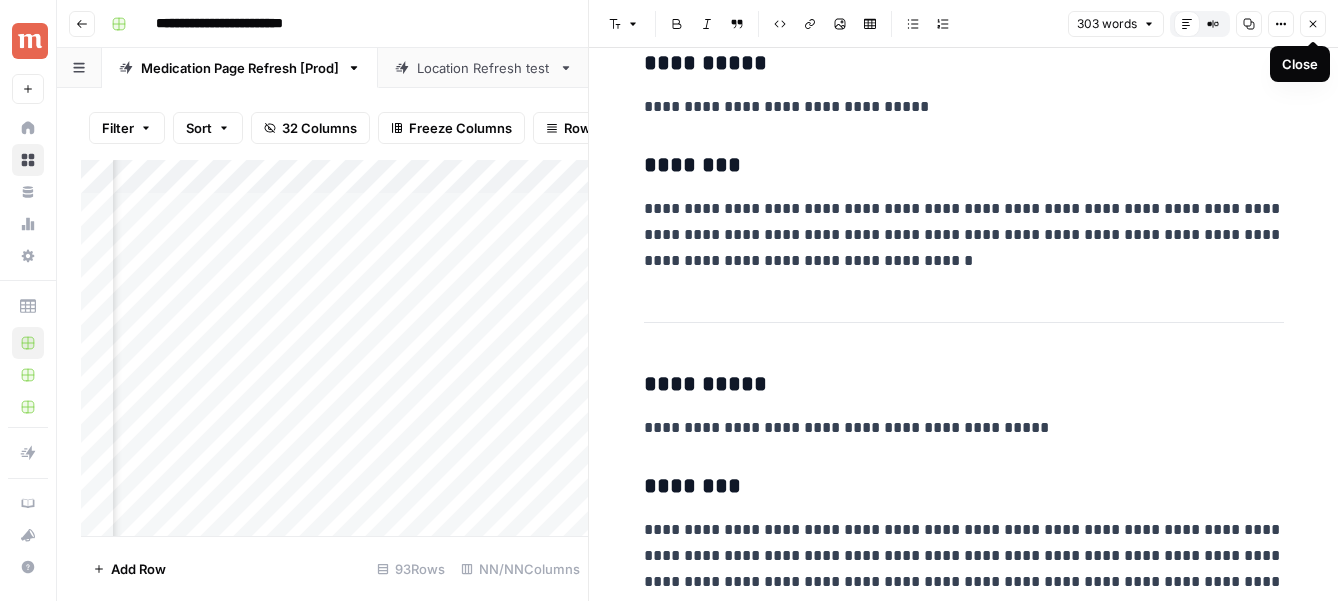 click on "Close" at bounding box center (1313, 24) 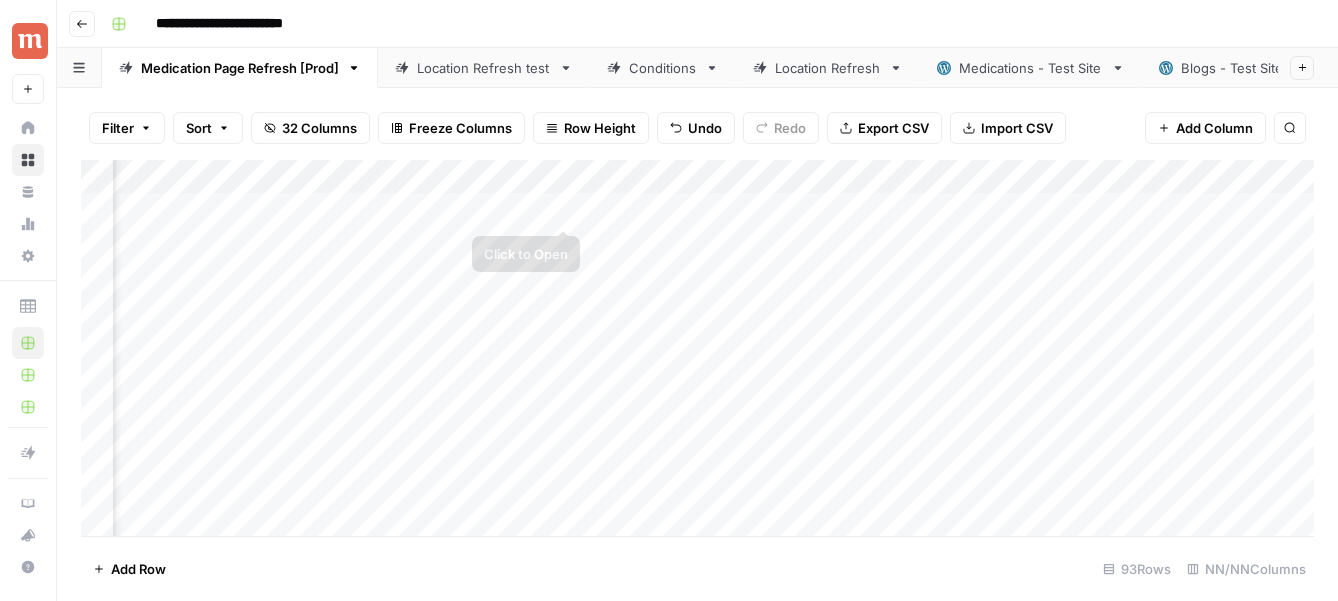 click on "Add Column" at bounding box center [697, 348] 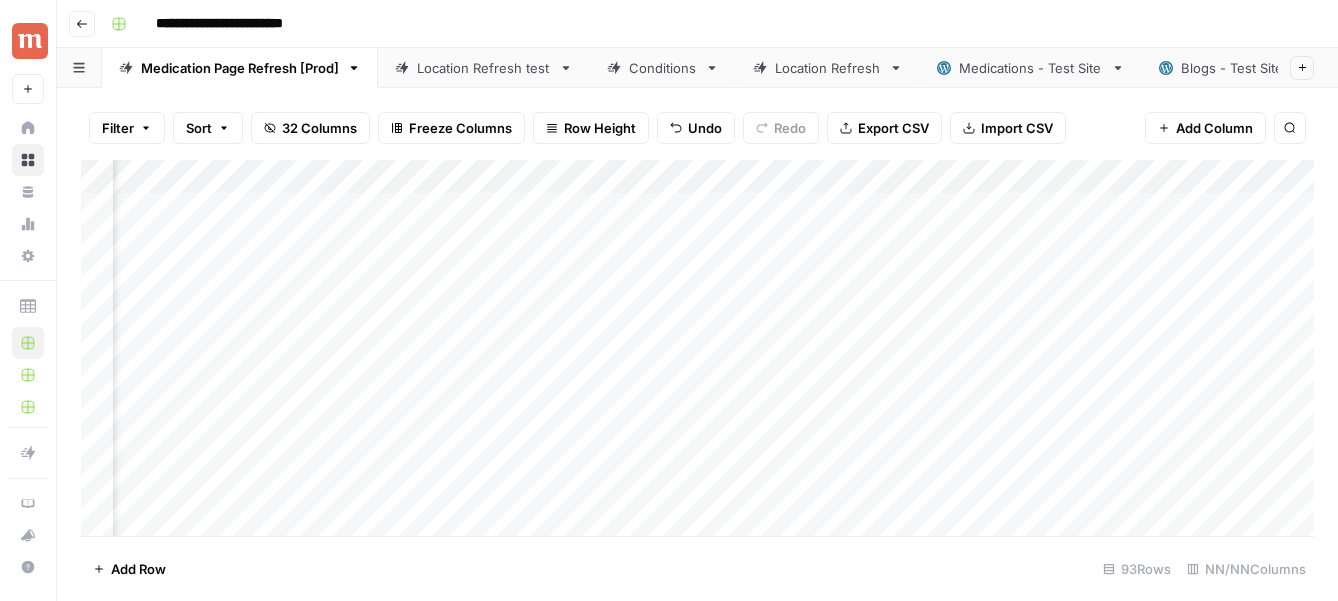 click on "Filter Sort 32 Columns Freeze Columns Row Height Undo Redo Export CSV Import CSV Add Column Search" at bounding box center (697, 128) 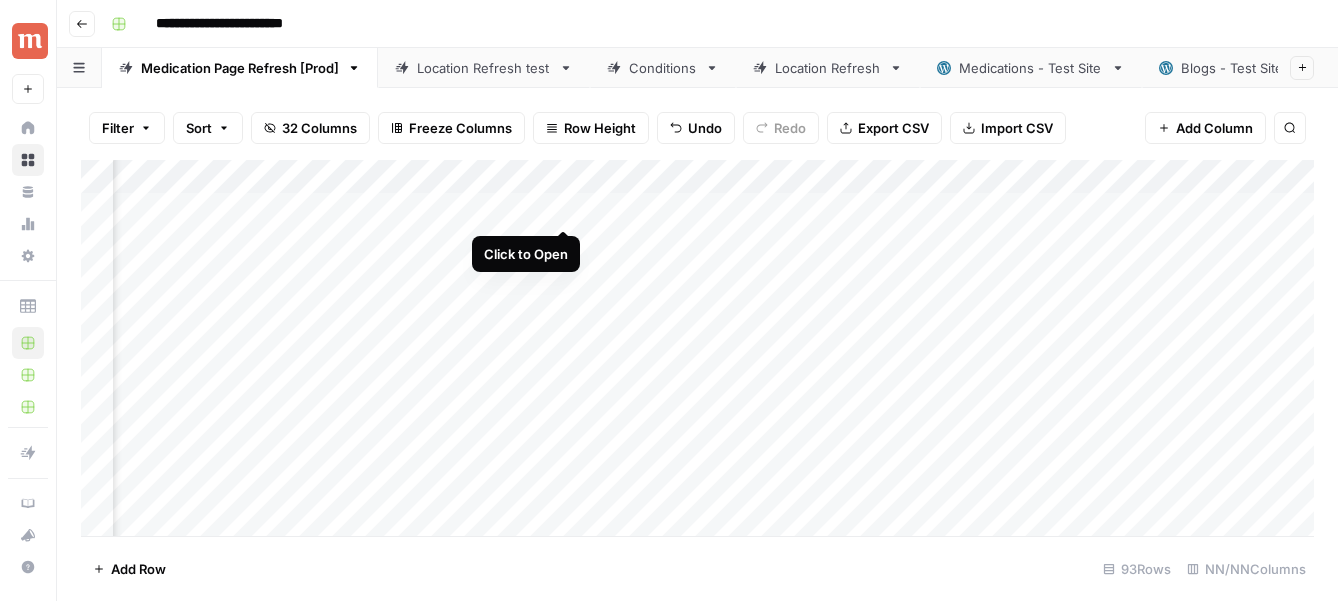 click on "Add Column" at bounding box center [697, 348] 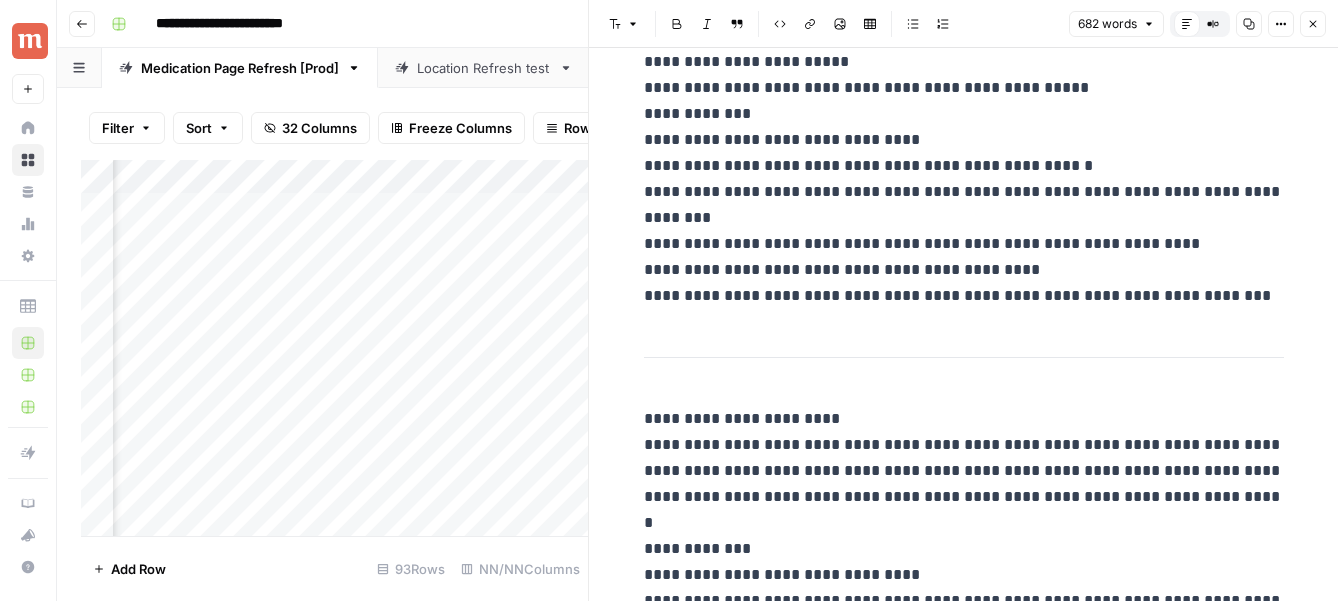 scroll, scrollTop: 0, scrollLeft: 0, axis: both 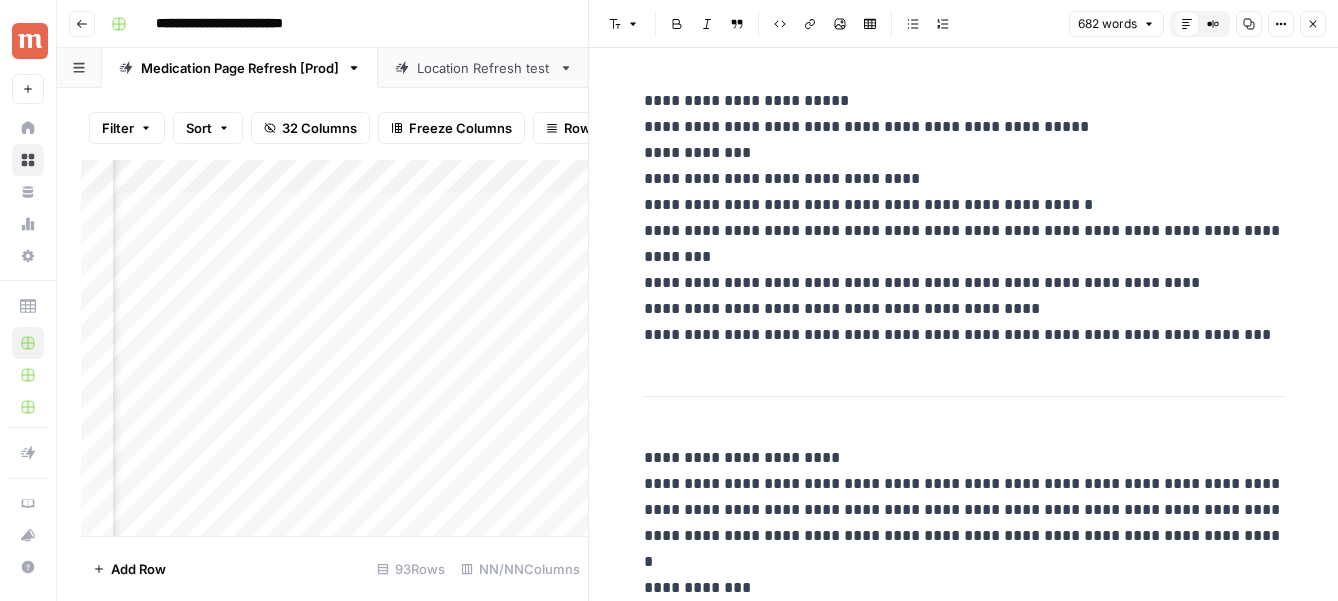 click on "Close" at bounding box center [1313, 24] 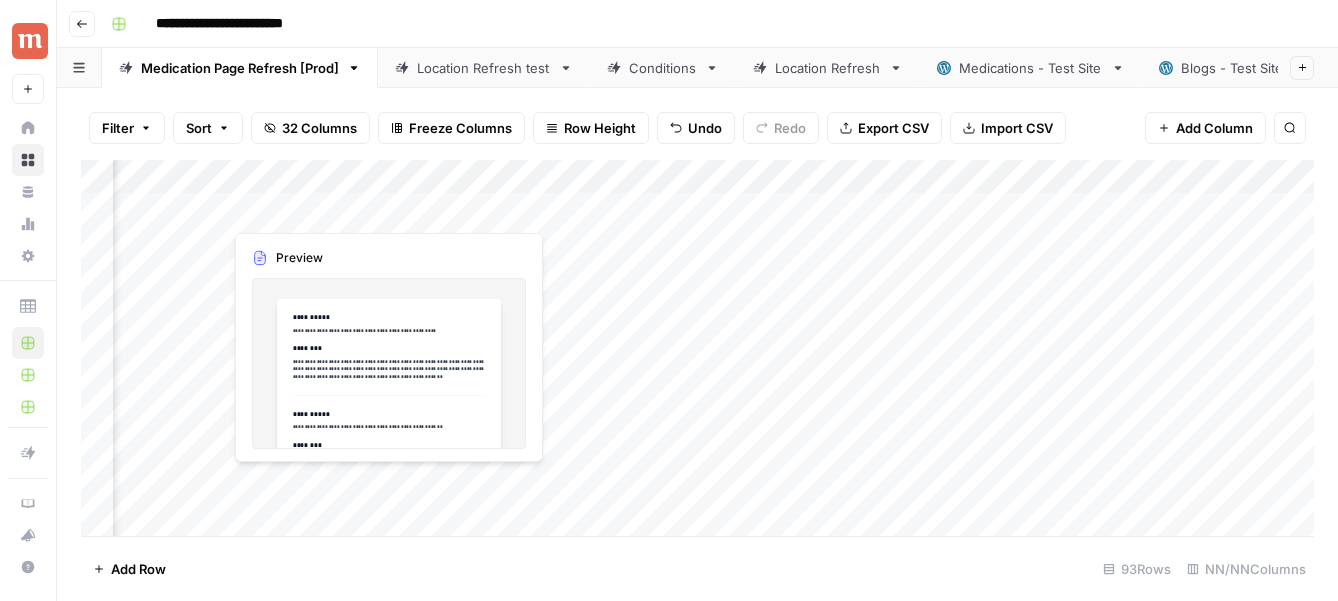 click on "Add Column" at bounding box center (697, 348) 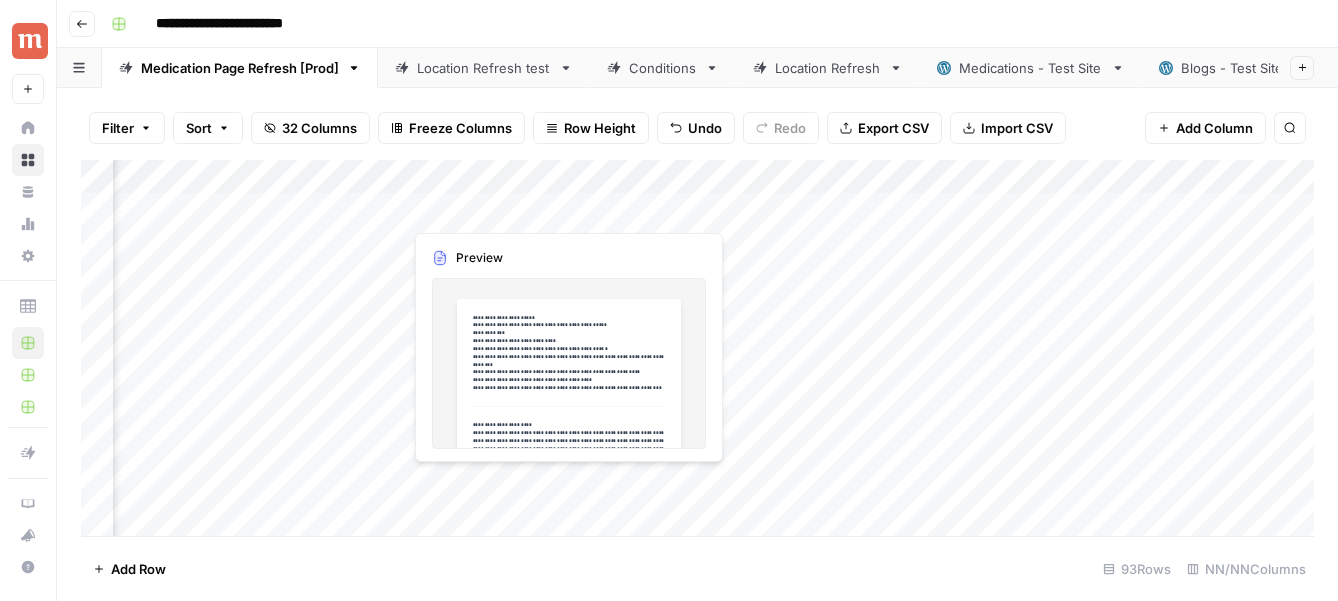 click on "Add Column" at bounding box center (697, 348) 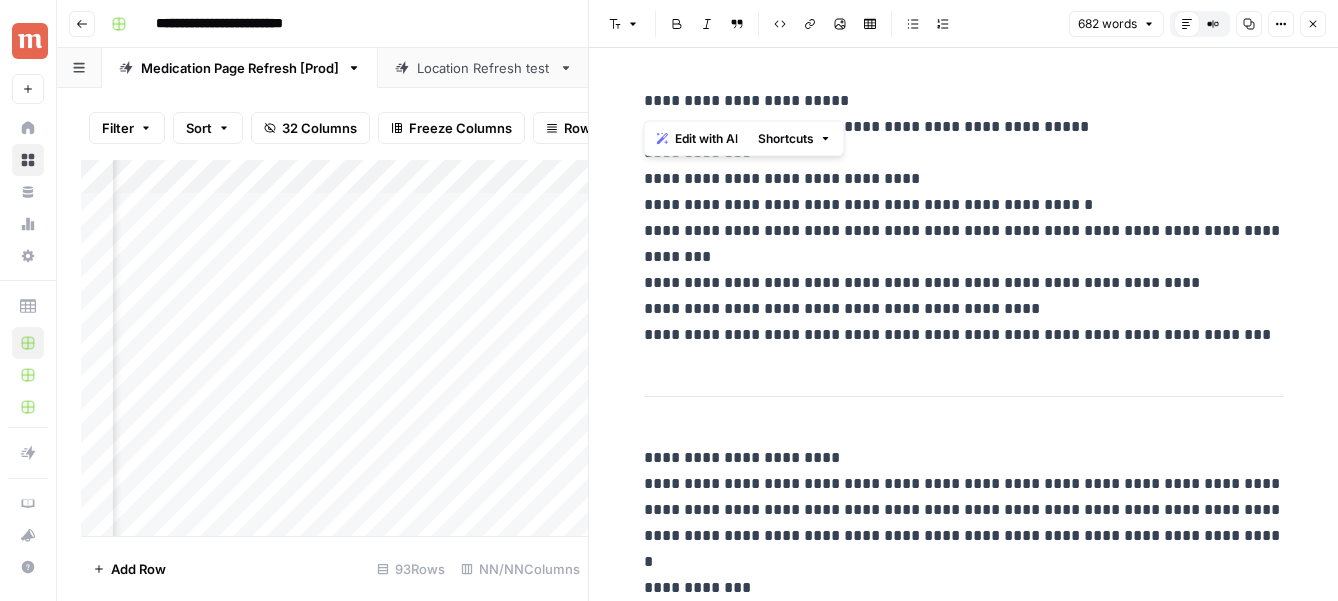 drag, startPoint x: 642, startPoint y: 106, endPoint x: 707, endPoint y: 106, distance: 65 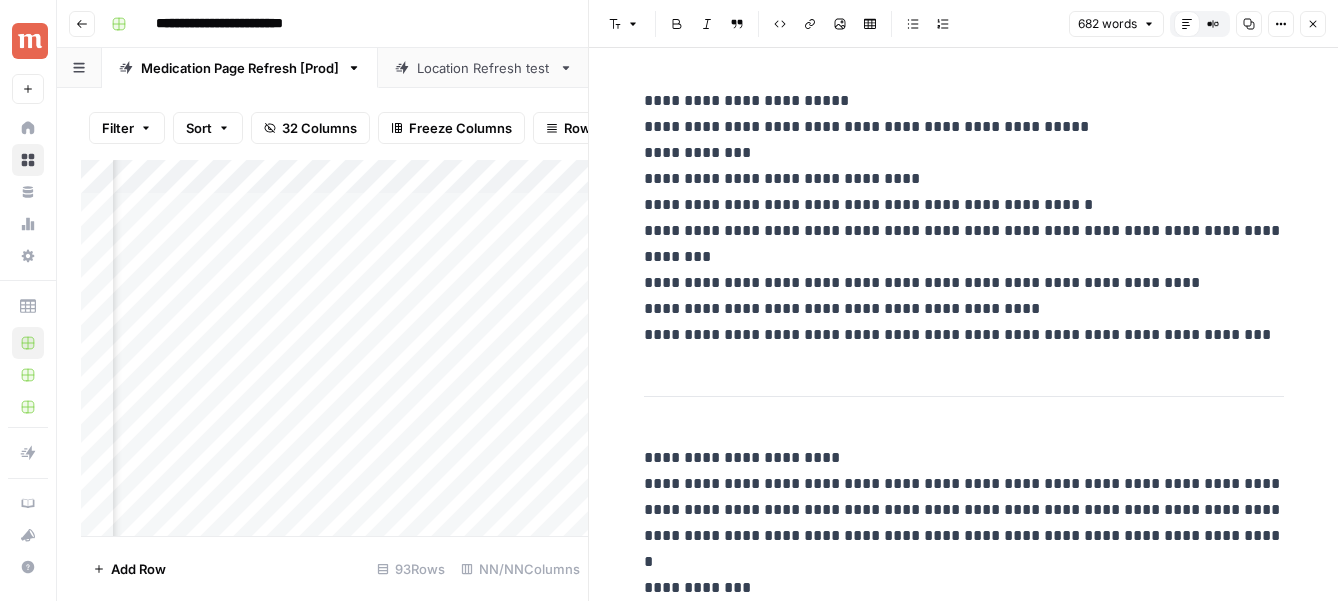 click on "**********" at bounding box center (964, 218) 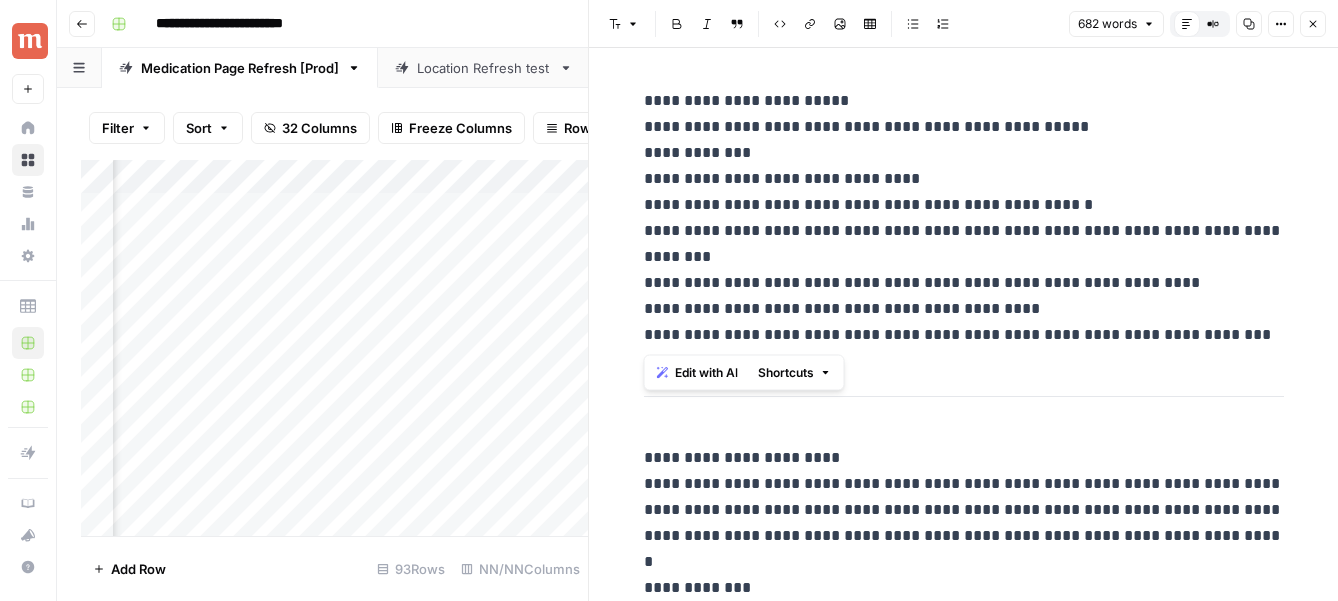 drag, startPoint x: 639, startPoint y: 91, endPoint x: 1159, endPoint y: 349, distance: 580.486 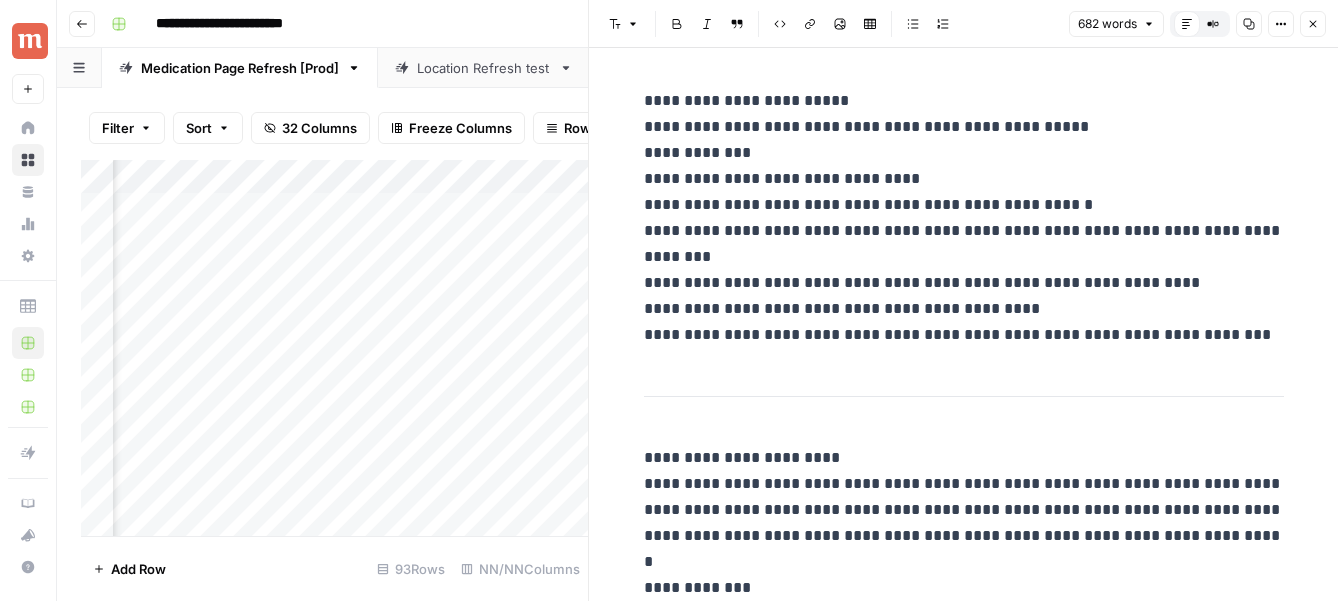 click on "**********" at bounding box center [964, 1912] 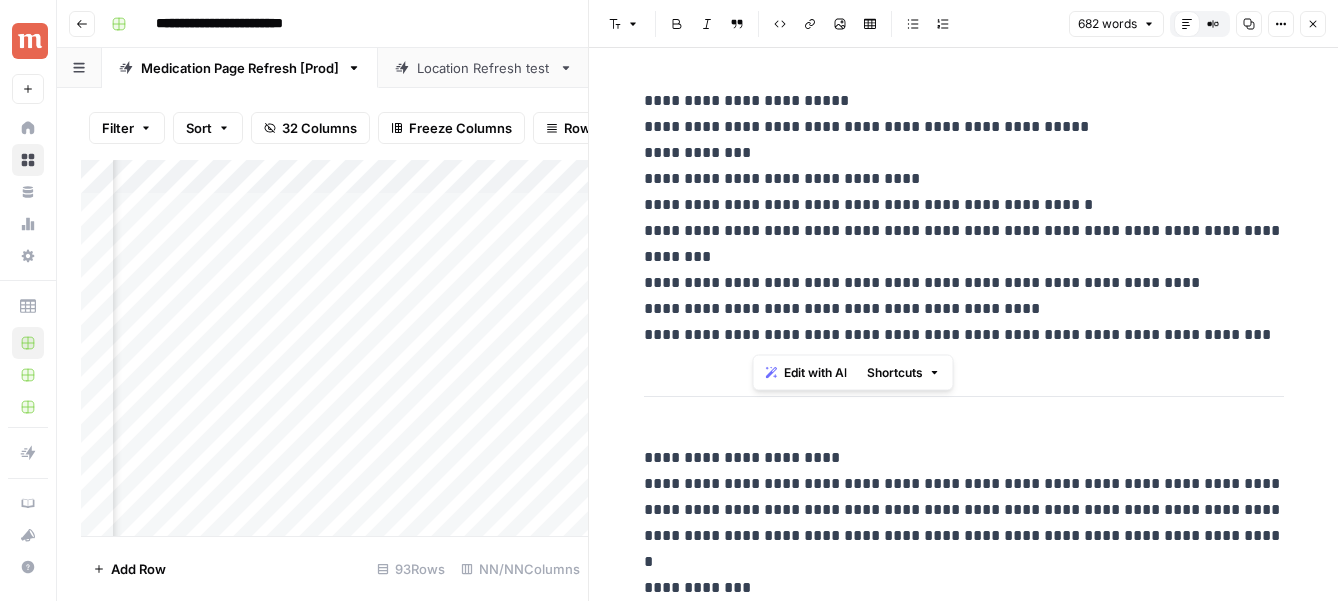 drag, startPoint x: 753, startPoint y: 335, endPoint x: 1188, endPoint y: 330, distance: 435.02875 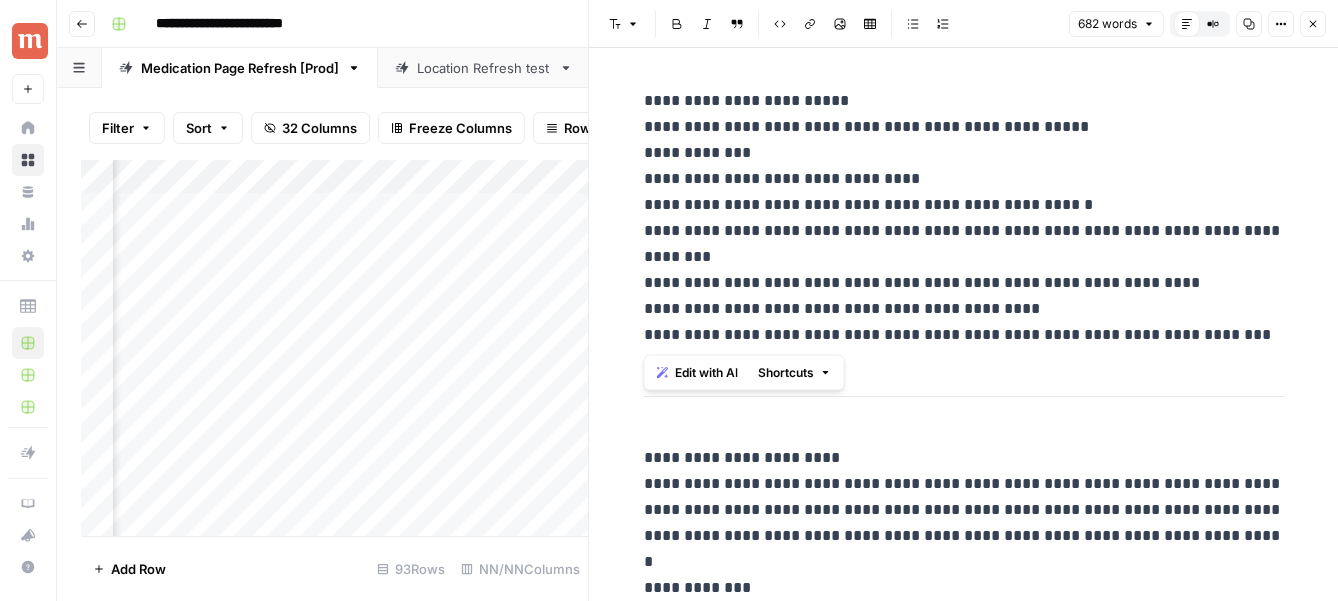 drag, startPoint x: 641, startPoint y: 338, endPoint x: 746, endPoint y: 339, distance: 105.00476 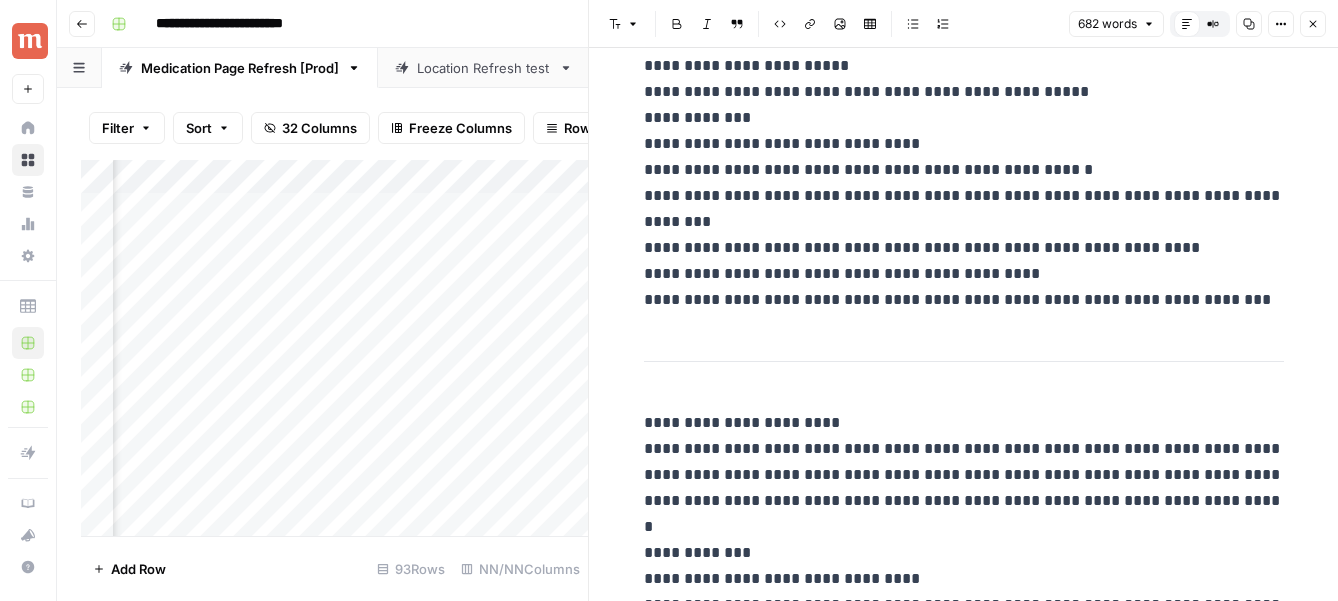 scroll, scrollTop: 31, scrollLeft: 0, axis: vertical 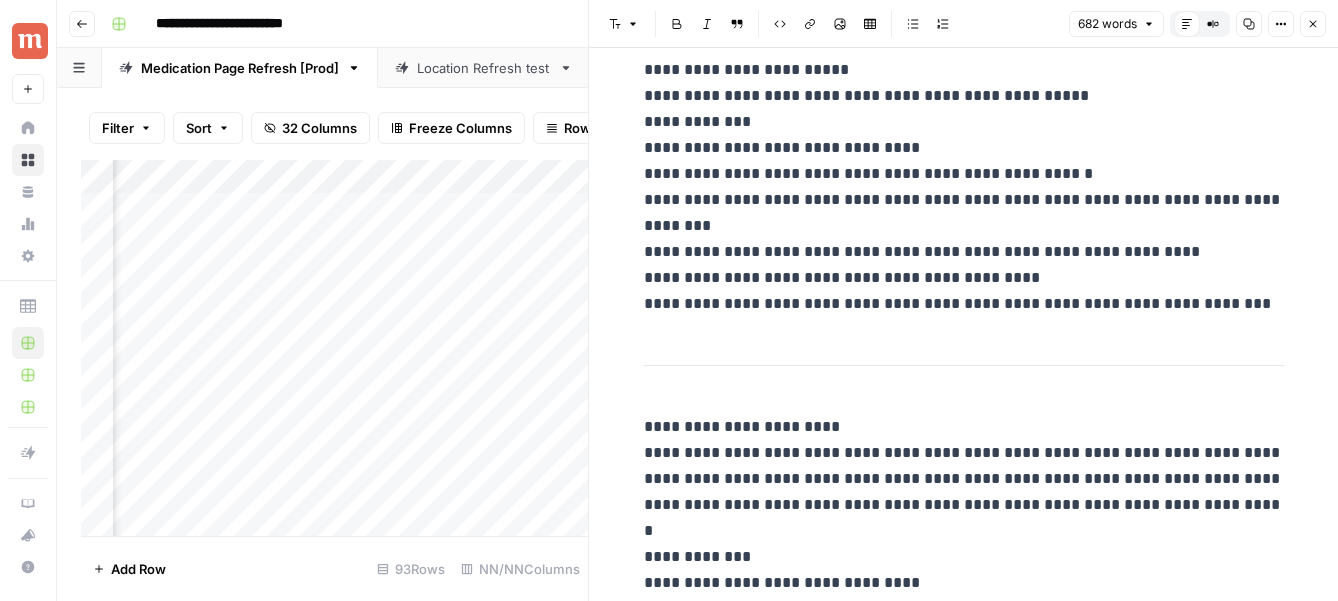 drag, startPoint x: 750, startPoint y: 302, endPoint x: 1175, endPoint y: 301, distance: 425.0012 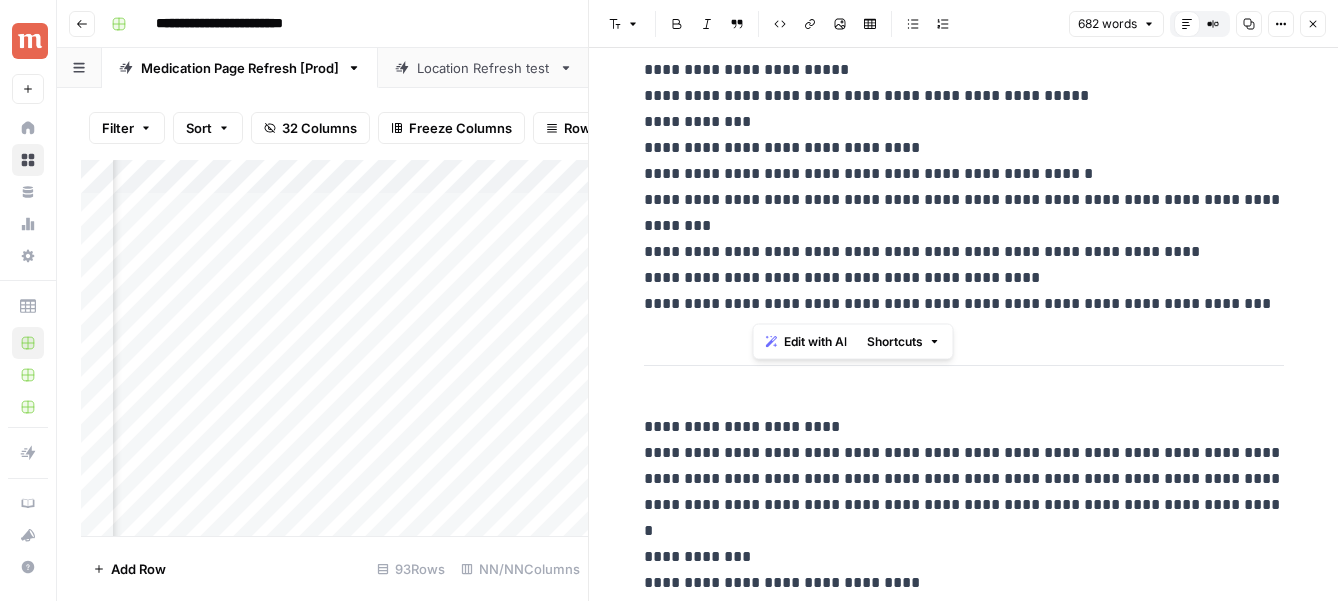 drag, startPoint x: 1205, startPoint y: 306, endPoint x: 757, endPoint y: 315, distance: 448.0904 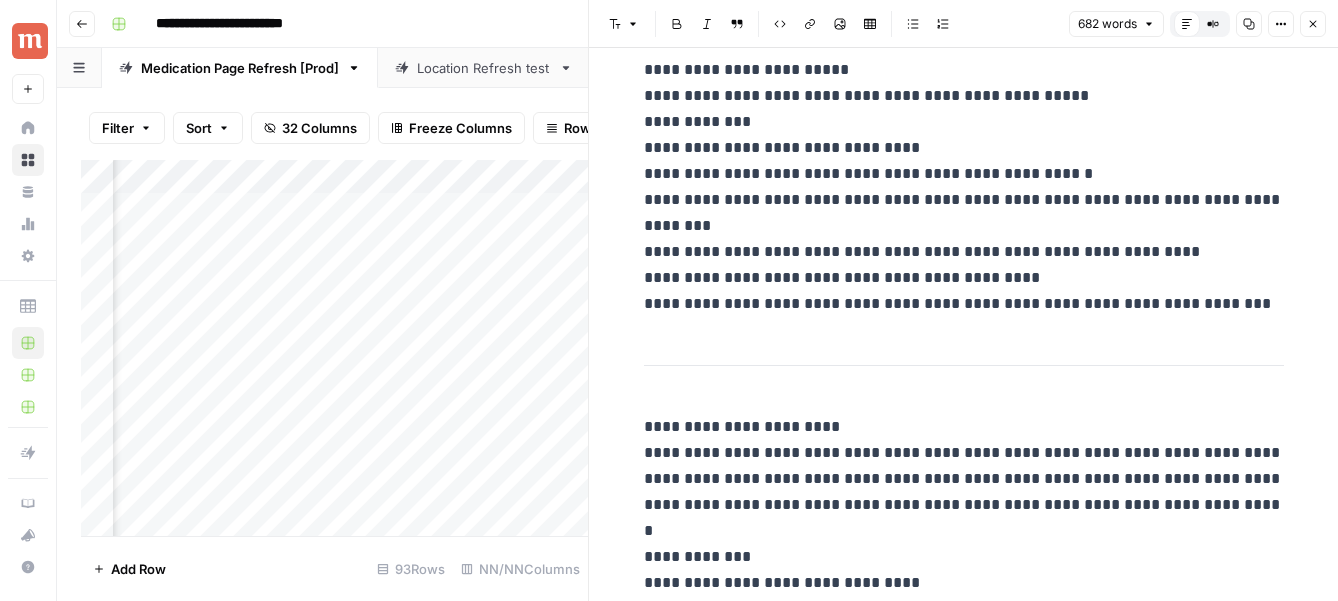 type 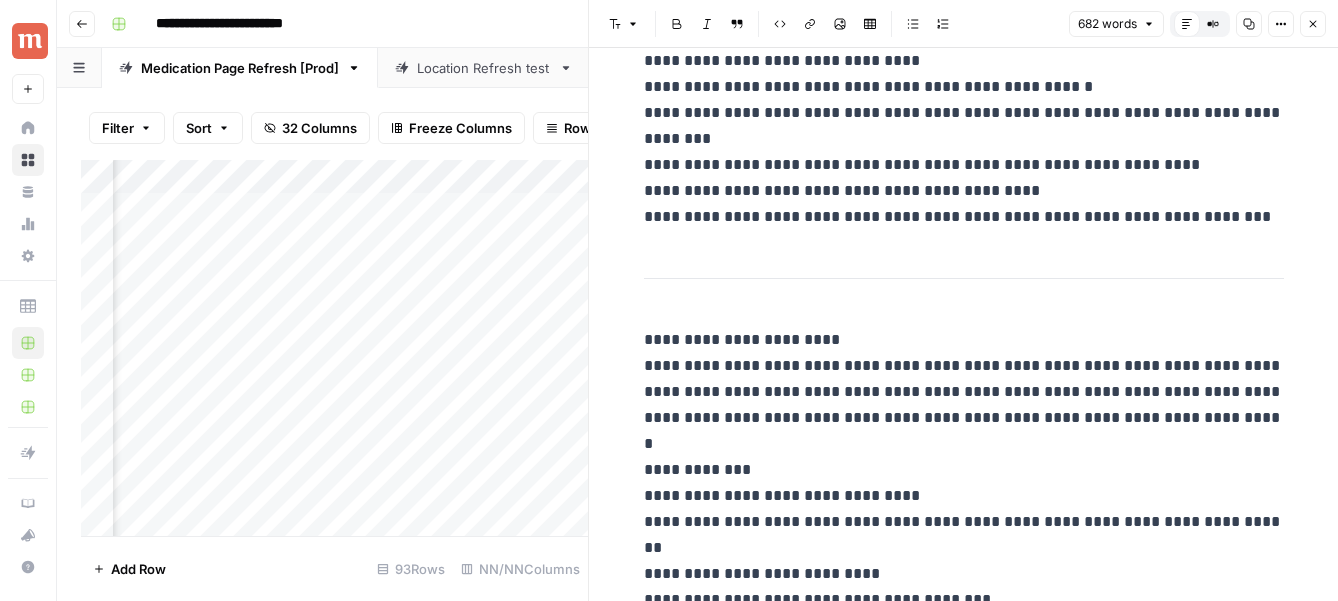 click on "Close" at bounding box center [1313, 24] 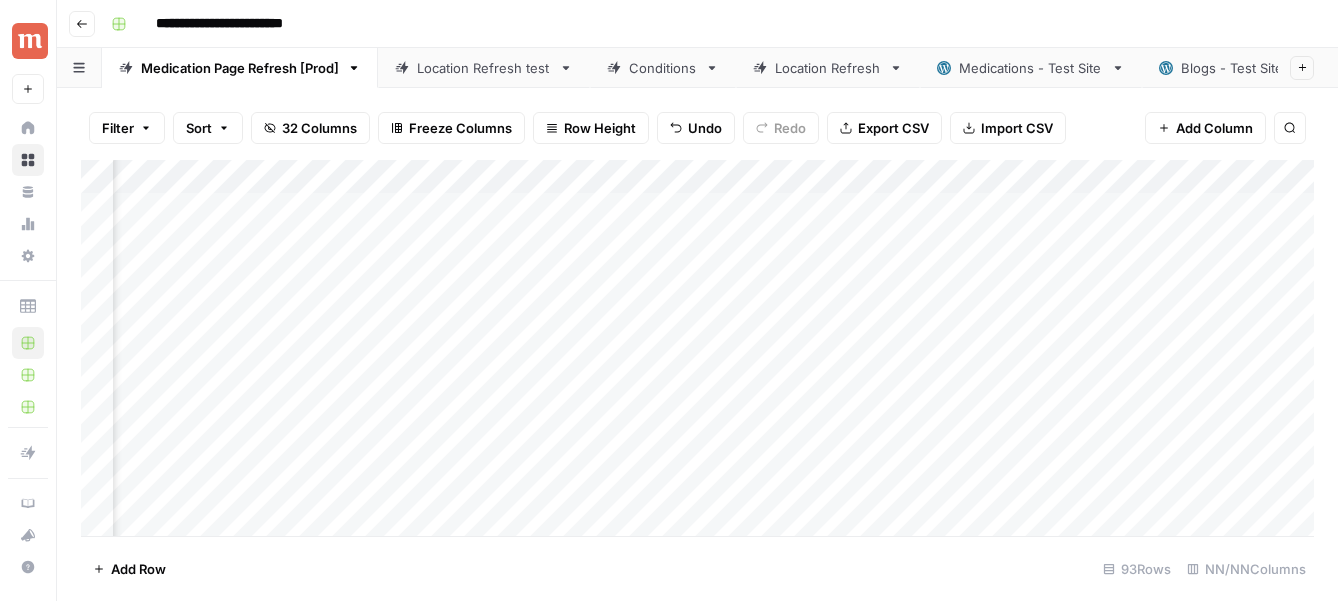 click on "Add Column" at bounding box center (697, 348) 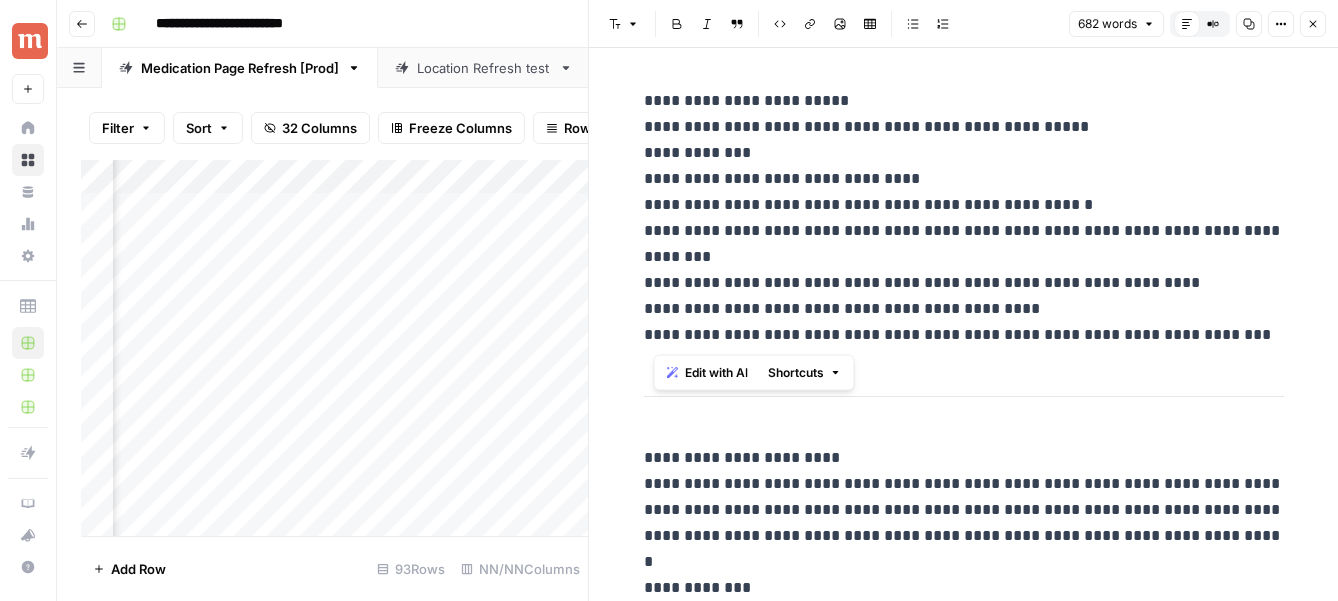 drag, startPoint x: 648, startPoint y: 334, endPoint x: 765, endPoint y: 338, distance: 117.06836 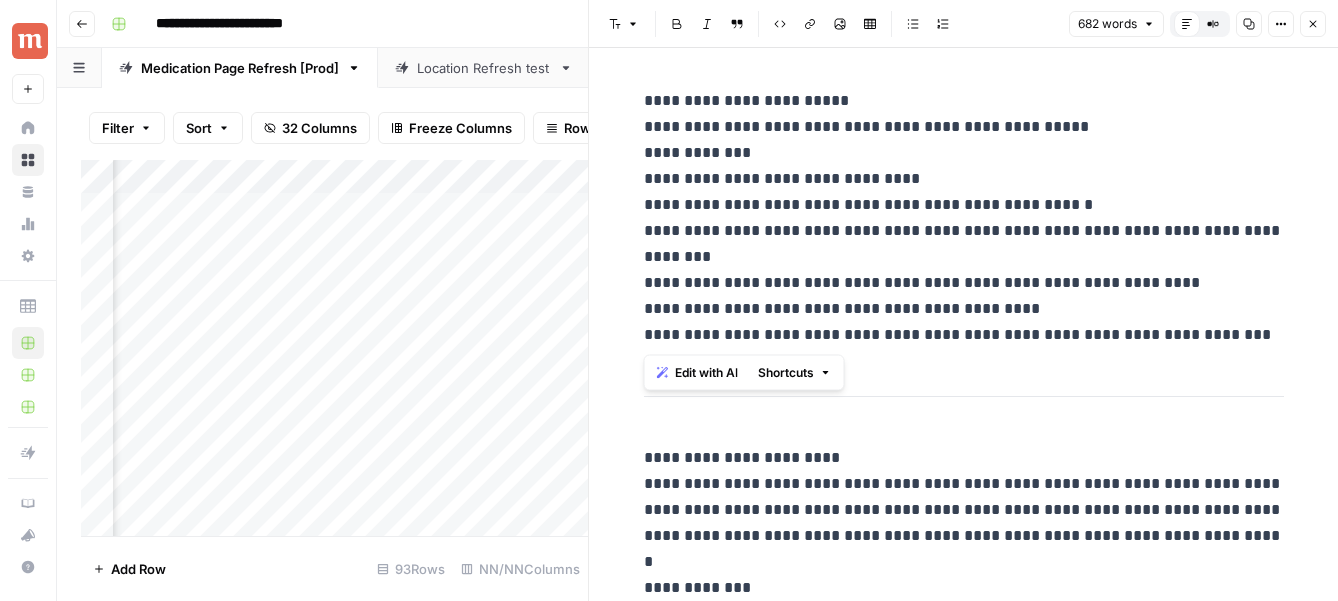 drag, startPoint x: 746, startPoint y: 336, endPoint x: 661, endPoint y: 336, distance: 85 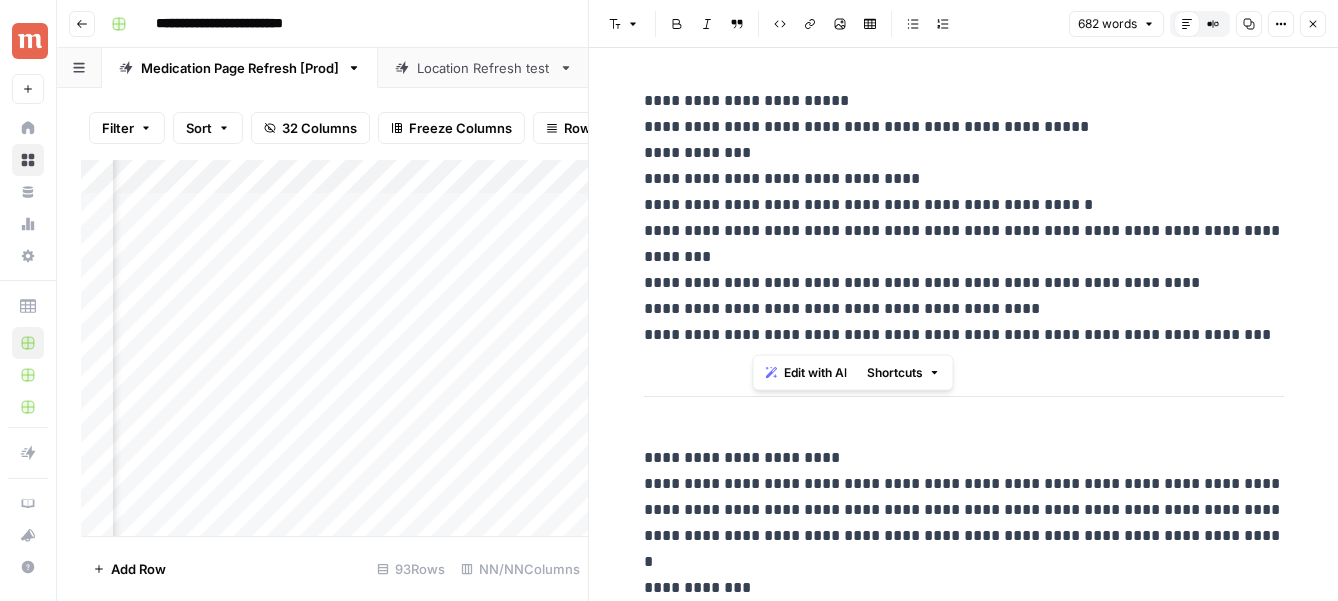 drag, startPoint x: 757, startPoint y: 334, endPoint x: 1021, endPoint y: 334, distance: 264 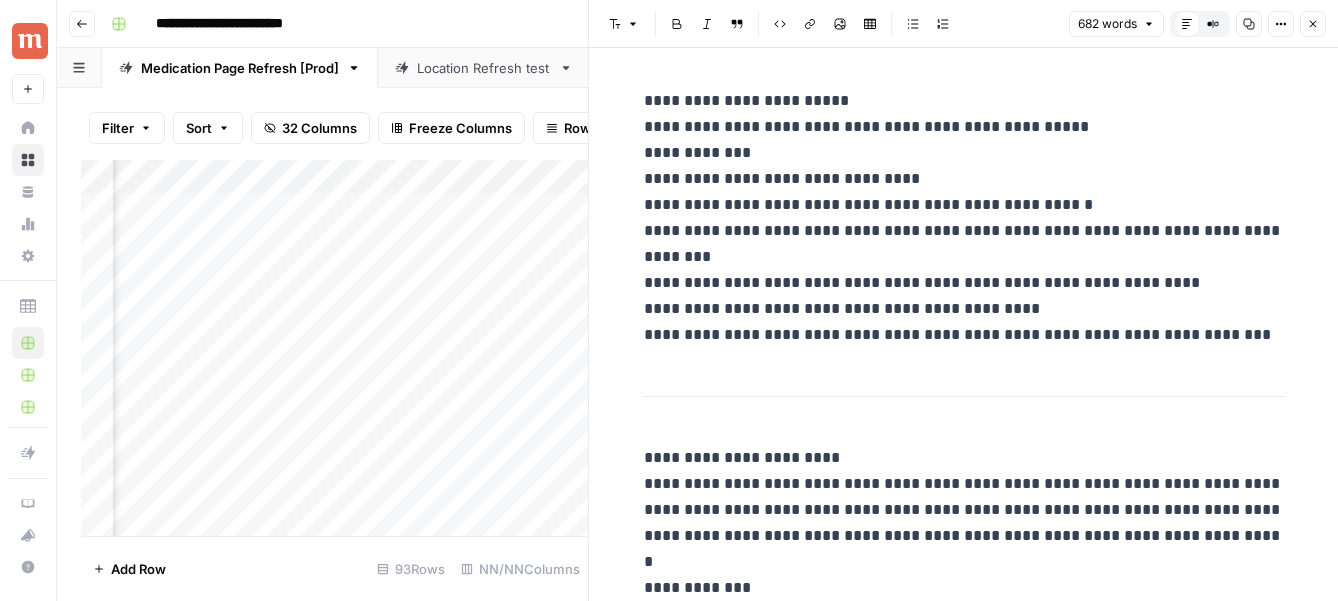 type 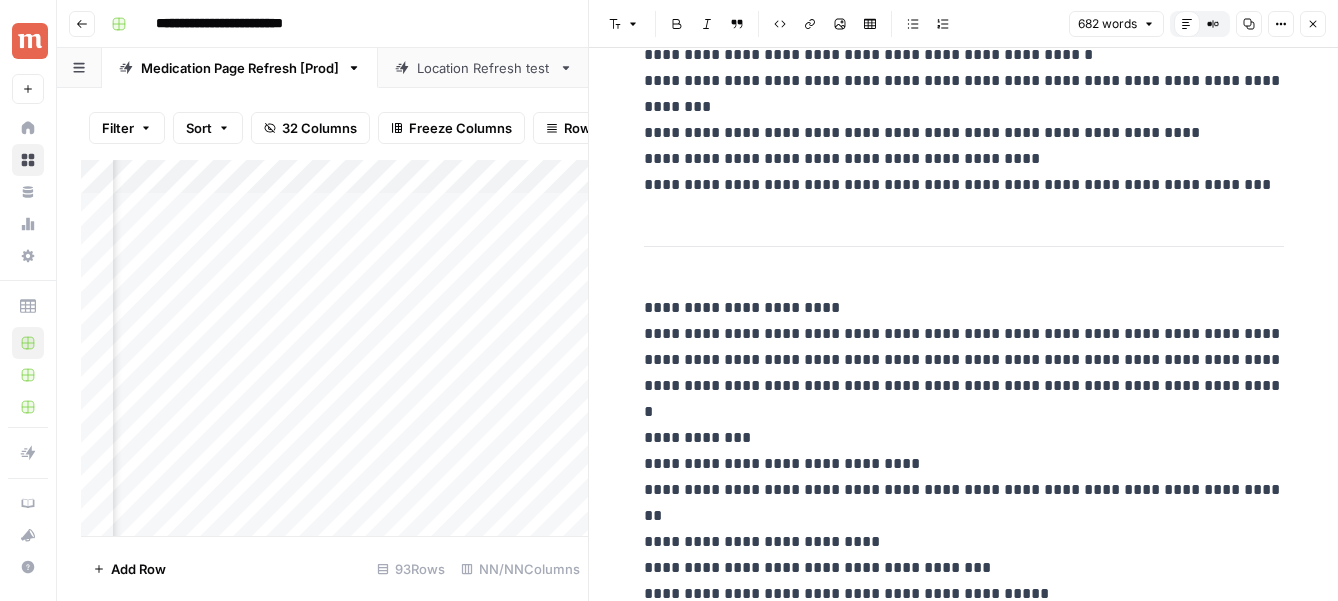 scroll, scrollTop: 190, scrollLeft: 0, axis: vertical 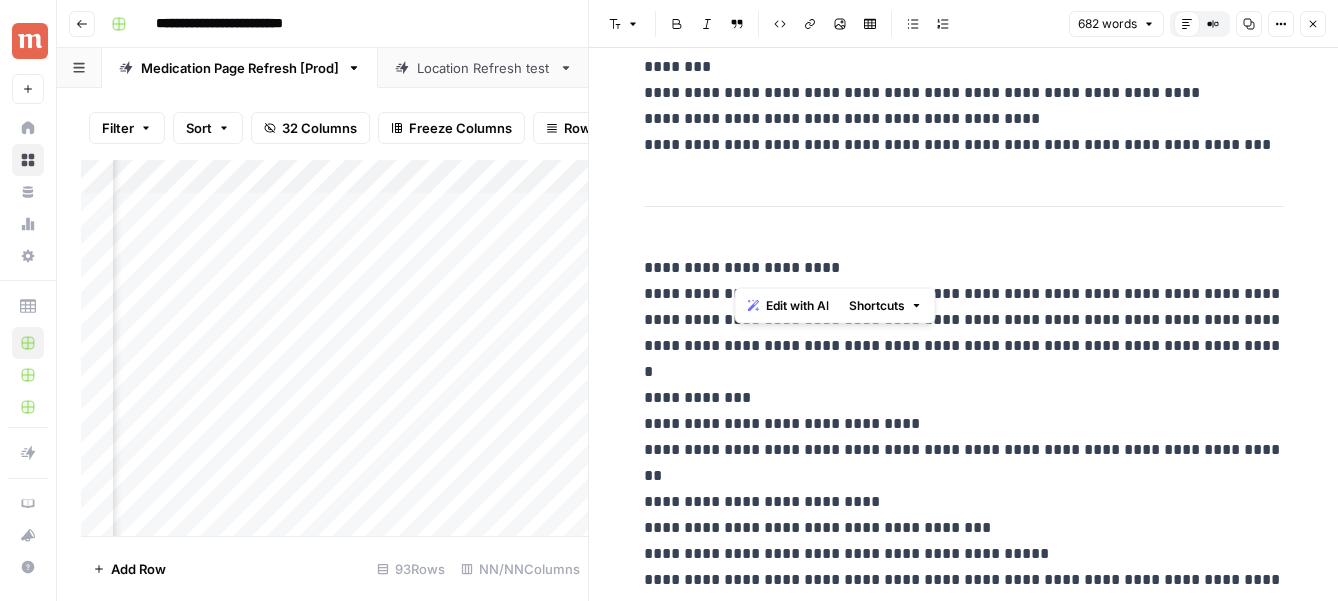 drag, startPoint x: 738, startPoint y: 265, endPoint x: 867, endPoint y: 265, distance: 129 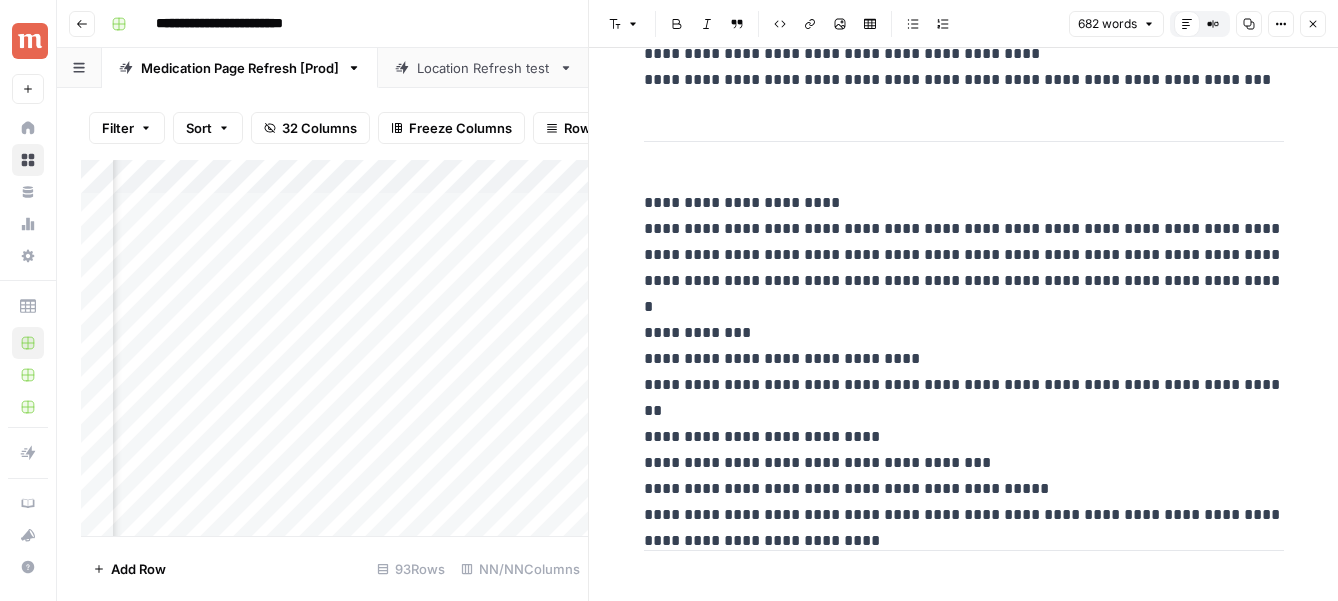 scroll, scrollTop: 256, scrollLeft: 0, axis: vertical 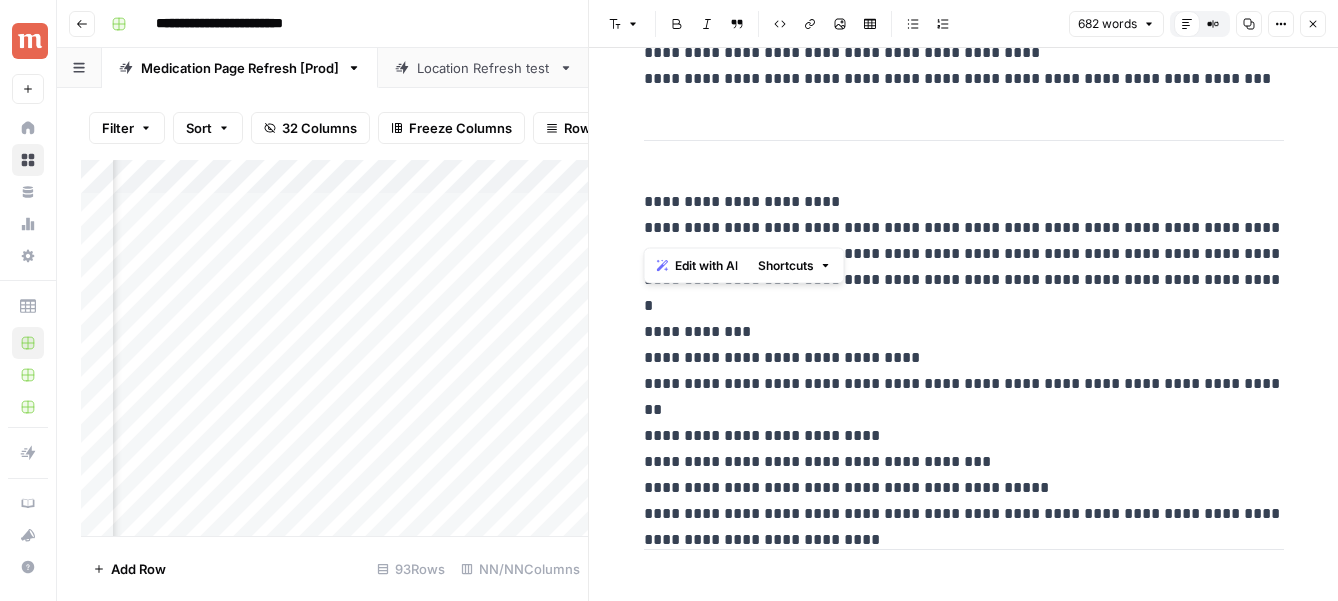 drag, startPoint x: 645, startPoint y: 229, endPoint x: 740, endPoint y: 238, distance: 95.42536 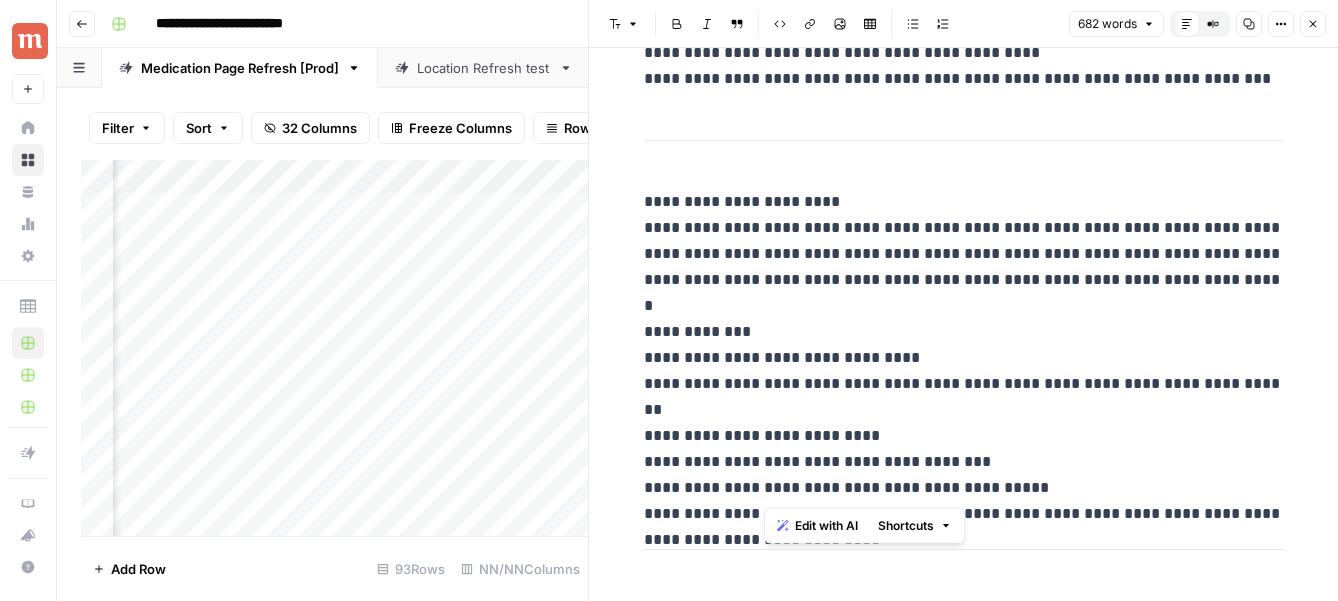 drag, startPoint x: 877, startPoint y: 489, endPoint x: 763, endPoint y: 470, distance: 115.57249 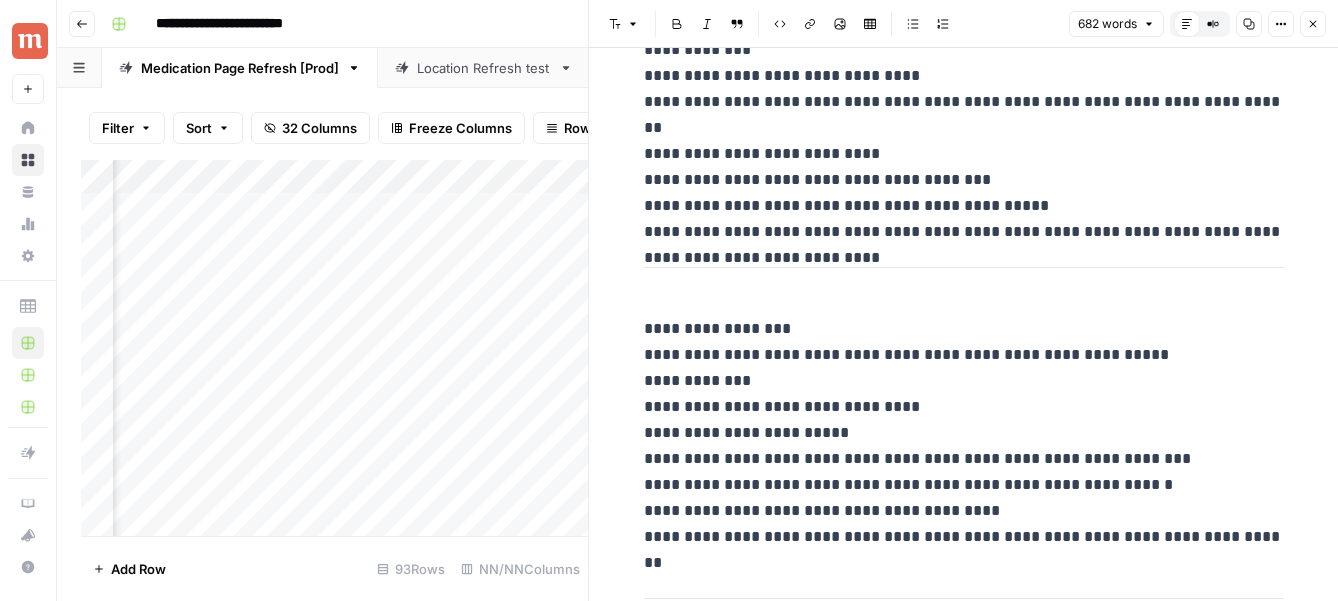 scroll, scrollTop: 608, scrollLeft: 0, axis: vertical 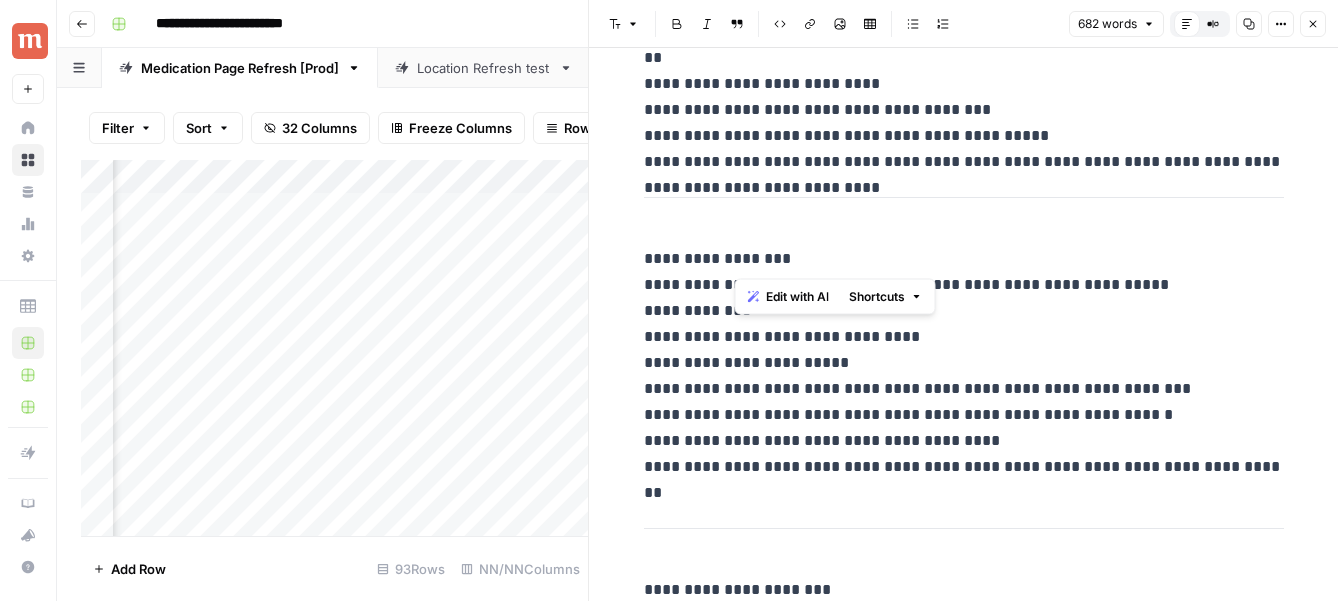 drag, startPoint x: 733, startPoint y: 257, endPoint x: 767, endPoint y: 255, distance: 34.058773 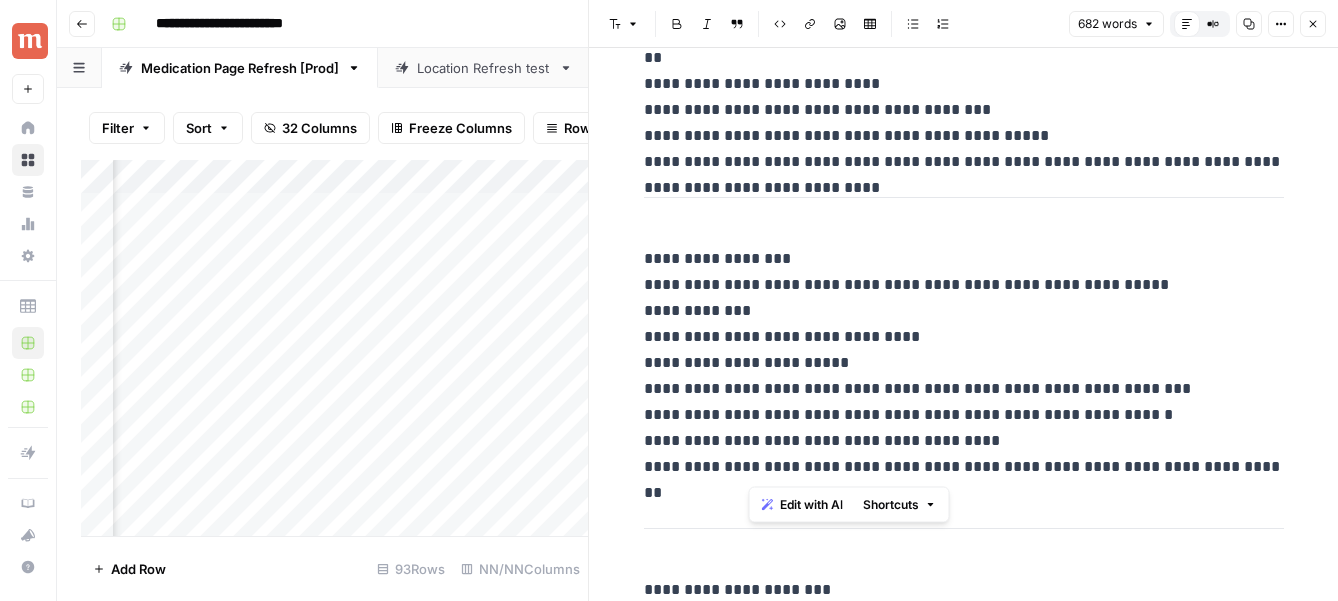 drag, startPoint x: 749, startPoint y: 465, endPoint x: 1070, endPoint y: 465, distance: 321 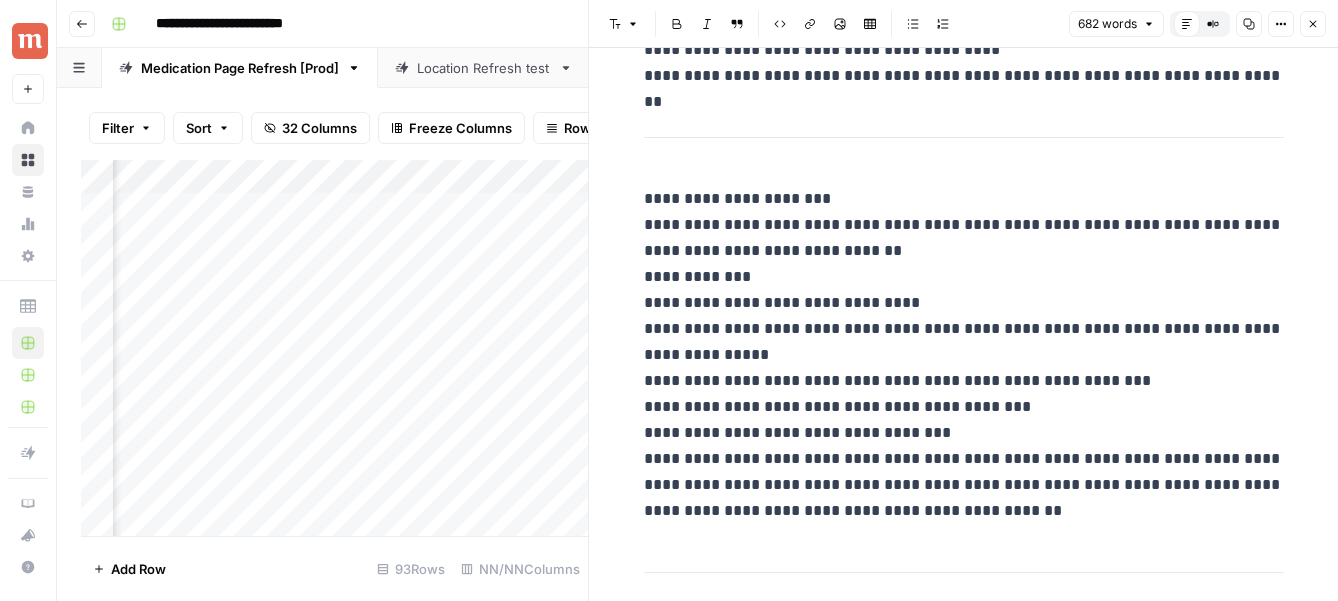 scroll, scrollTop: 1005, scrollLeft: 0, axis: vertical 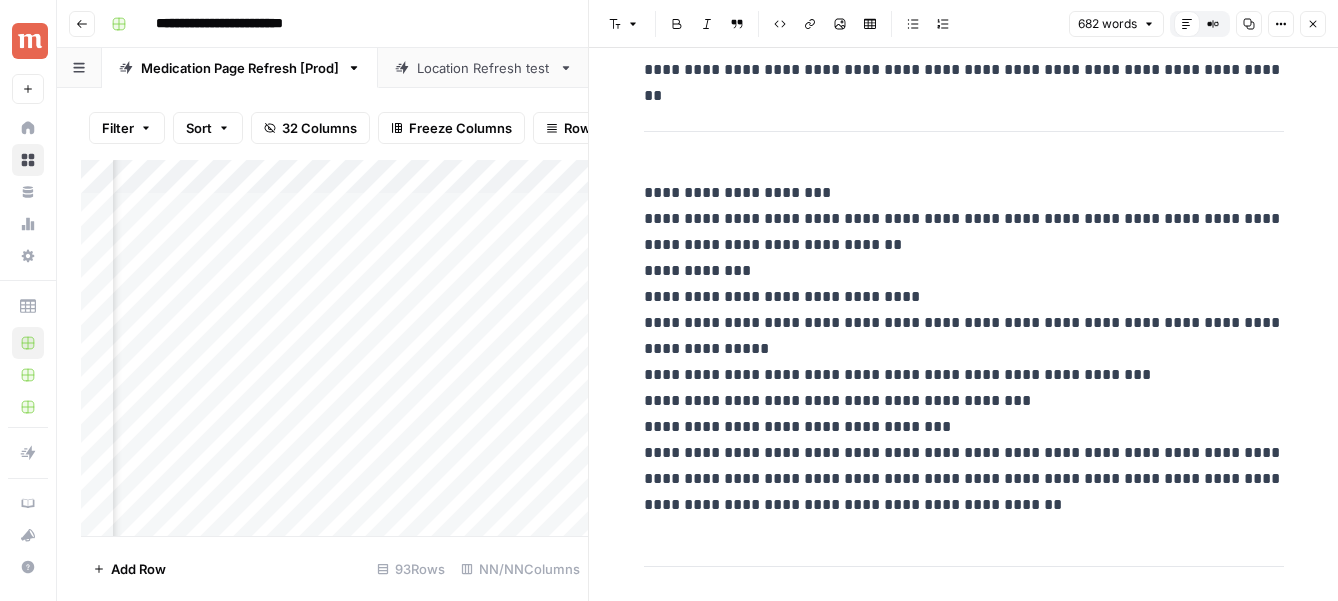 click on "**********" at bounding box center [964, 349] 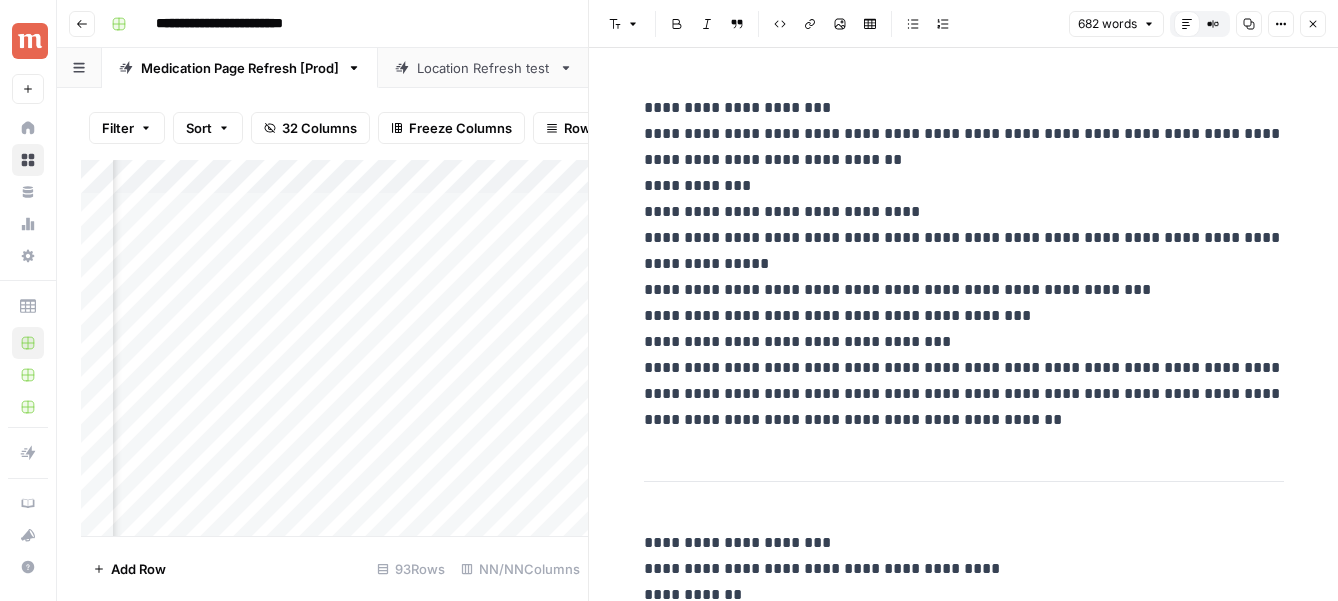 scroll, scrollTop: 1075, scrollLeft: 0, axis: vertical 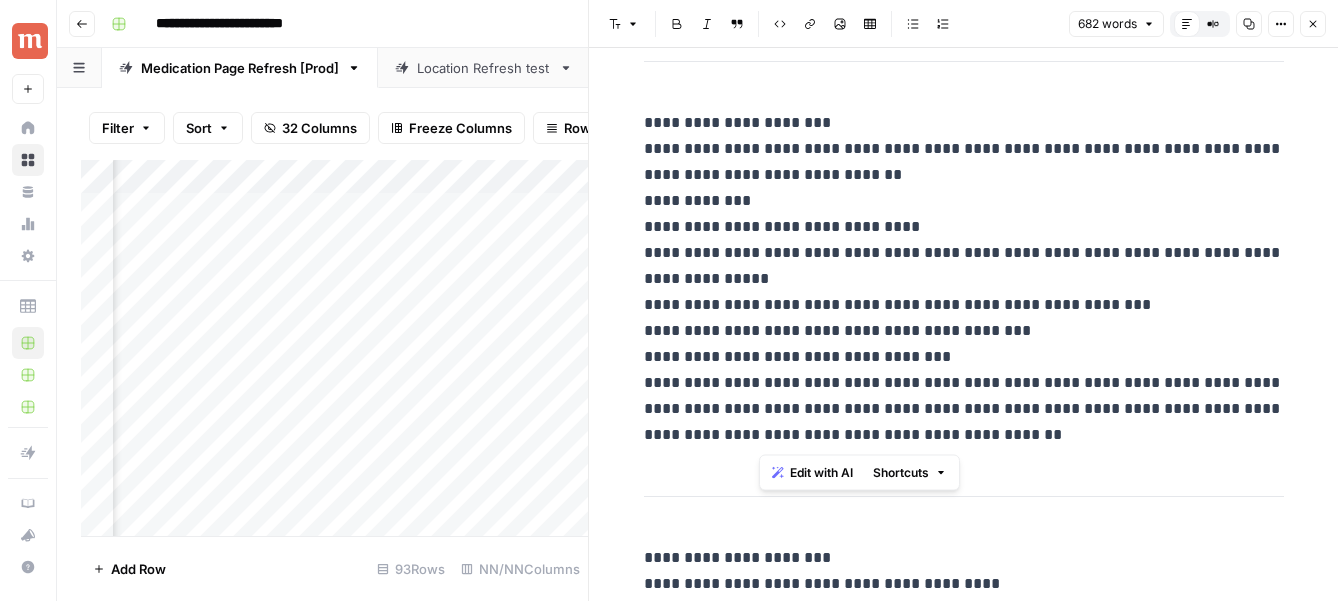 drag, startPoint x: 960, startPoint y: 436, endPoint x: 759, endPoint y: 402, distance: 203.85535 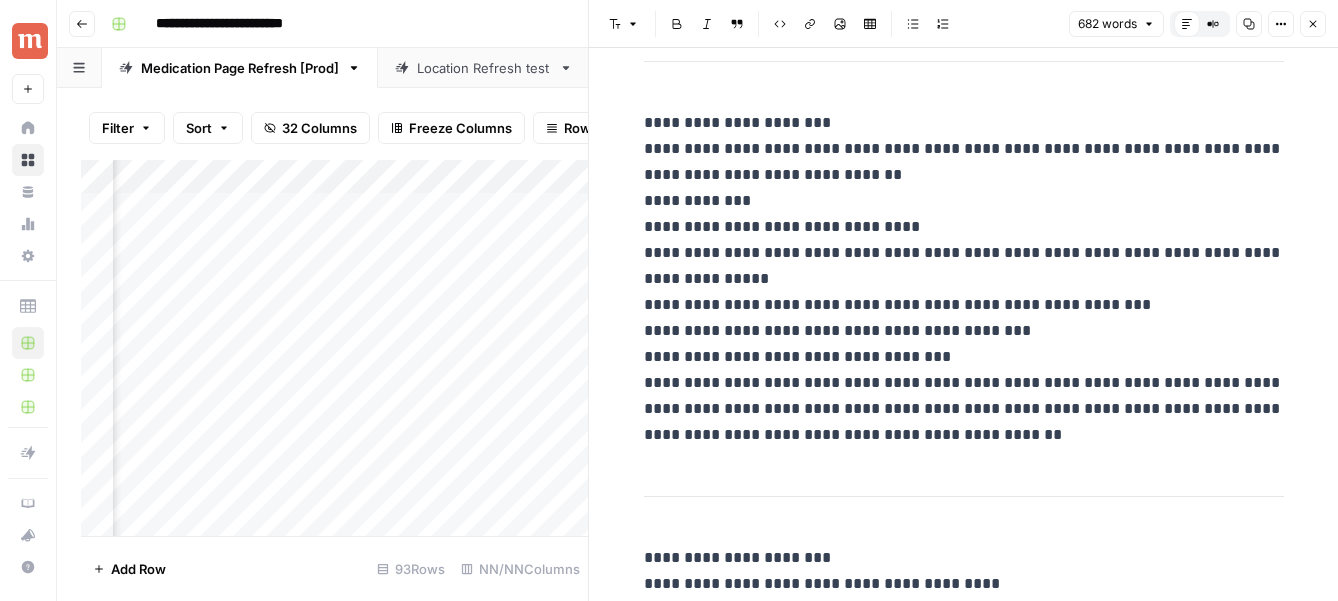 click on "**********" at bounding box center [964, 279] 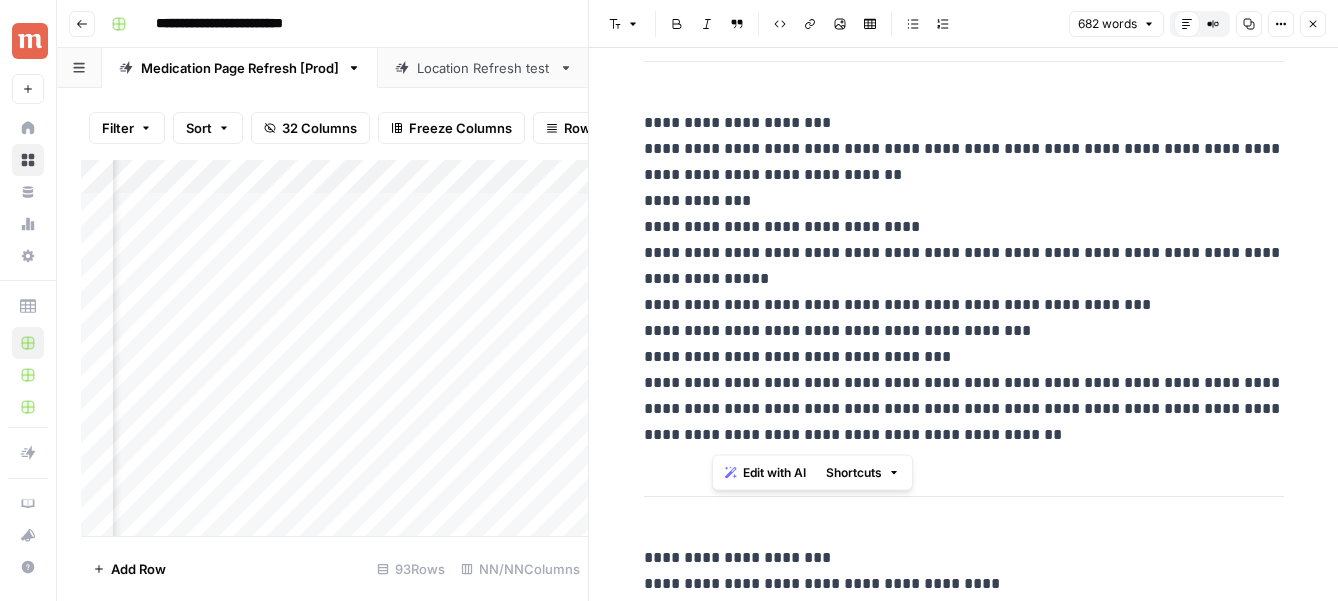 drag, startPoint x: 963, startPoint y: 438, endPoint x: 712, endPoint y: 412, distance: 252.34302 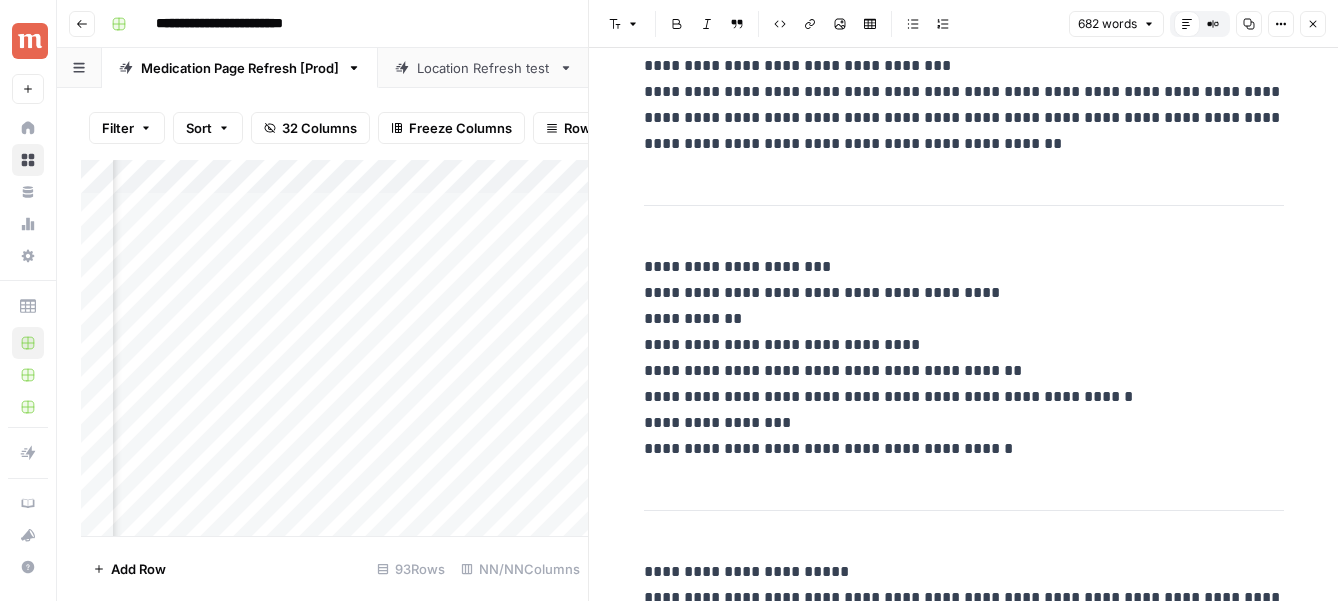 scroll, scrollTop: 1367, scrollLeft: 0, axis: vertical 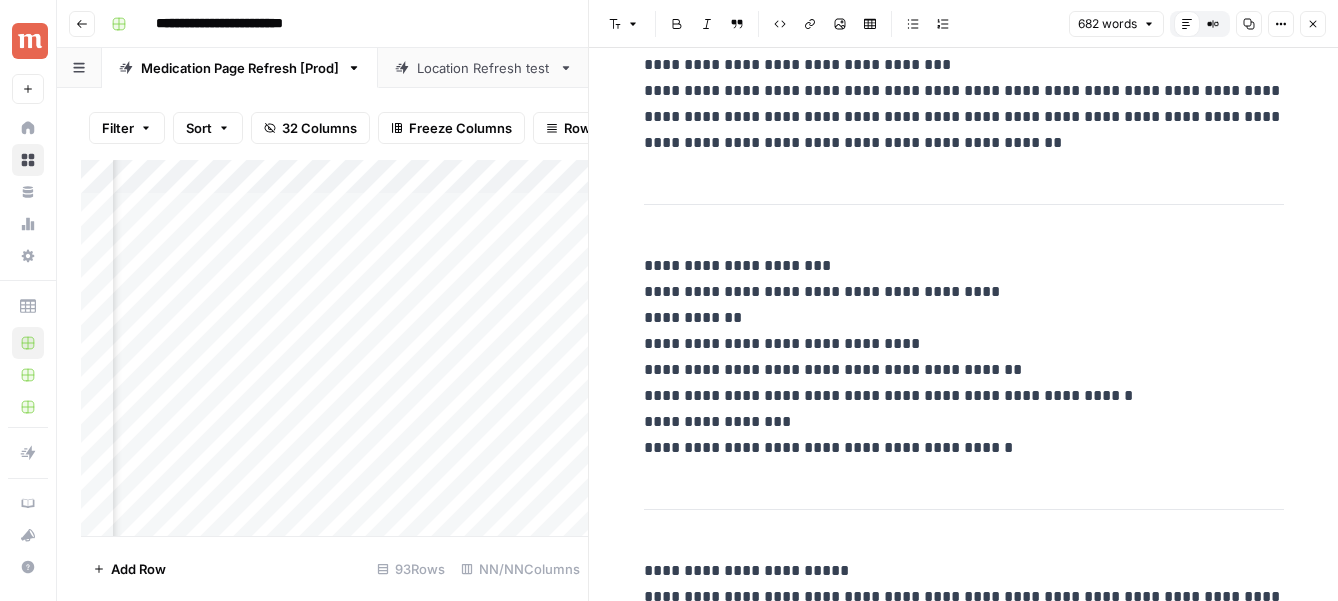 click on "**********" at bounding box center (964, 357) 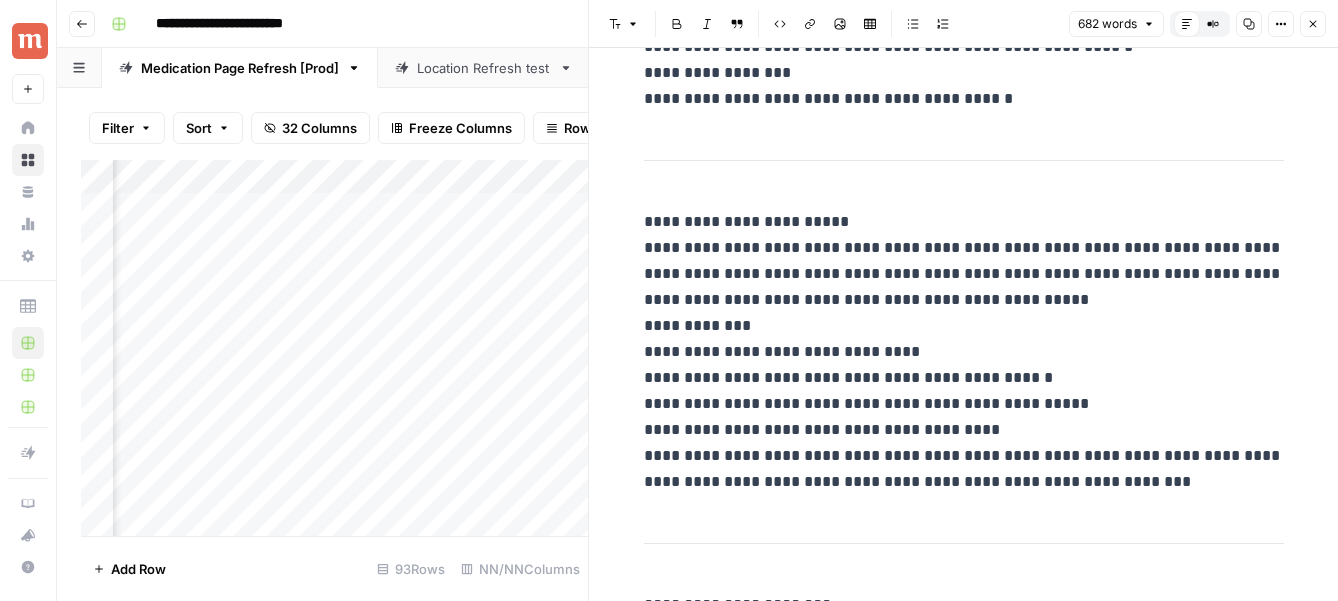 scroll, scrollTop: 1718, scrollLeft: 0, axis: vertical 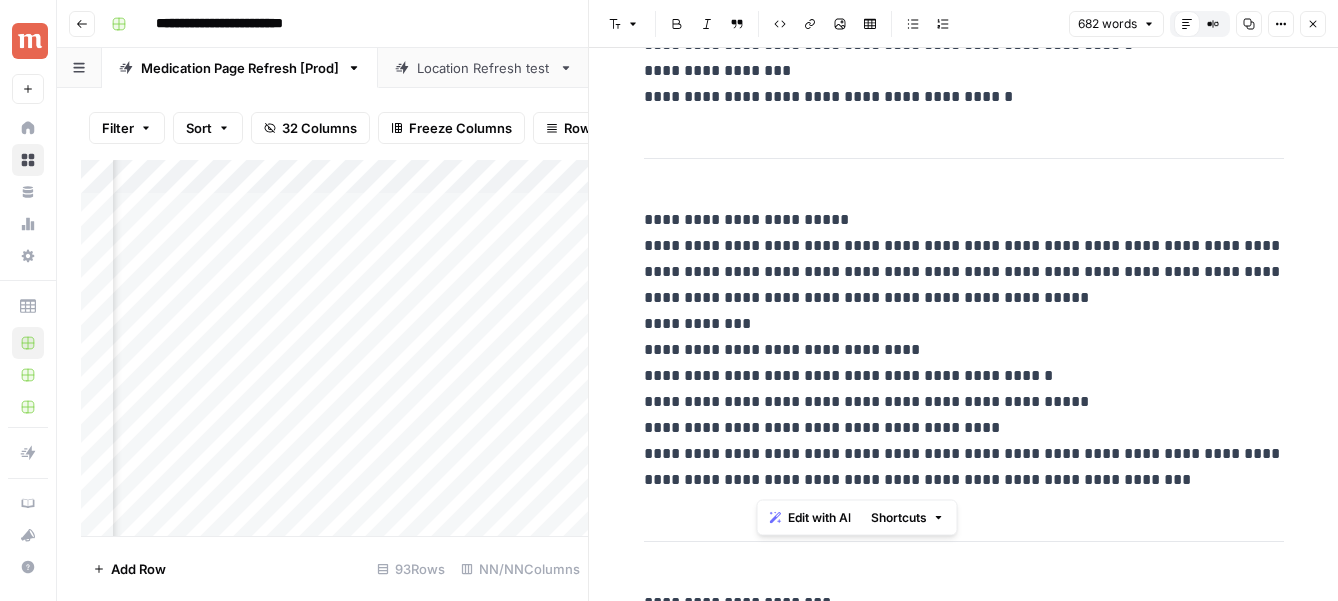 drag, startPoint x: 758, startPoint y: 452, endPoint x: 1097, endPoint y: 488, distance: 340.90616 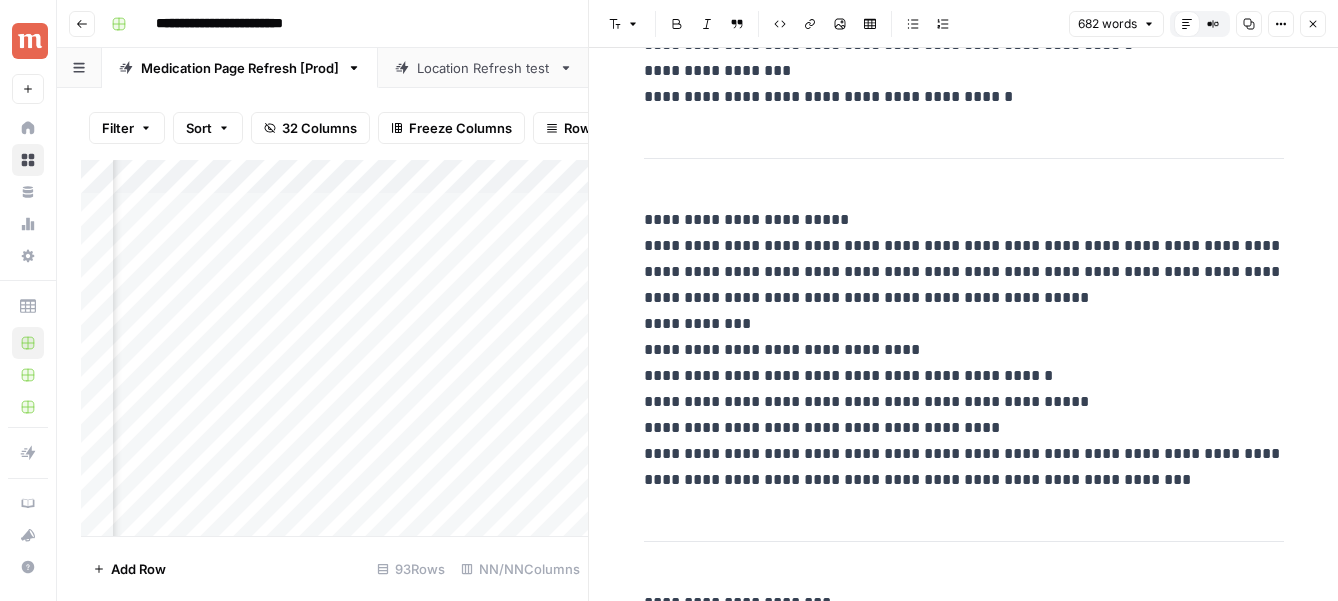 click on "**********" at bounding box center (964, 350) 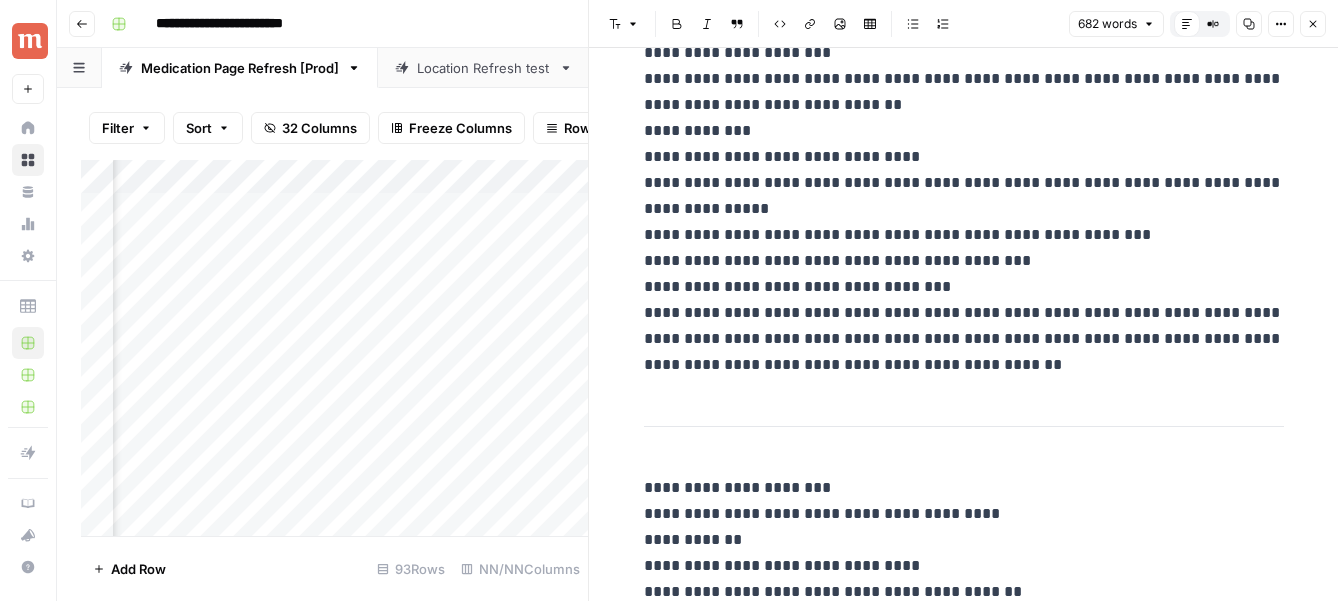 scroll, scrollTop: 1059, scrollLeft: 0, axis: vertical 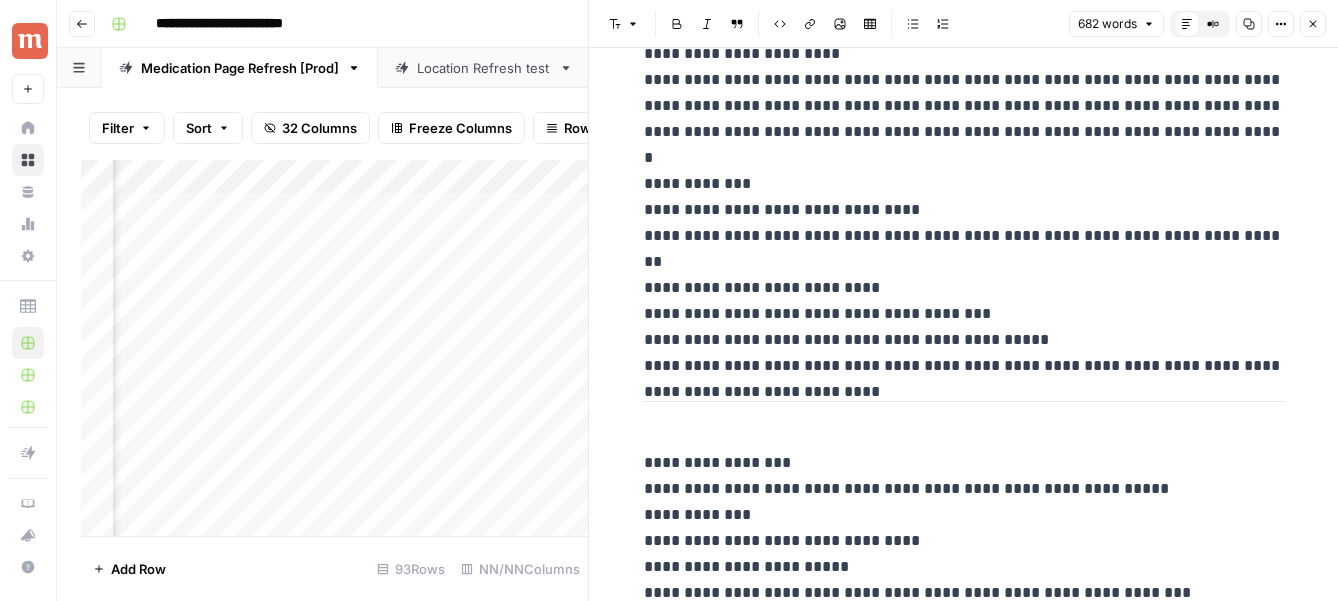 click on "**********" at bounding box center (964, 197) 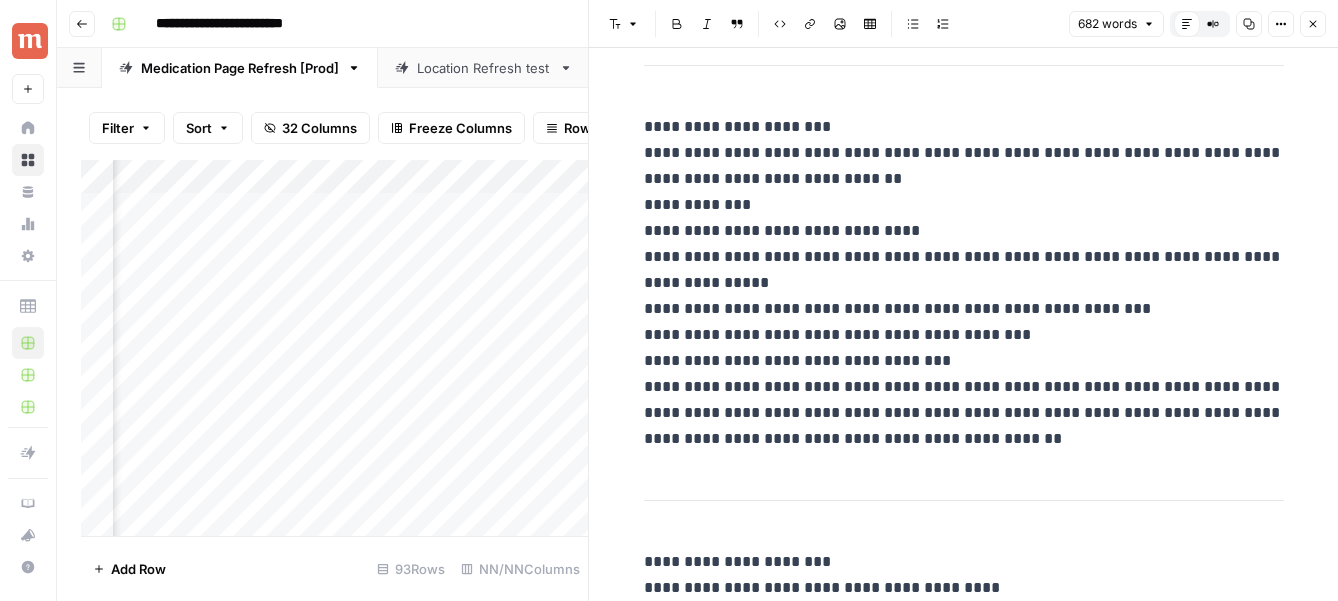 scroll, scrollTop: 1075, scrollLeft: 0, axis: vertical 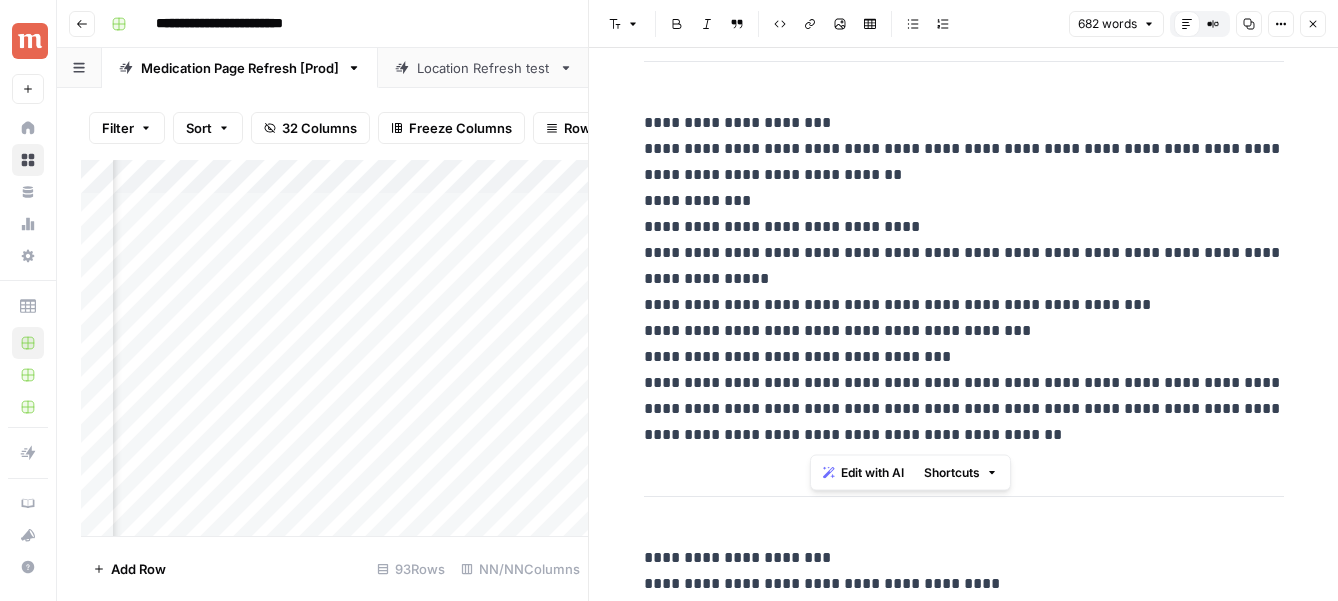 drag, startPoint x: 978, startPoint y: 428, endPoint x: 808, endPoint y: 412, distance: 170.75128 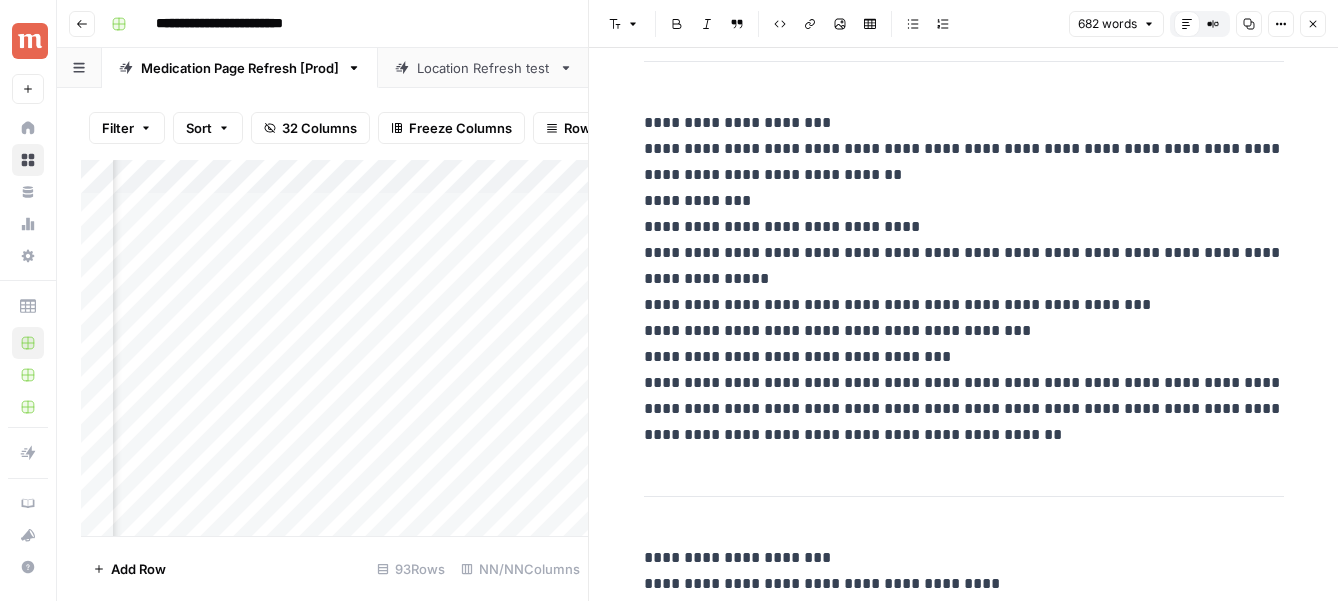click on "**********" at bounding box center [964, 279] 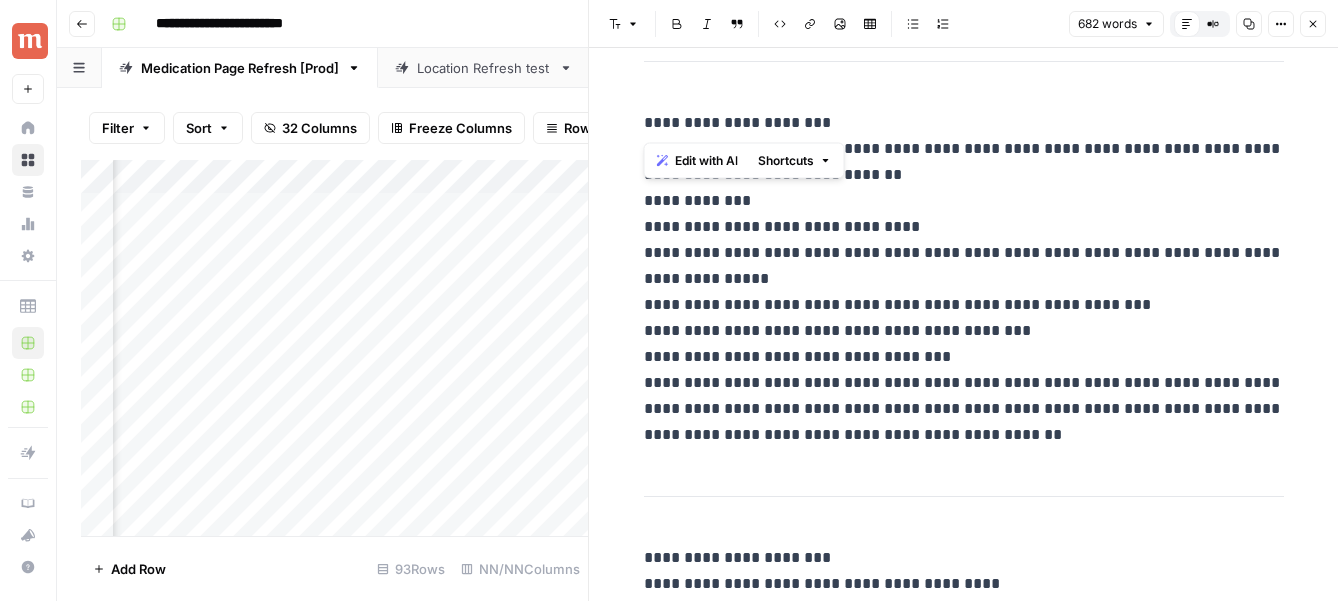 drag, startPoint x: 645, startPoint y: 124, endPoint x: 816, endPoint y: 124, distance: 171 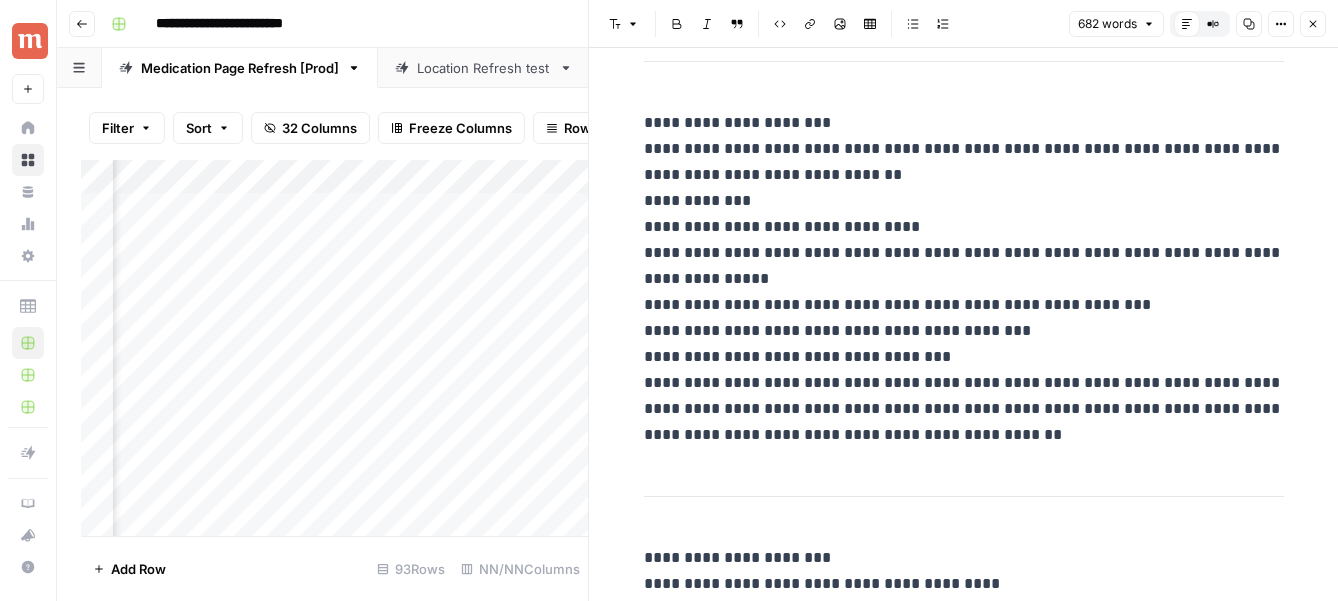 click on "**********" at bounding box center (964, 279) 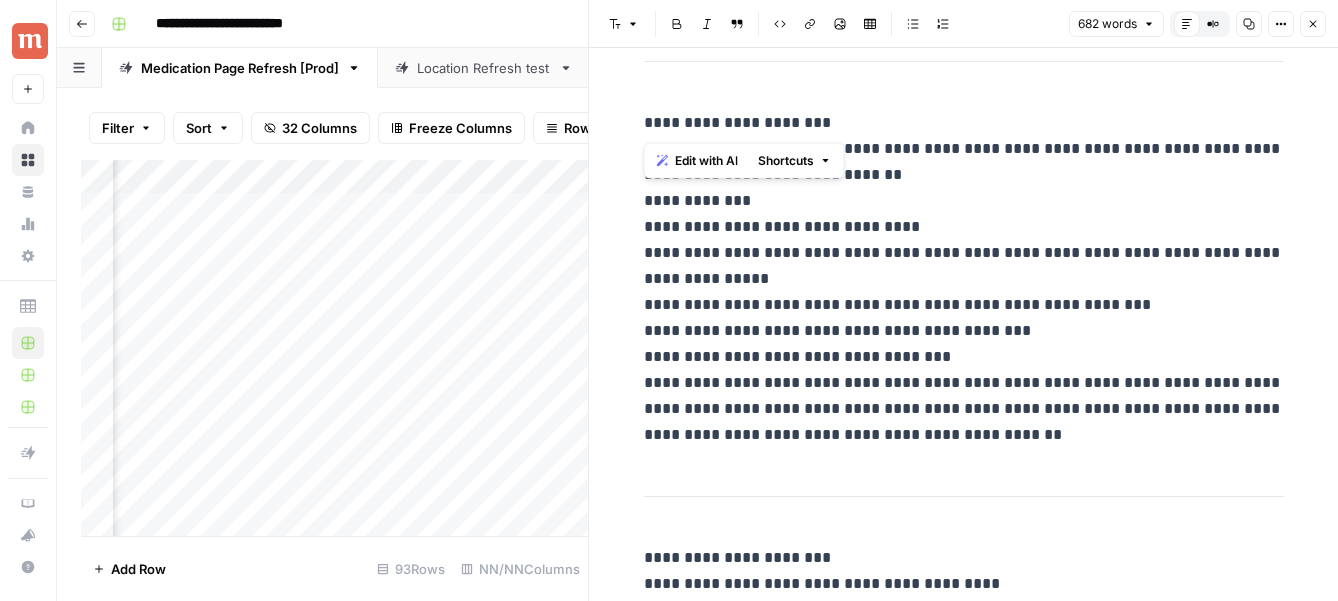 drag, startPoint x: 637, startPoint y: 123, endPoint x: 844, endPoint y: 121, distance: 207.00966 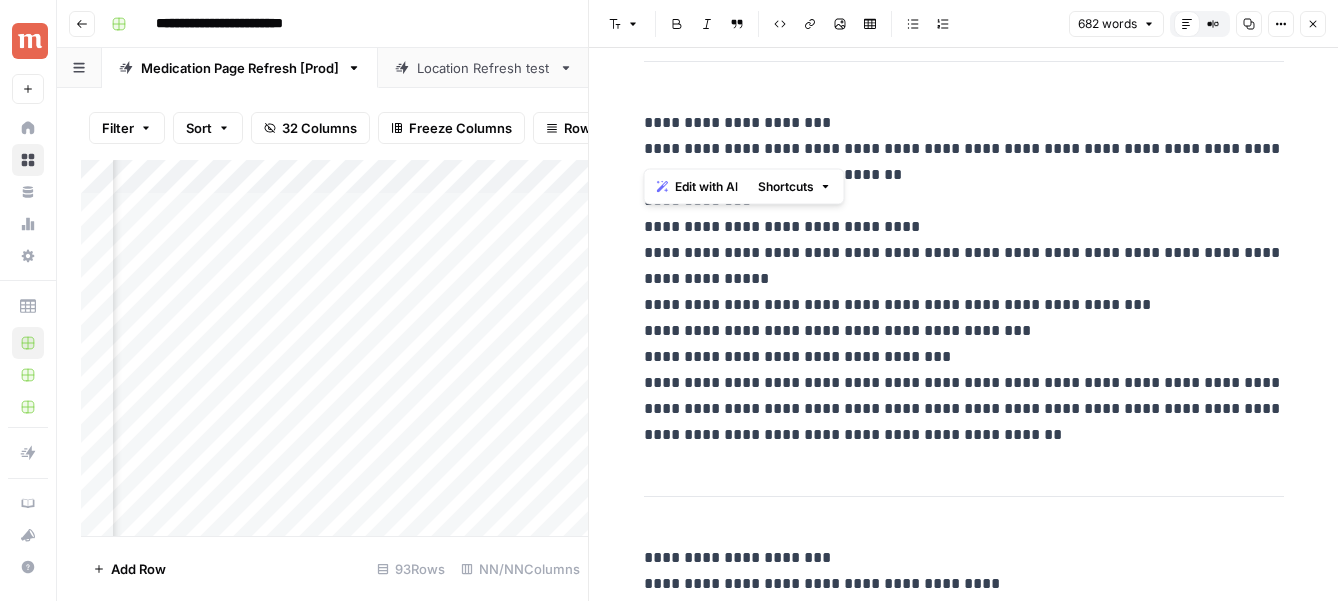 drag, startPoint x: 844, startPoint y: 121, endPoint x: 685, endPoint y: 123, distance: 159.01257 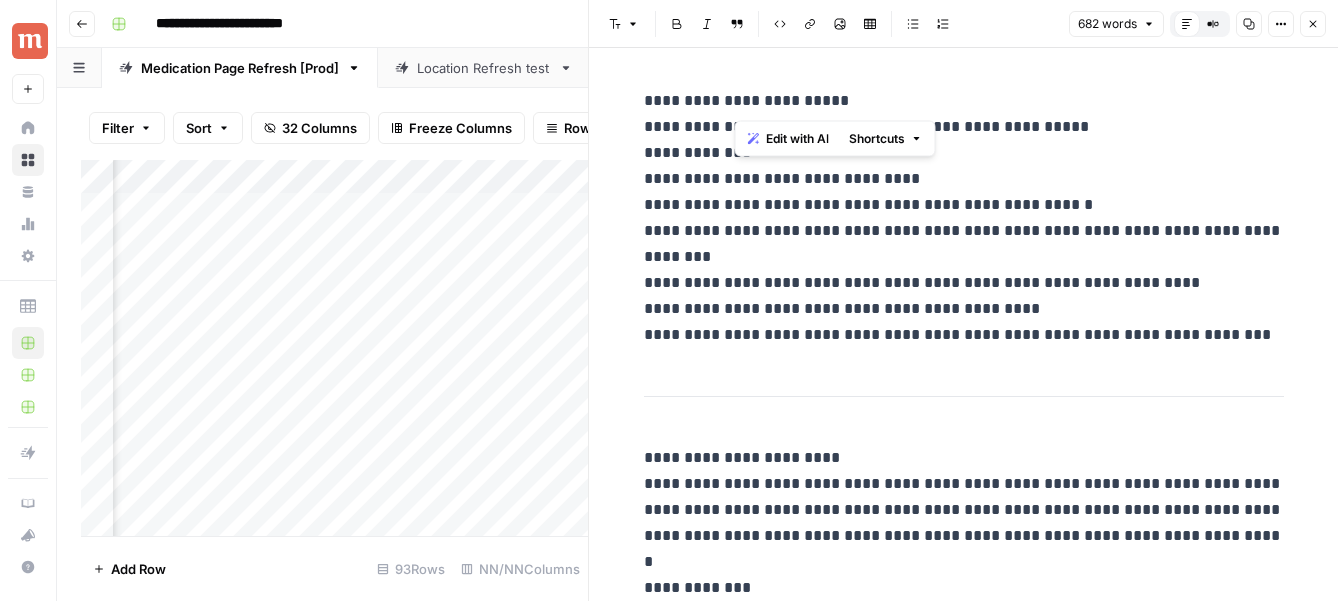 drag, startPoint x: 734, startPoint y: 99, endPoint x: 840, endPoint y: 98, distance: 106.004715 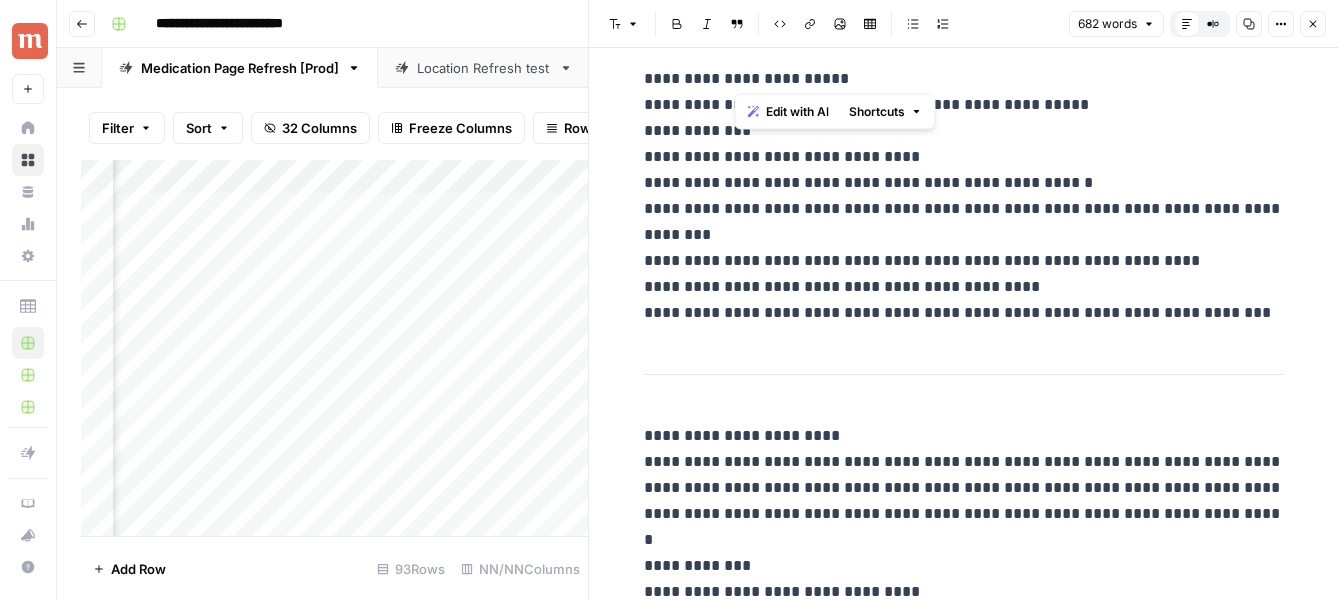 scroll, scrollTop: 27, scrollLeft: 0, axis: vertical 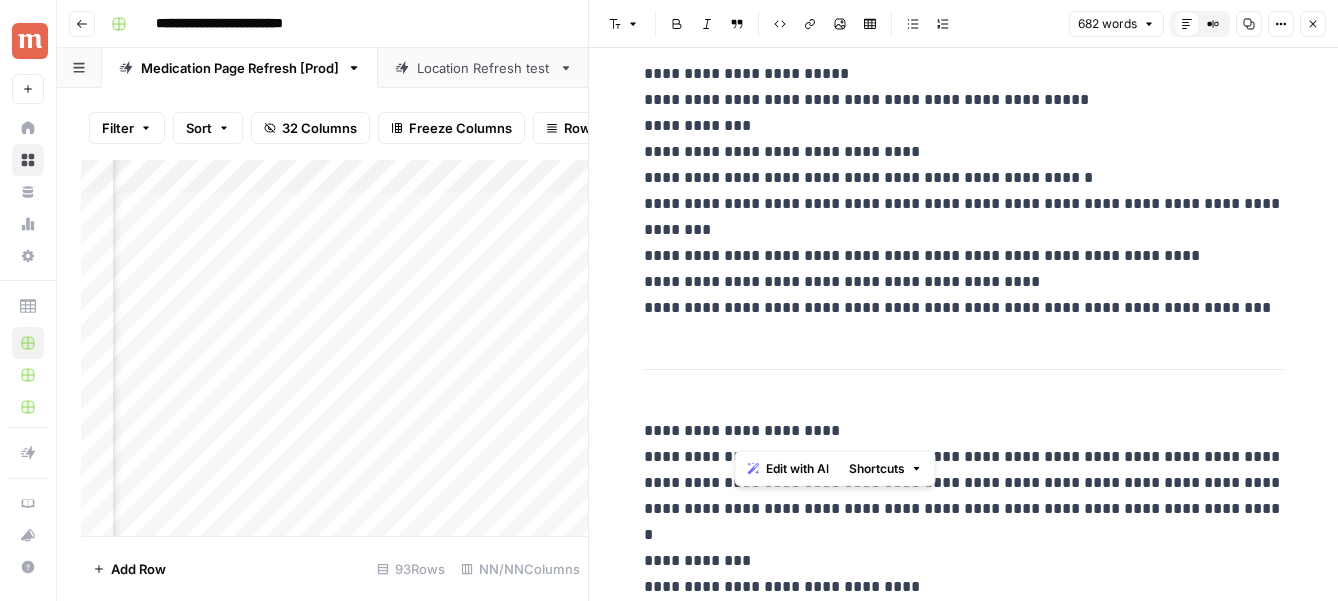 drag, startPoint x: 737, startPoint y: 431, endPoint x: 840, endPoint y: 430, distance: 103.00485 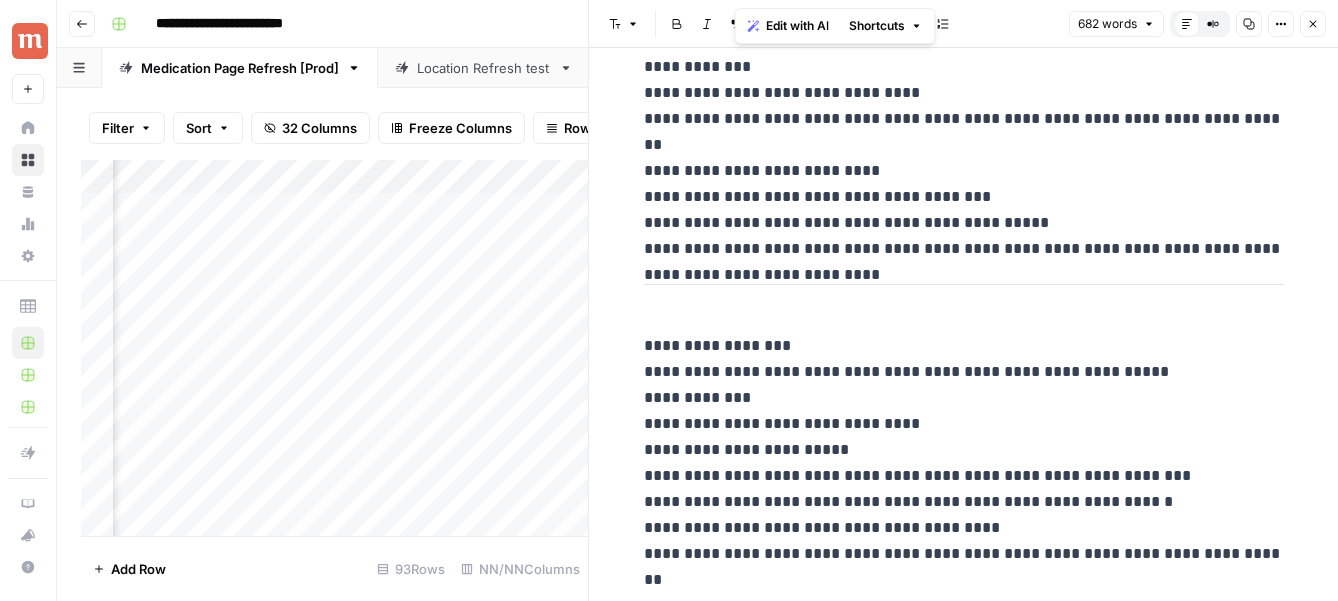 scroll, scrollTop: 558, scrollLeft: 0, axis: vertical 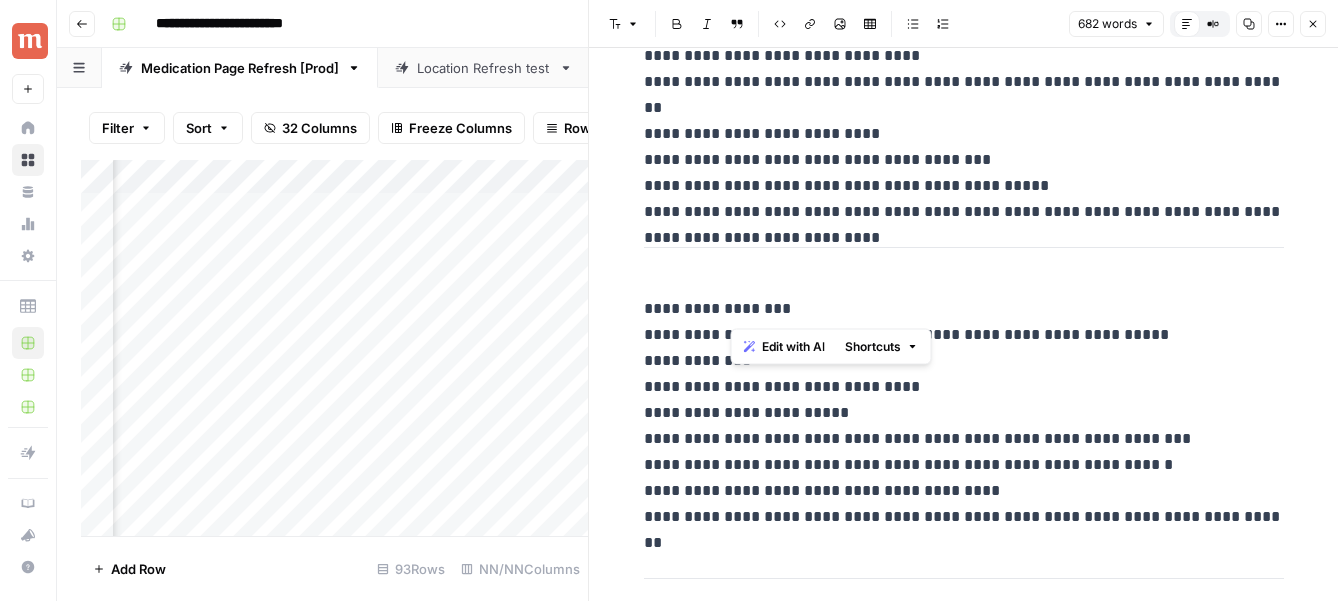 drag, startPoint x: 728, startPoint y: 308, endPoint x: 797, endPoint y: 308, distance: 69 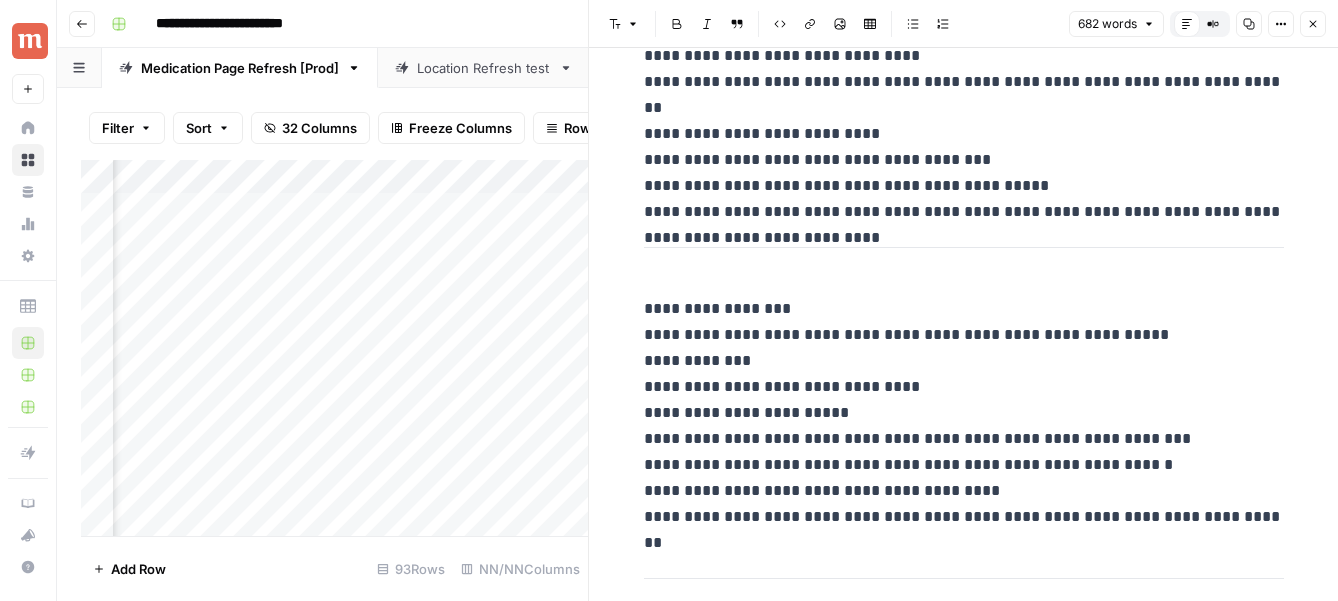 click on "**********" at bounding box center [964, 413] 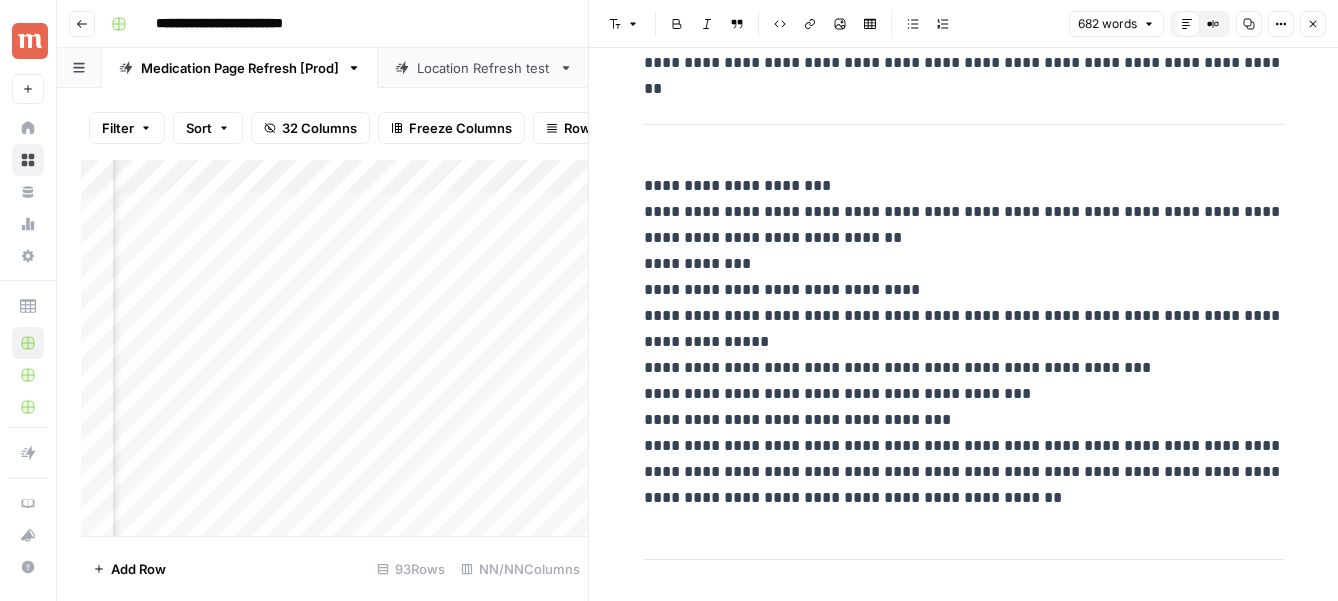 scroll, scrollTop: 1045, scrollLeft: 0, axis: vertical 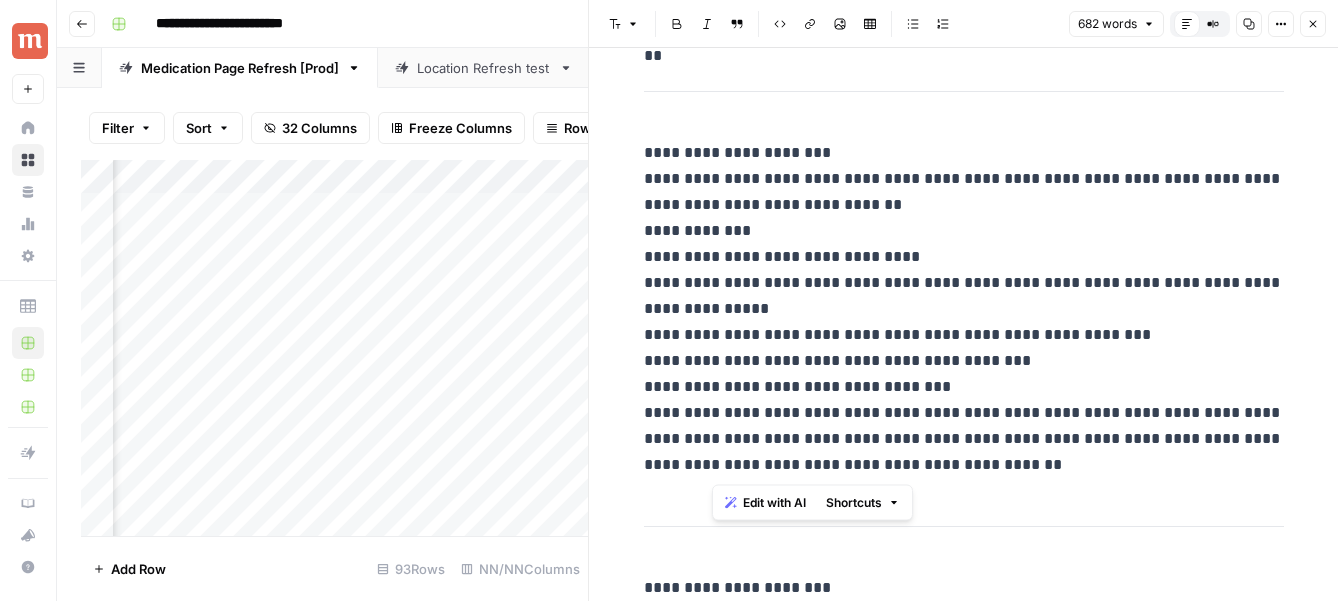 drag, startPoint x: 711, startPoint y: 441, endPoint x: 1035, endPoint y: 472, distance: 325.47964 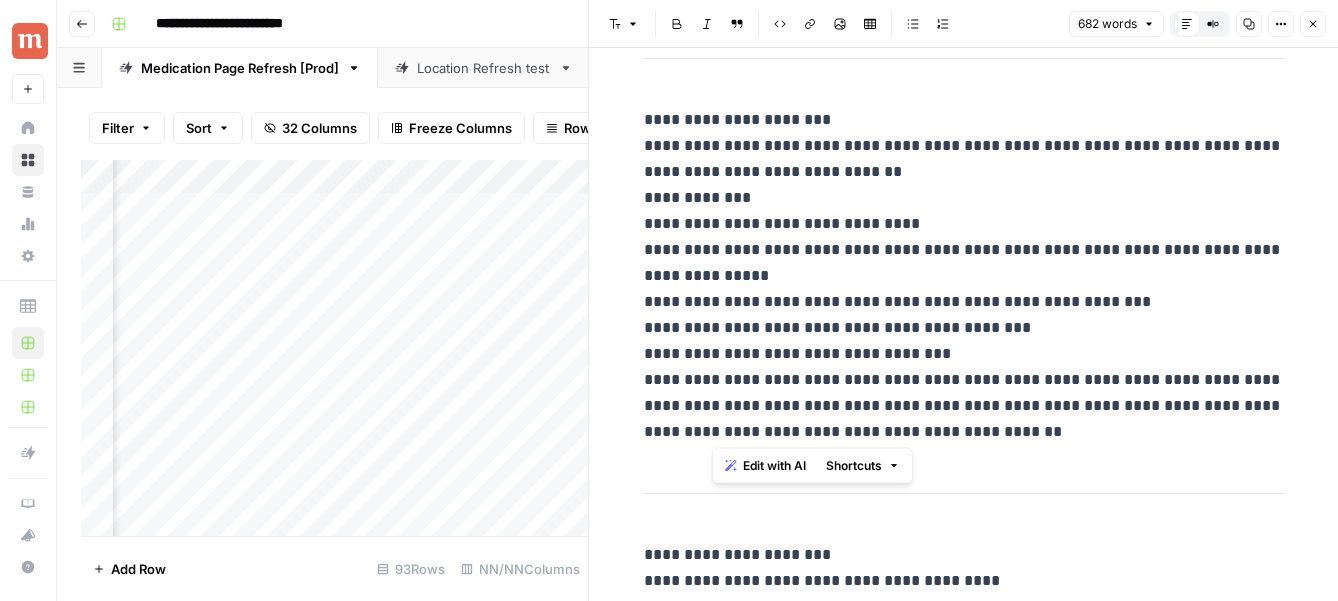 scroll, scrollTop: 1085, scrollLeft: 0, axis: vertical 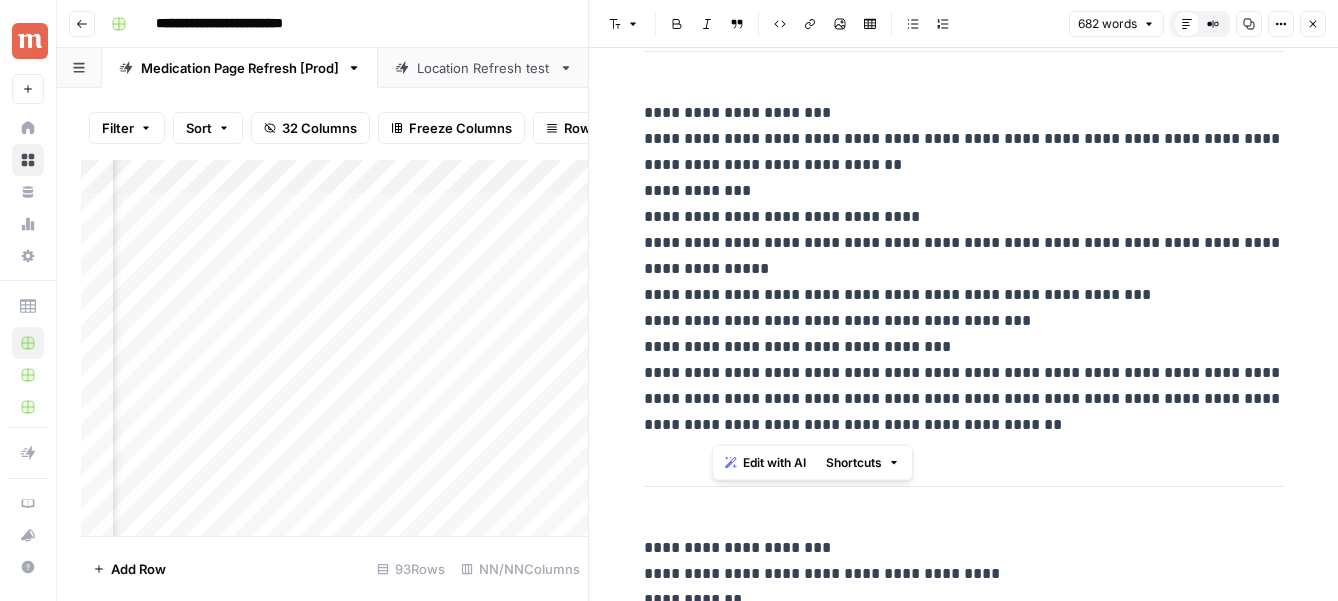 click on "**********" at bounding box center [964, 827] 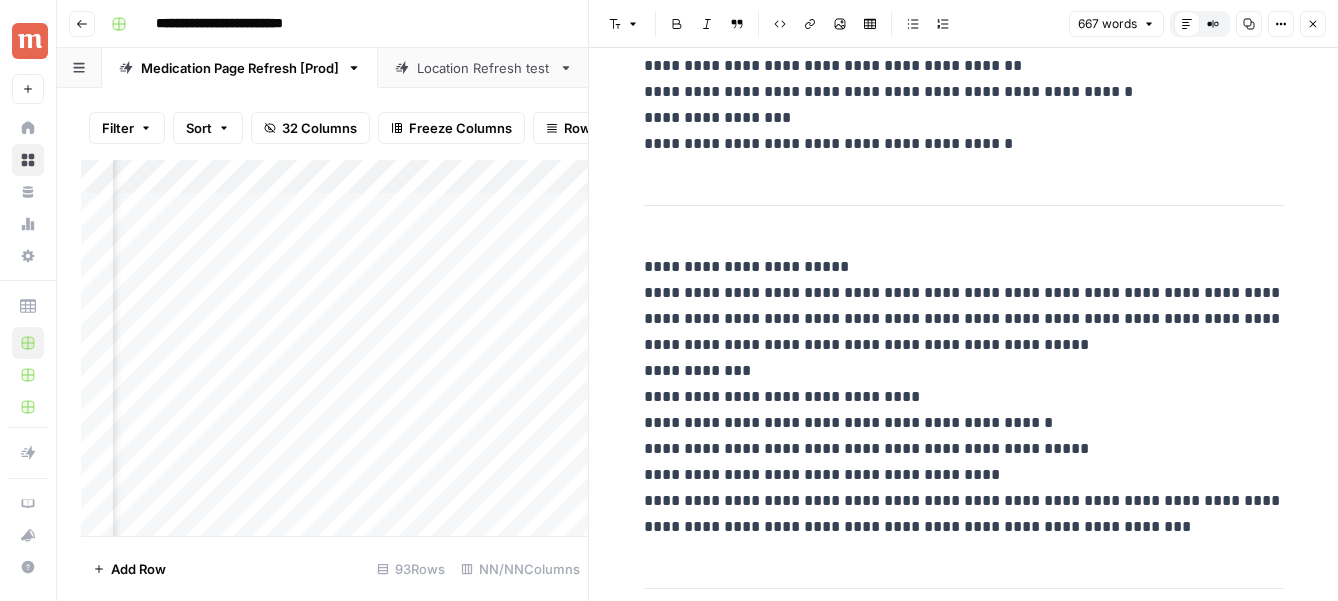 scroll, scrollTop: 1656, scrollLeft: 0, axis: vertical 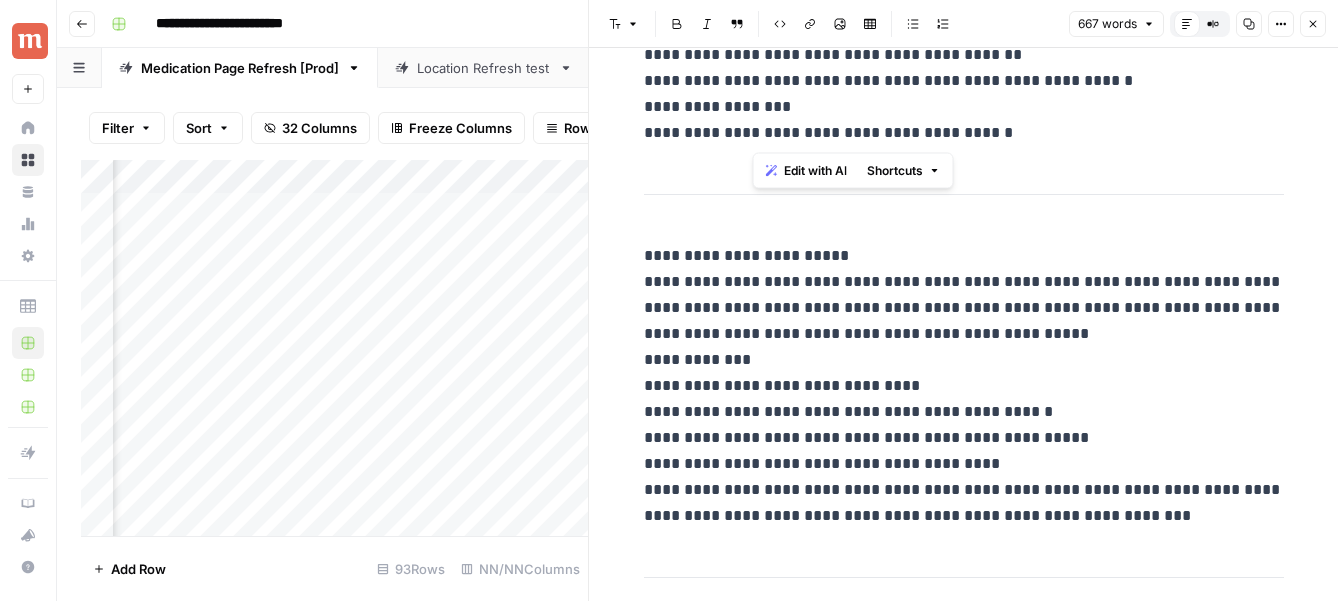 drag, startPoint x: 756, startPoint y: 135, endPoint x: 1006, endPoint y: 135, distance: 250 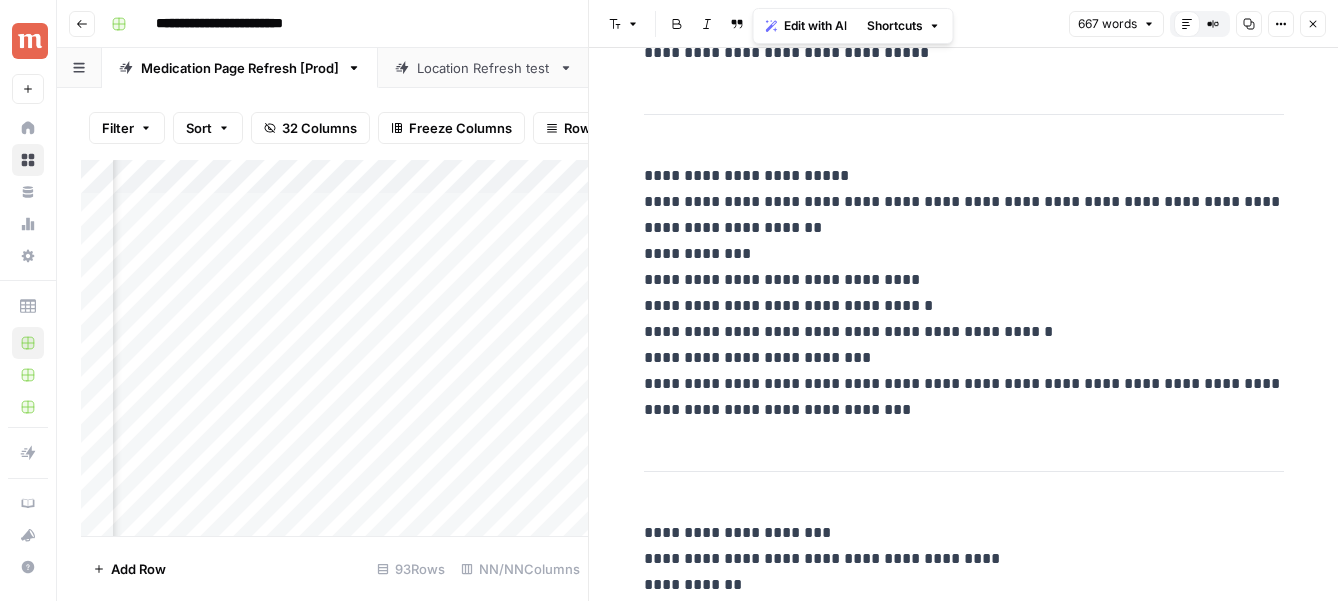 scroll, scrollTop: 2383, scrollLeft: 0, axis: vertical 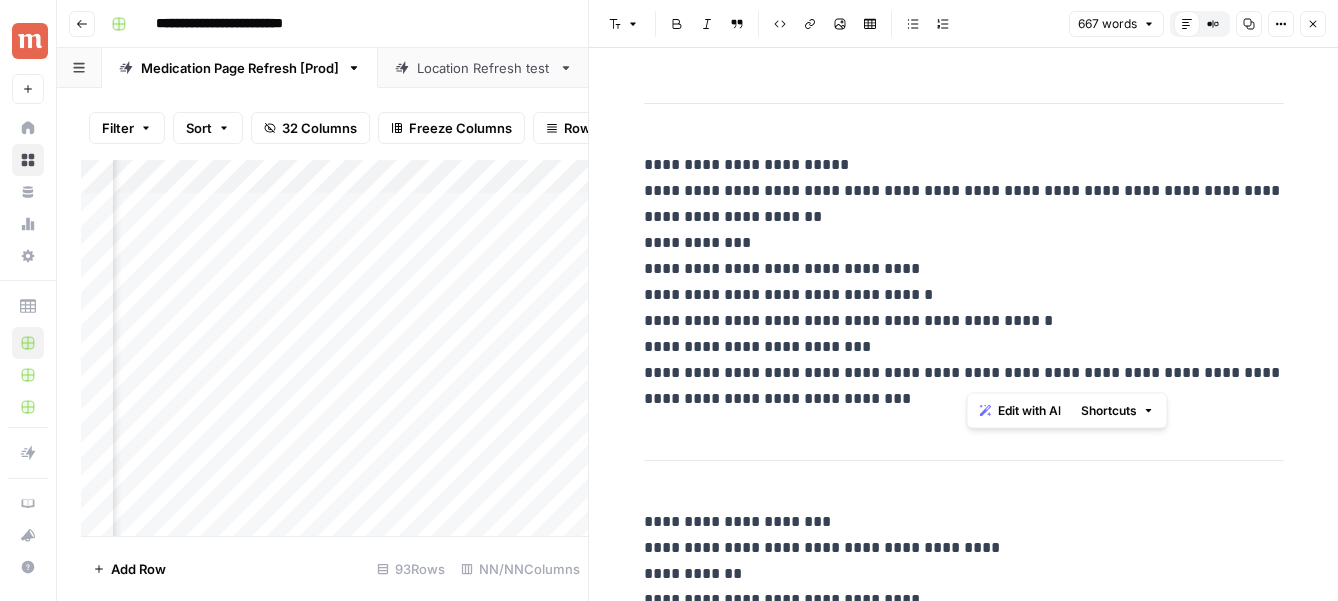 drag, startPoint x: 1034, startPoint y: 381, endPoint x: 966, endPoint y: 382, distance: 68.007355 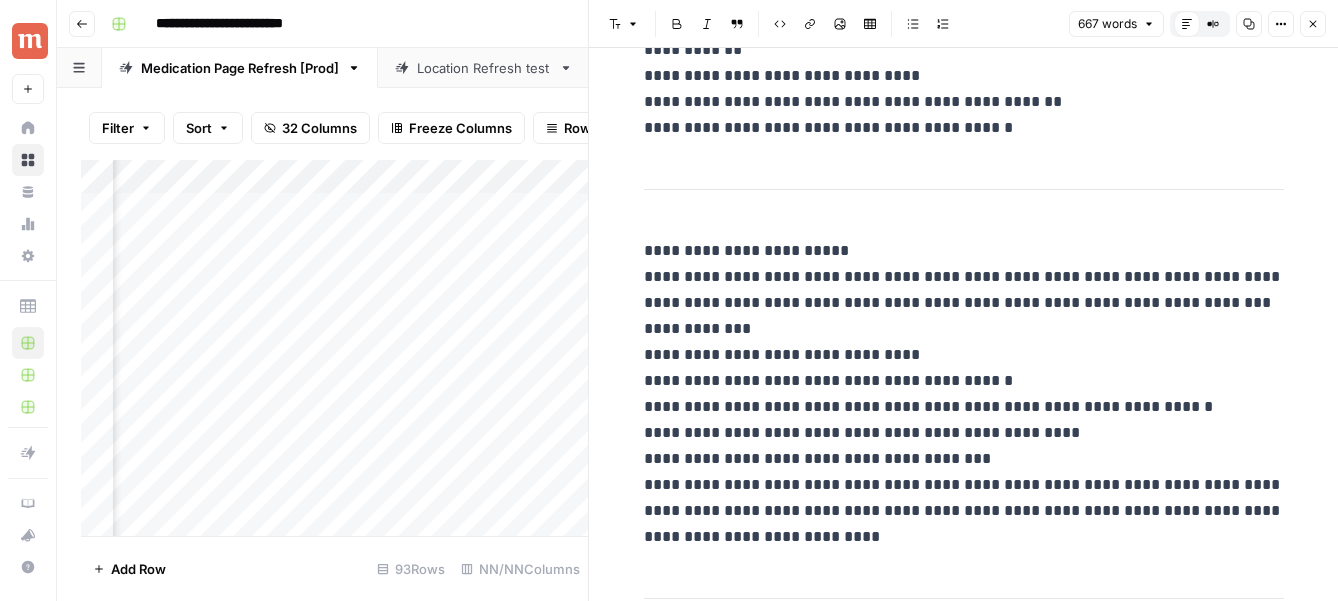scroll, scrollTop: 2971, scrollLeft: 0, axis: vertical 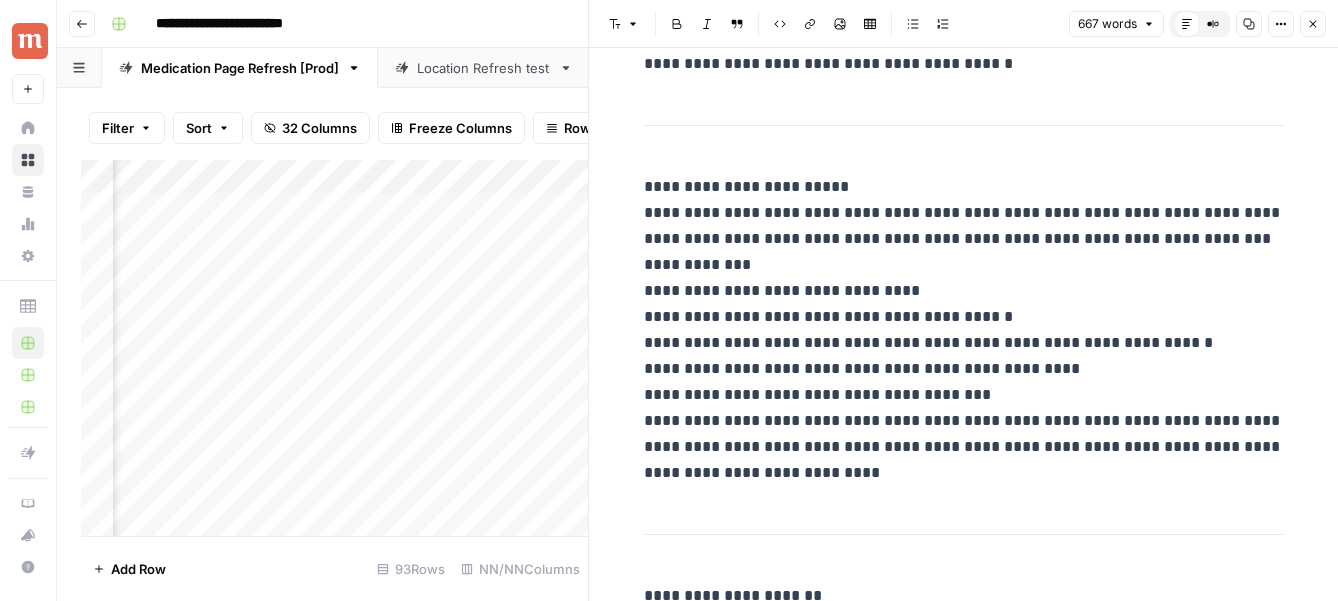 click on "**********" at bounding box center [964, 330] 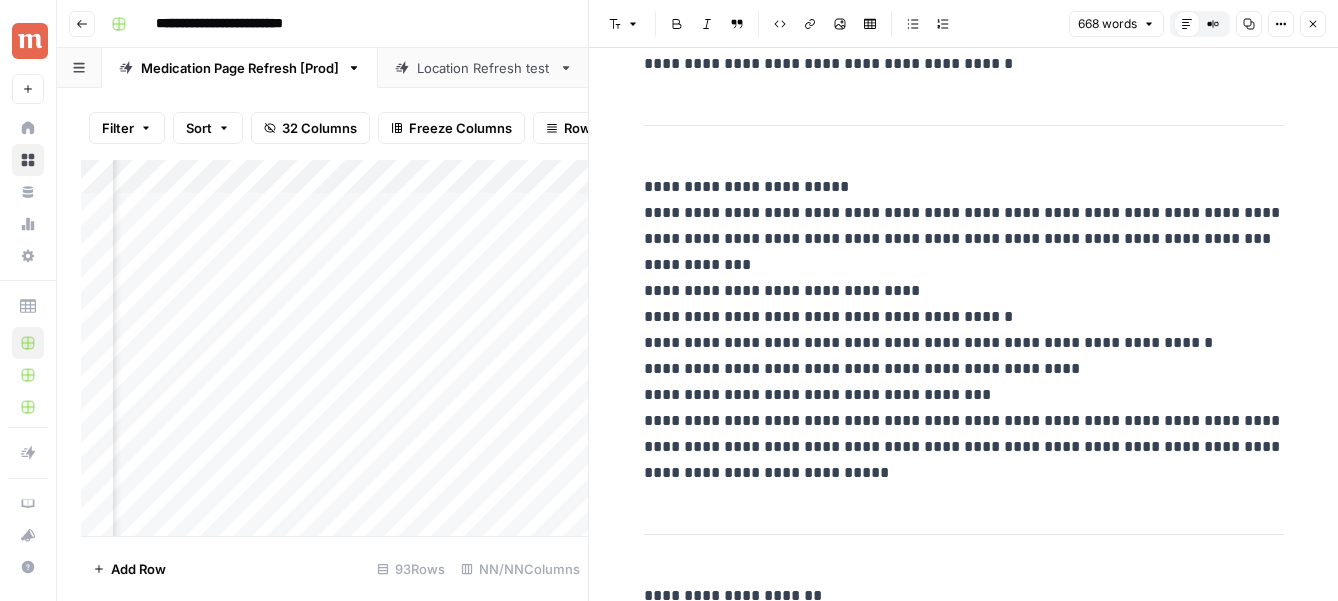 click on "**********" at bounding box center (964, 330) 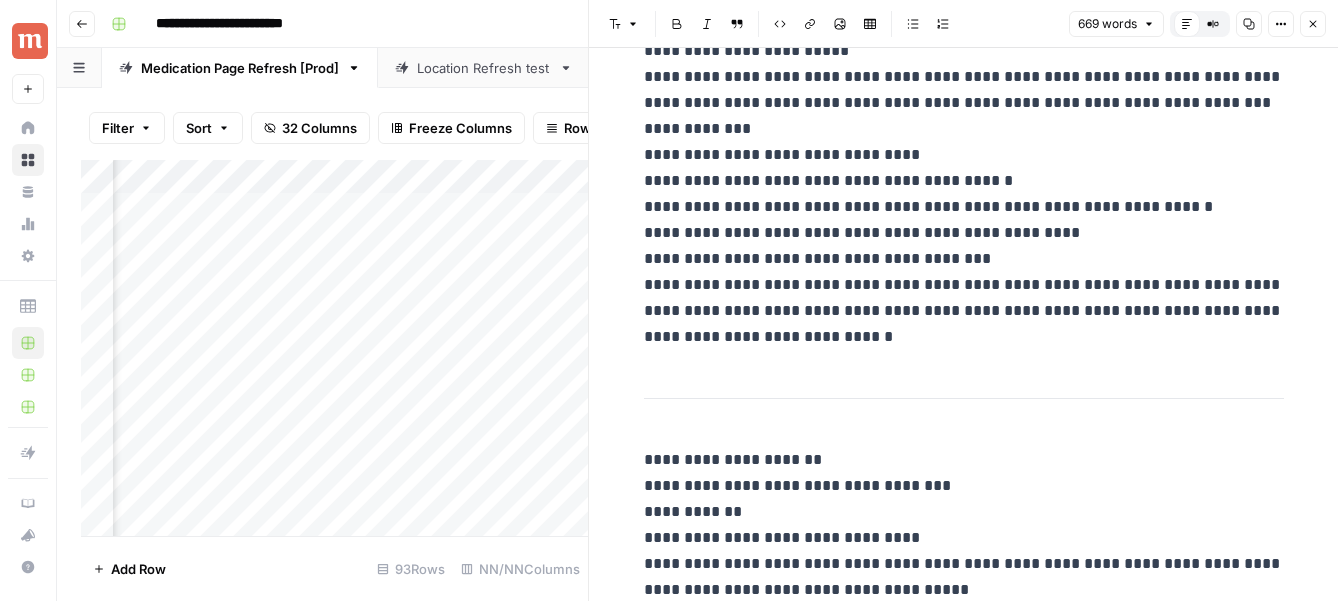 scroll, scrollTop: 3117, scrollLeft: 0, axis: vertical 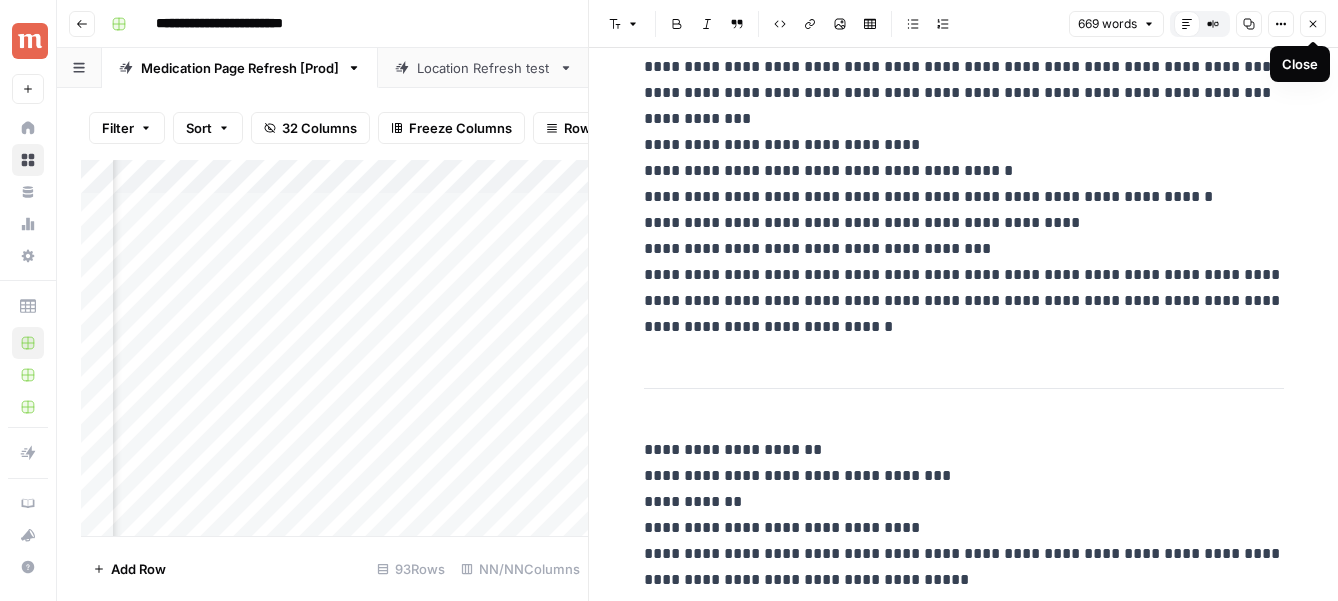 click 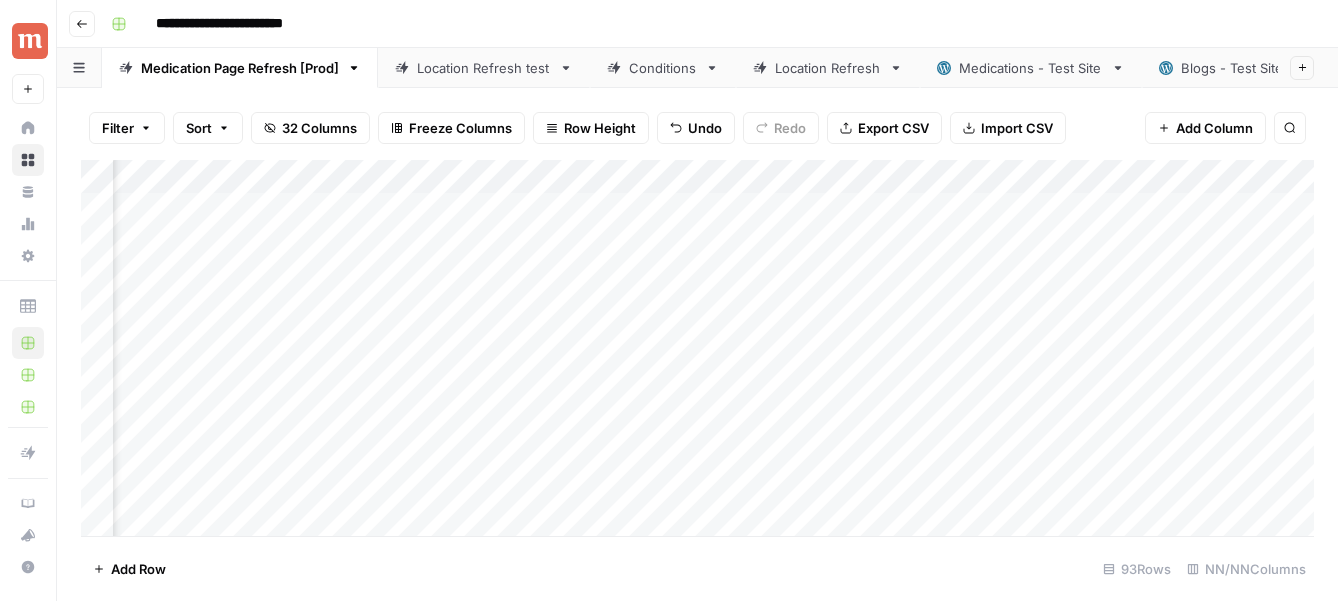 scroll, scrollTop: 2, scrollLeft: 2973, axis: both 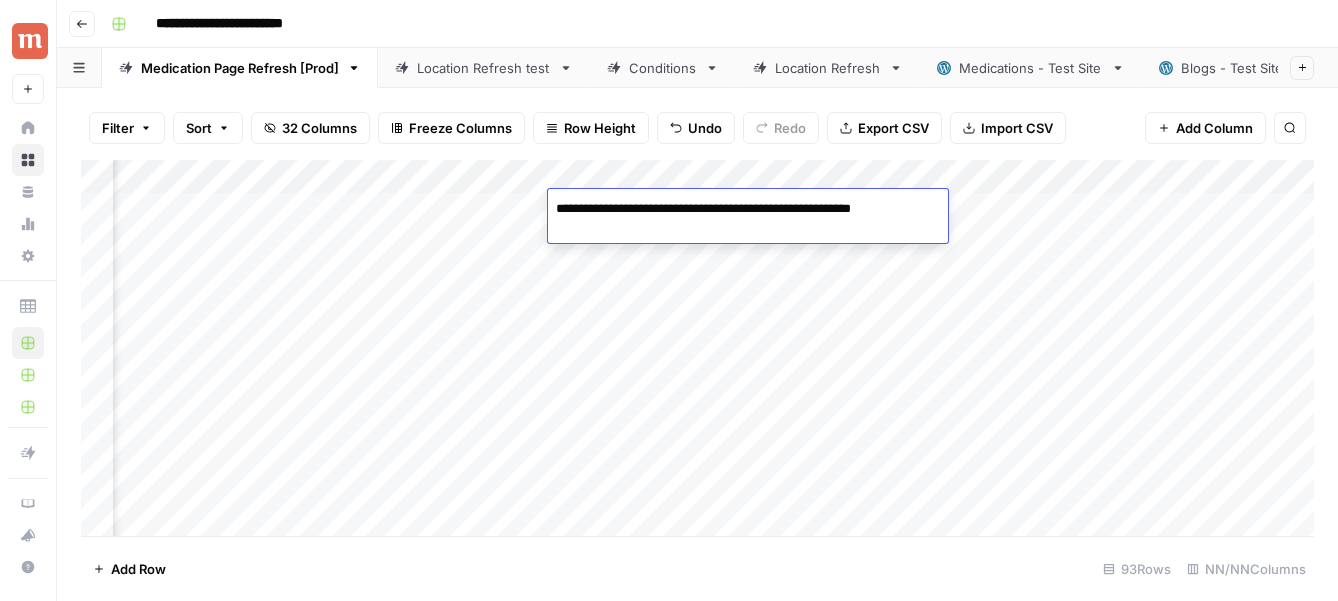 click on "Add Column" at bounding box center (697, 348) 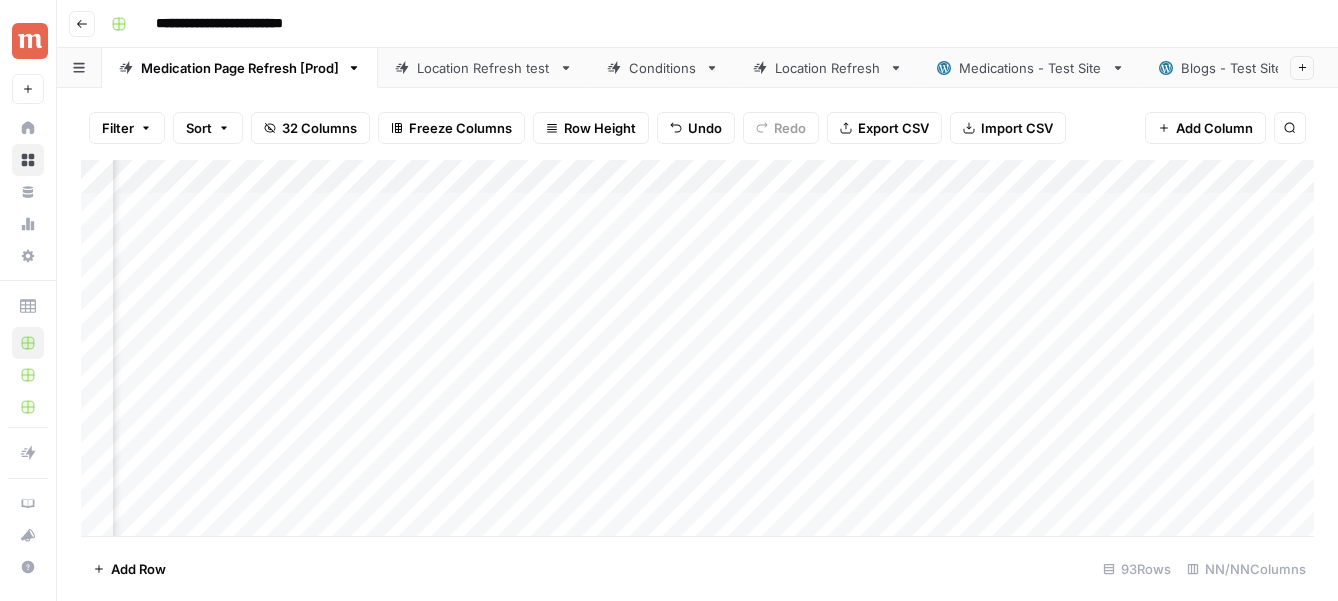 click on "Add Column" at bounding box center (697, 348) 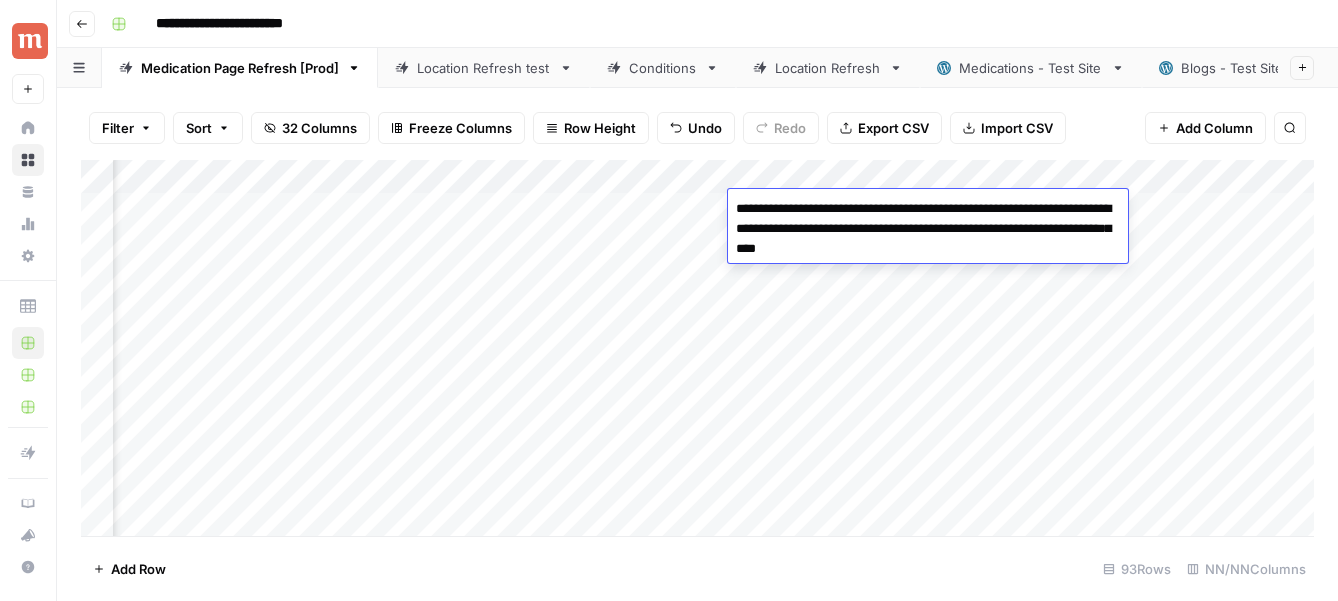 click on "Add Column" at bounding box center [697, 348] 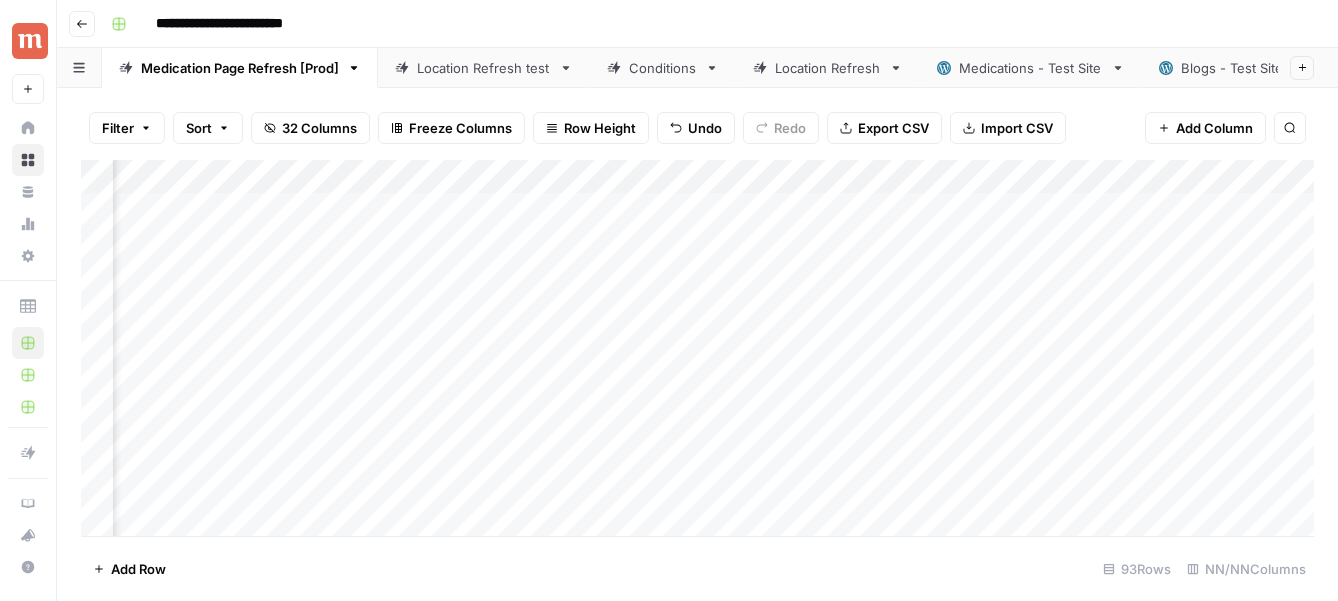 click on "Add Column" at bounding box center [697, 348] 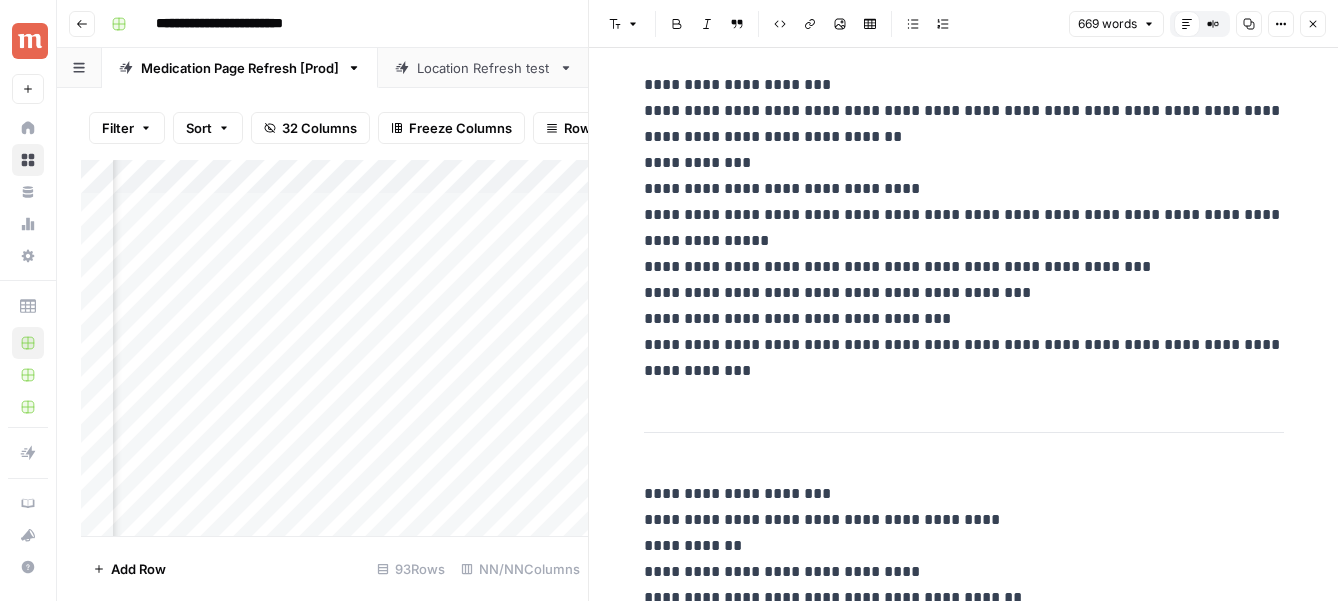 scroll, scrollTop: 1056, scrollLeft: 0, axis: vertical 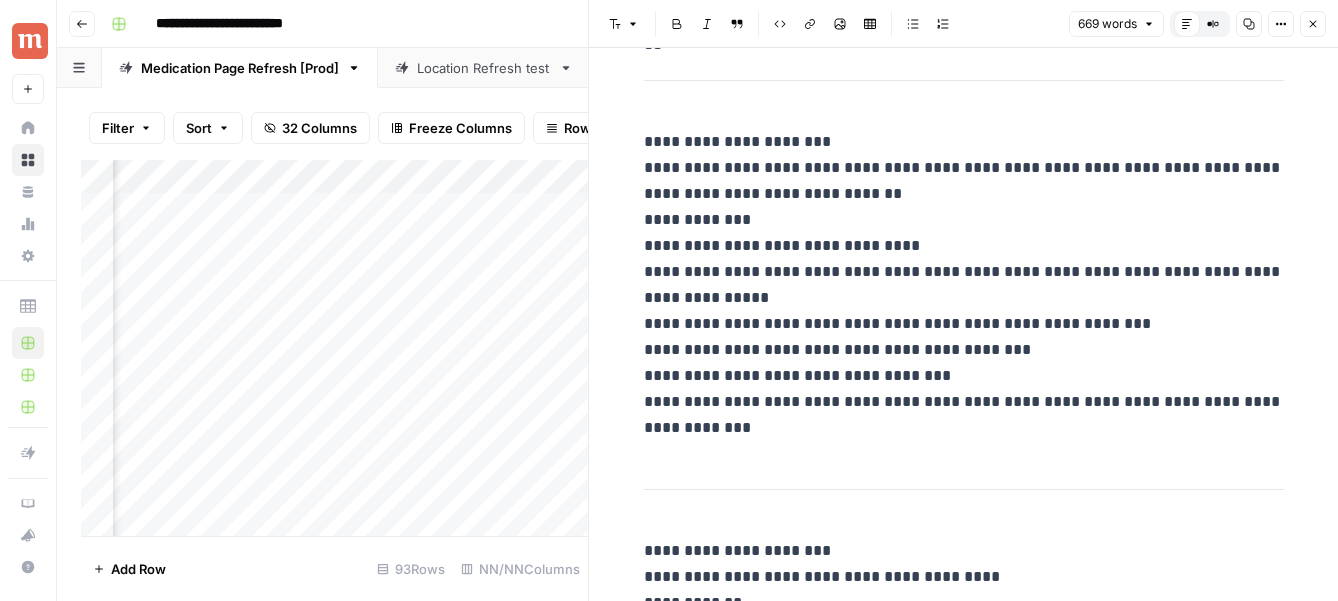 click on "**********" at bounding box center (964, 285) 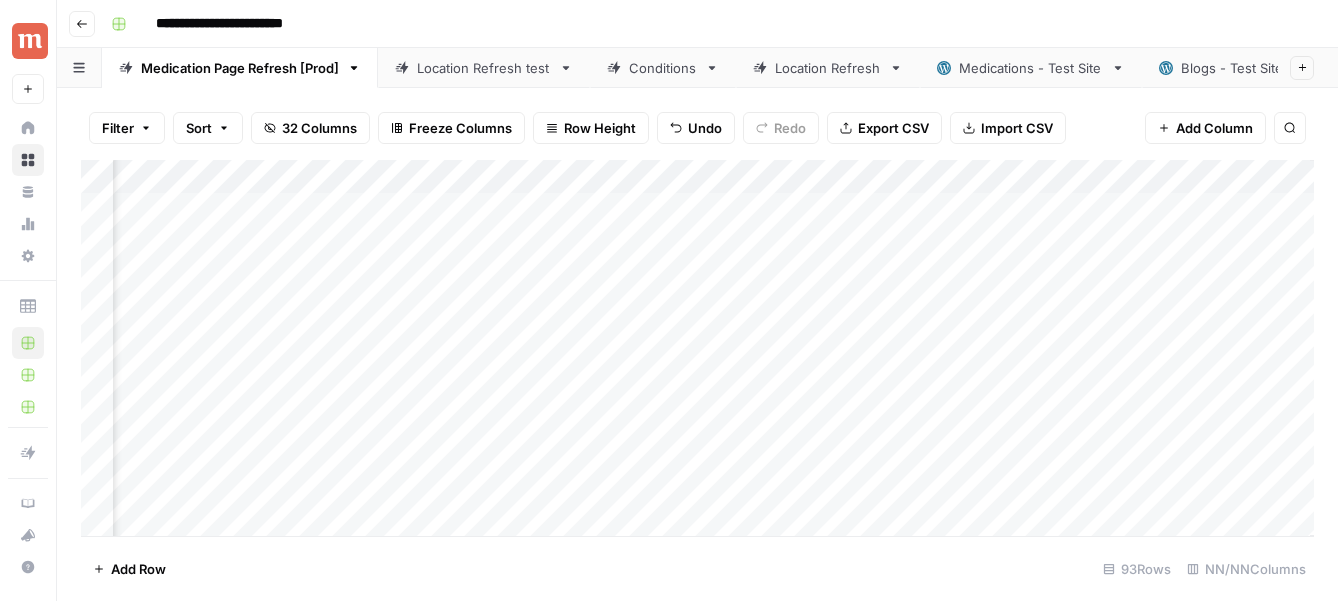 scroll, scrollTop: 2, scrollLeft: 3247, axis: both 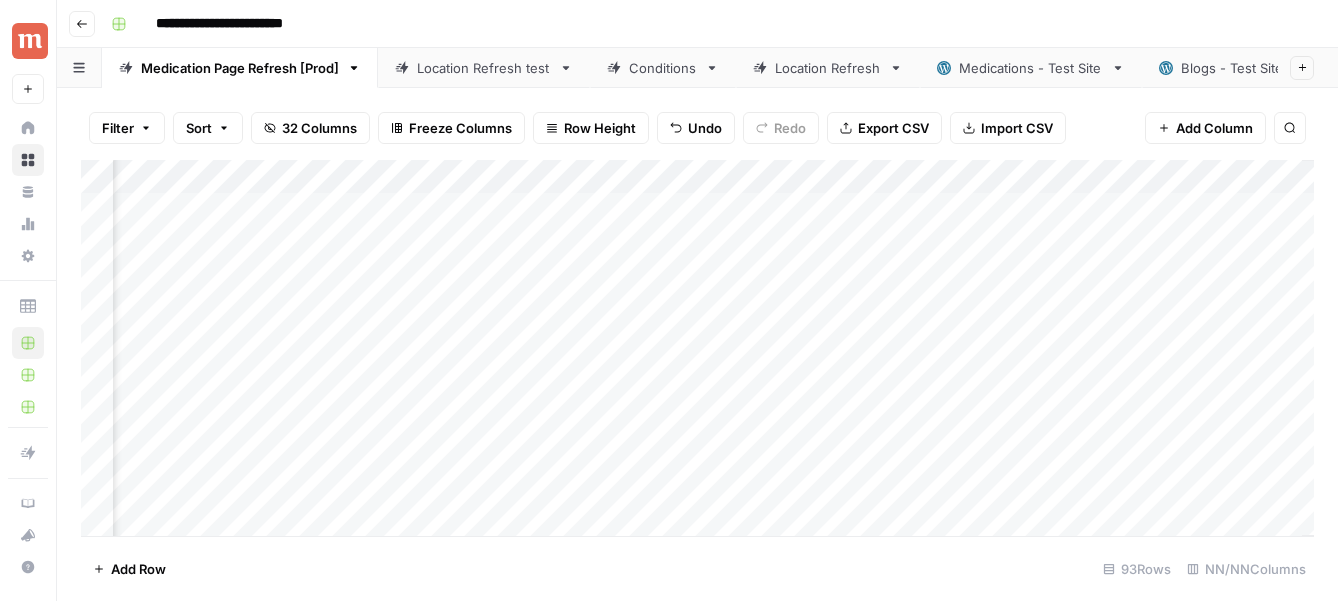 click on "Add Column" at bounding box center (697, 348) 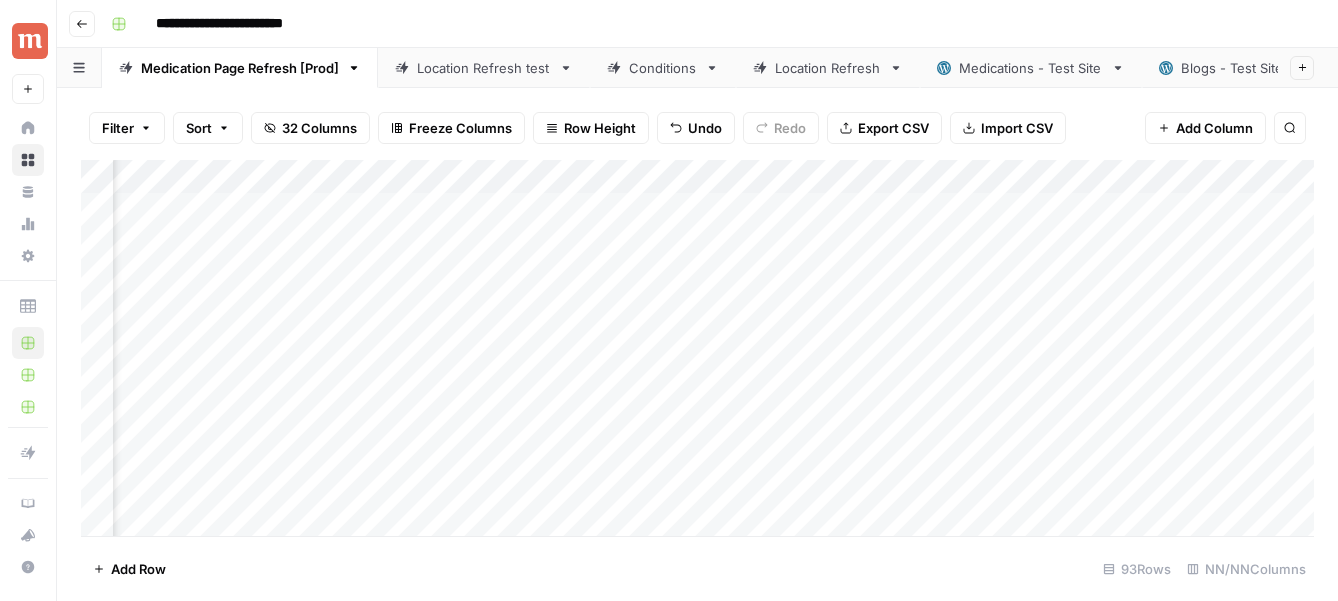 scroll, scrollTop: 2, scrollLeft: 3234, axis: both 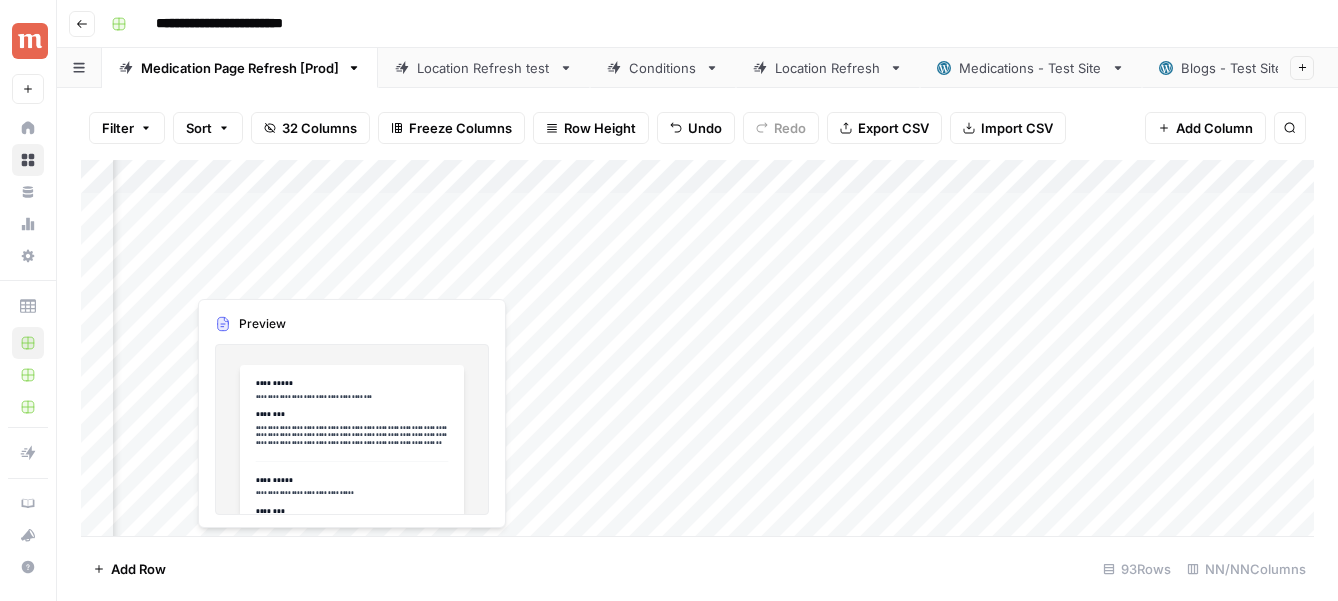 click on "Add Column" at bounding box center [697, 348] 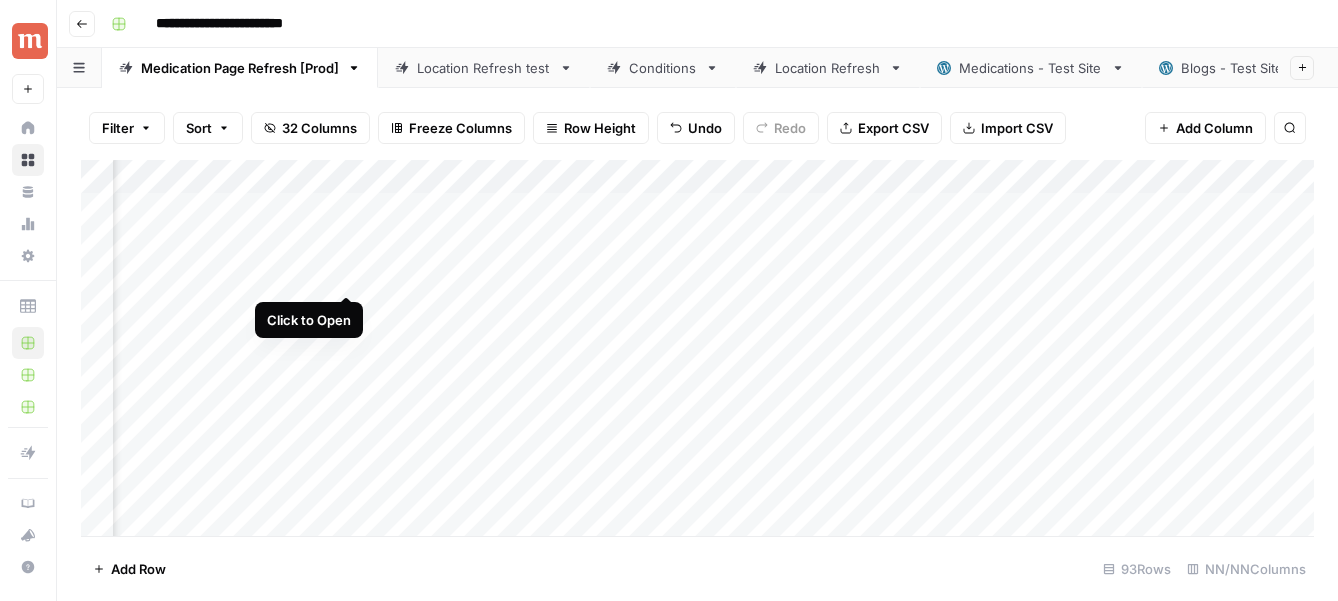 click on "Add Column" at bounding box center [697, 348] 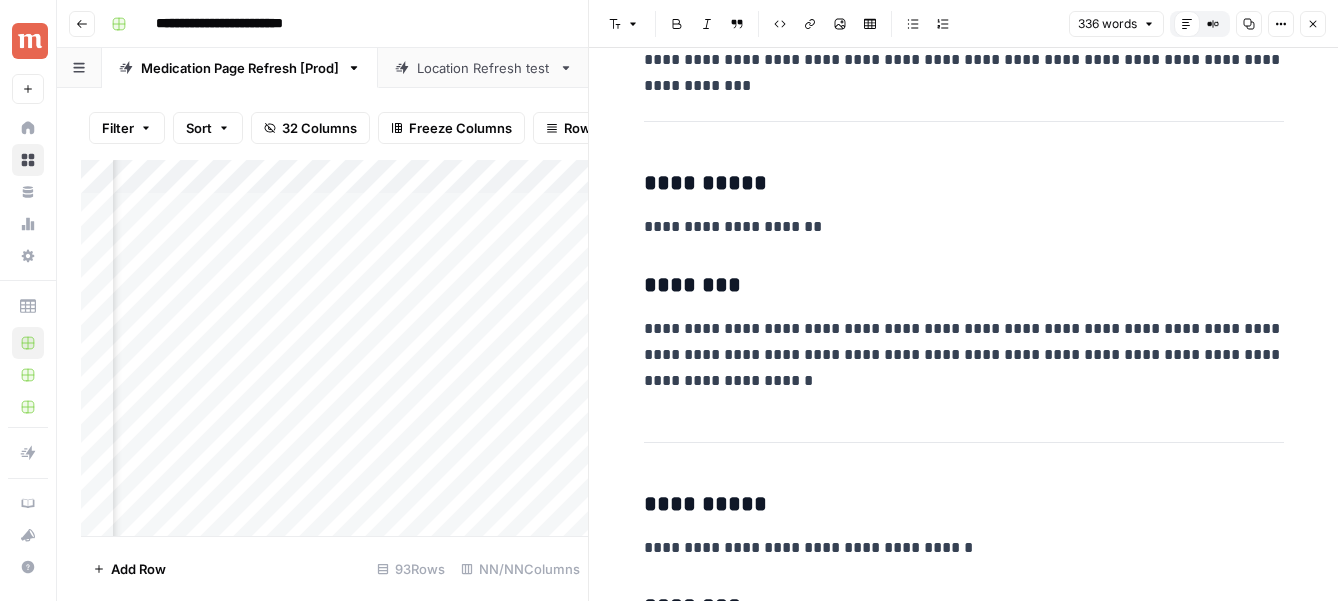 scroll, scrollTop: 1644, scrollLeft: 0, axis: vertical 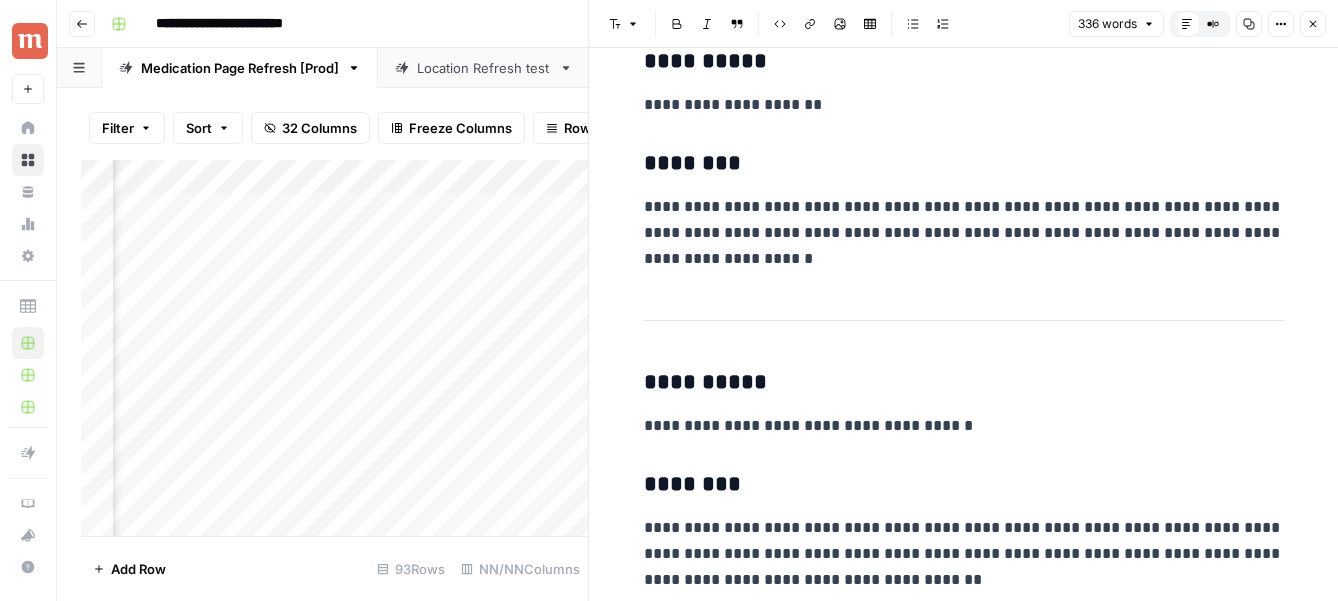 click 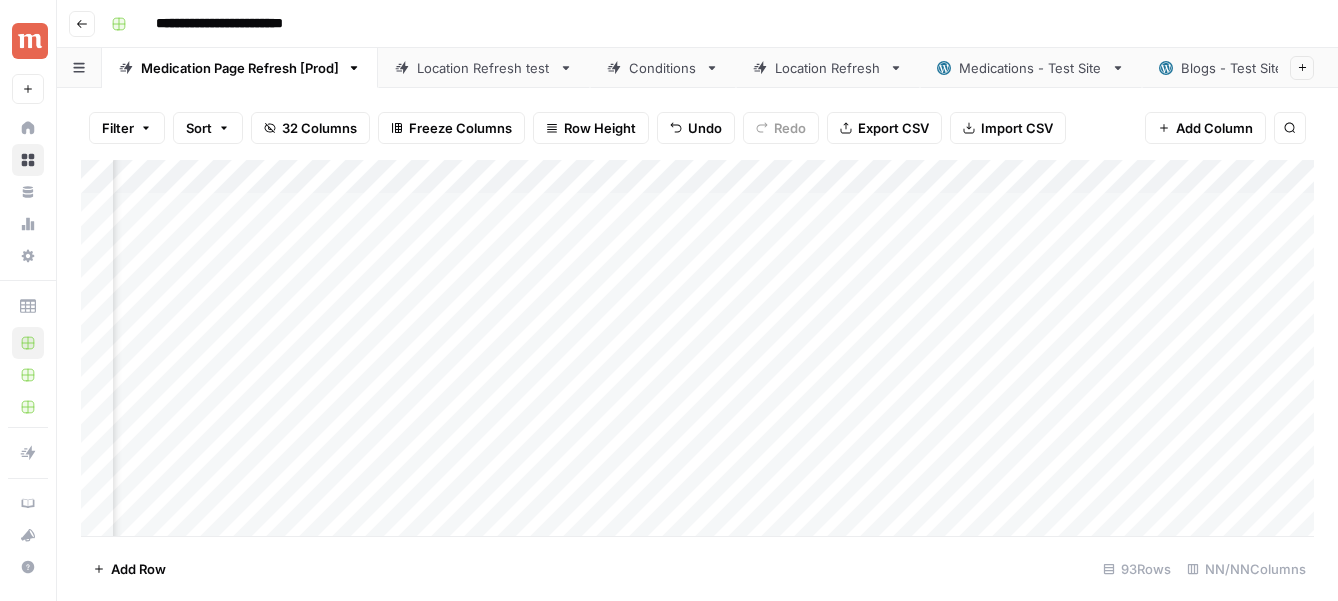 click on "Add Column" at bounding box center (697, 348) 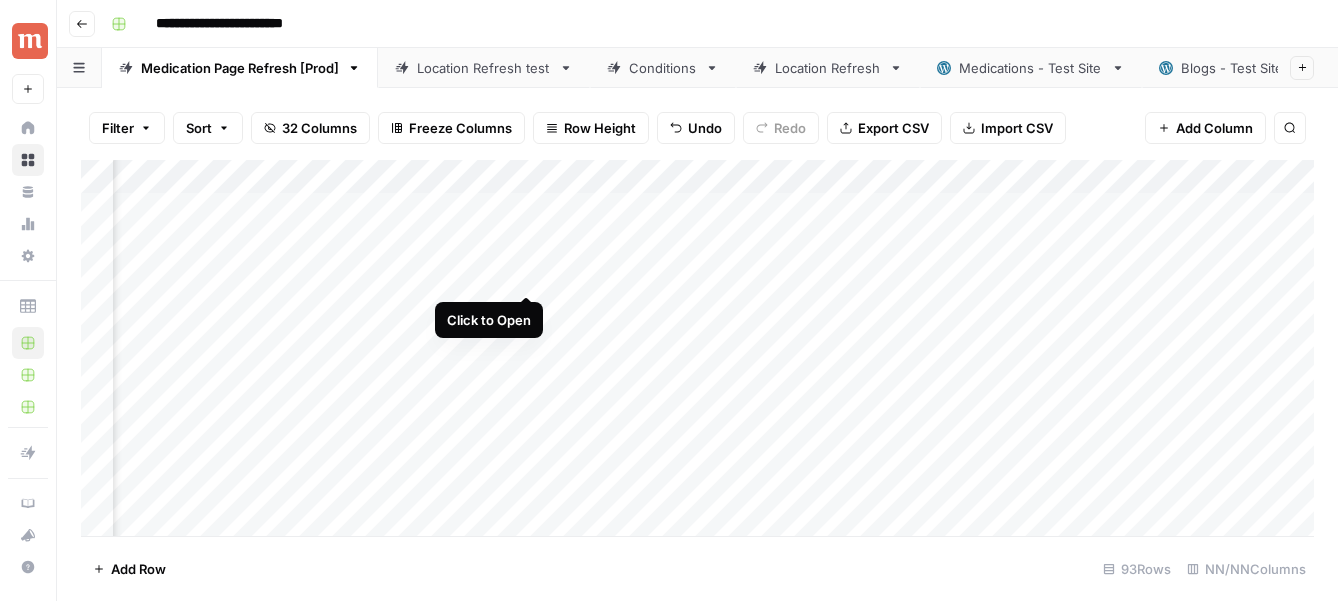 click on "Add Column" at bounding box center [697, 348] 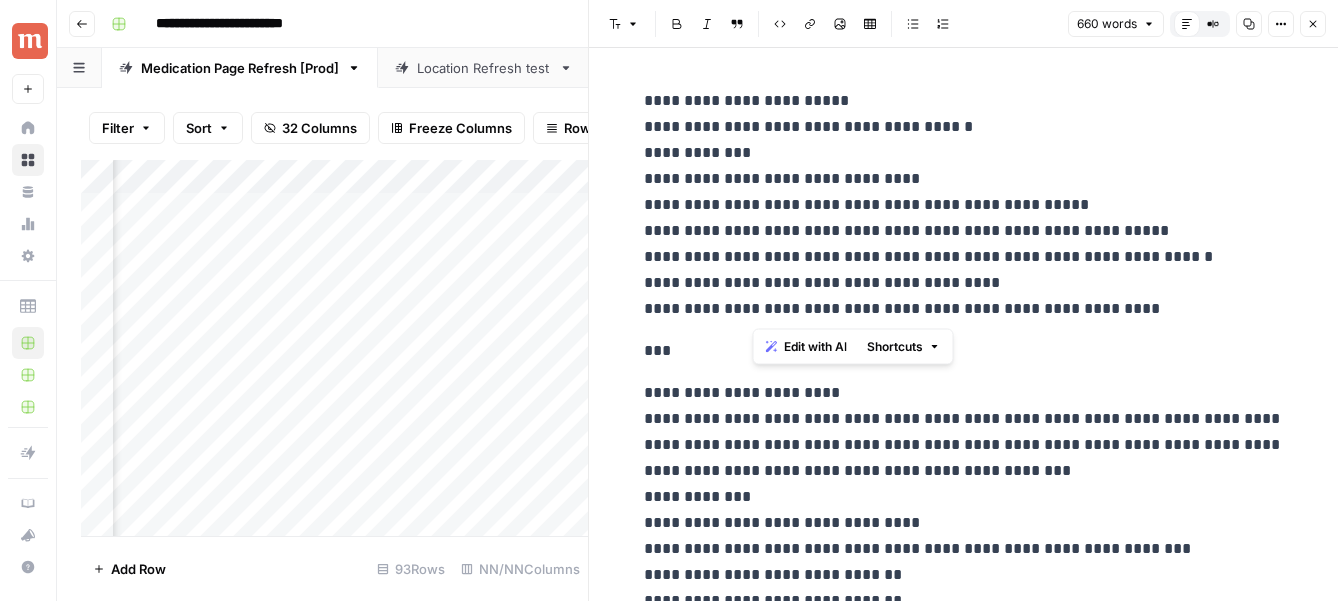 drag, startPoint x: 756, startPoint y: 309, endPoint x: 1081, endPoint y: 309, distance: 325 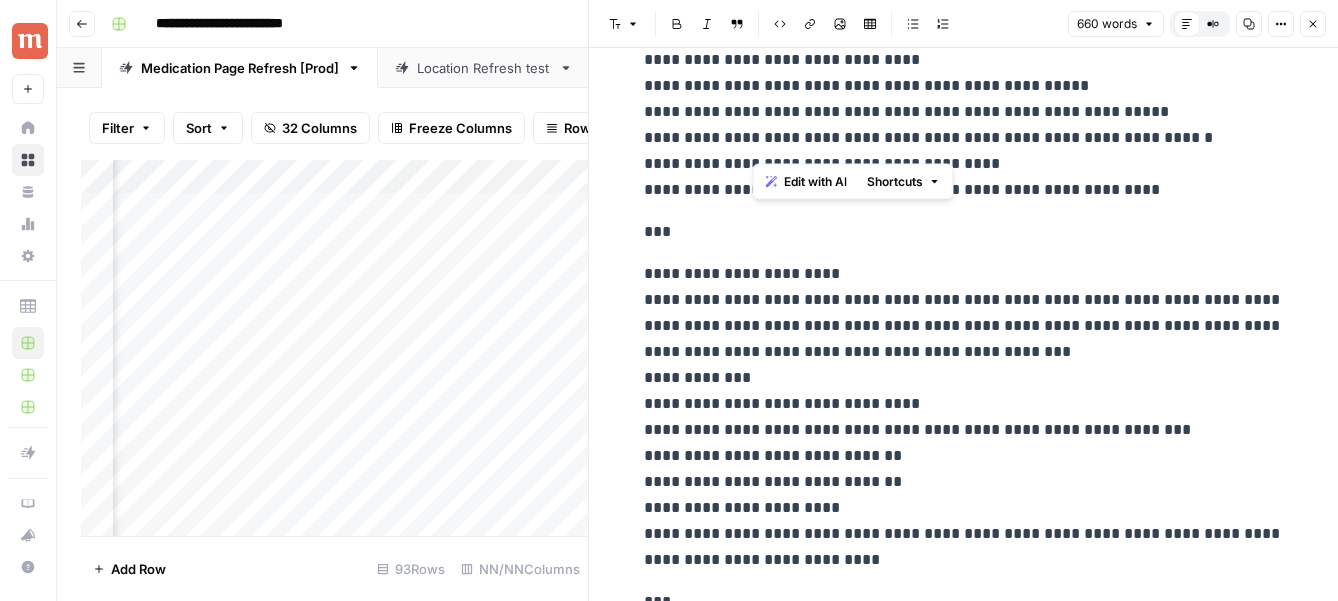 scroll, scrollTop: 223, scrollLeft: 0, axis: vertical 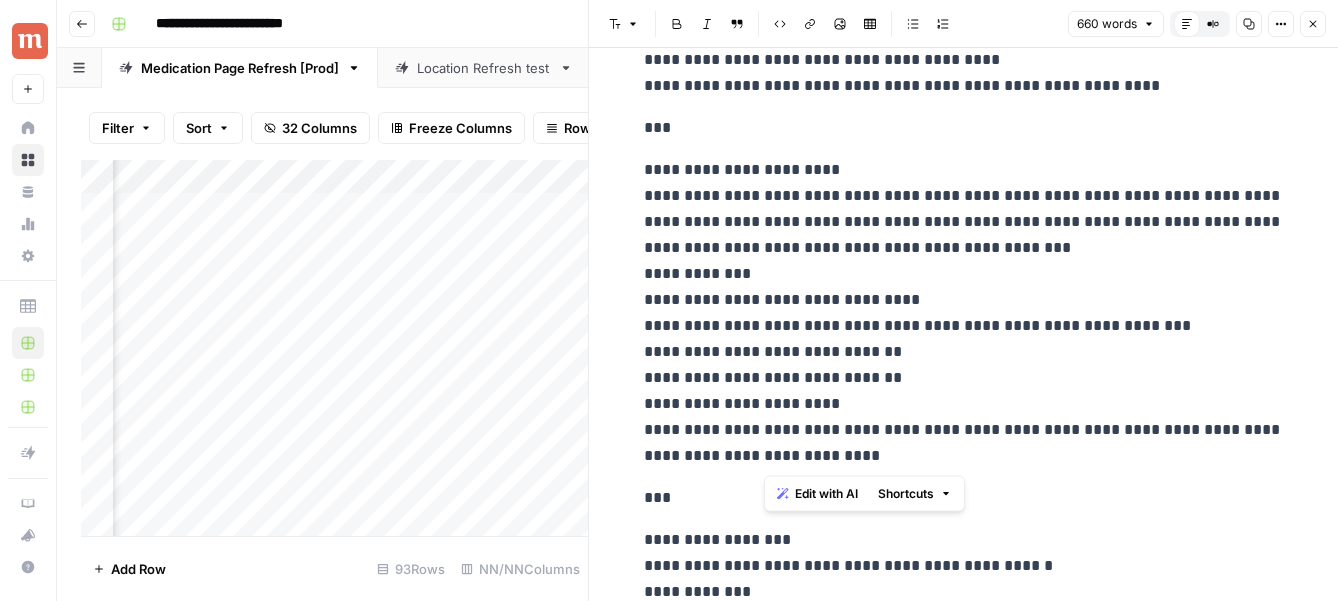 drag, startPoint x: 762, startPoint y: 428, endPoint x: 884, endPoint y: 464, distance: 127.20063 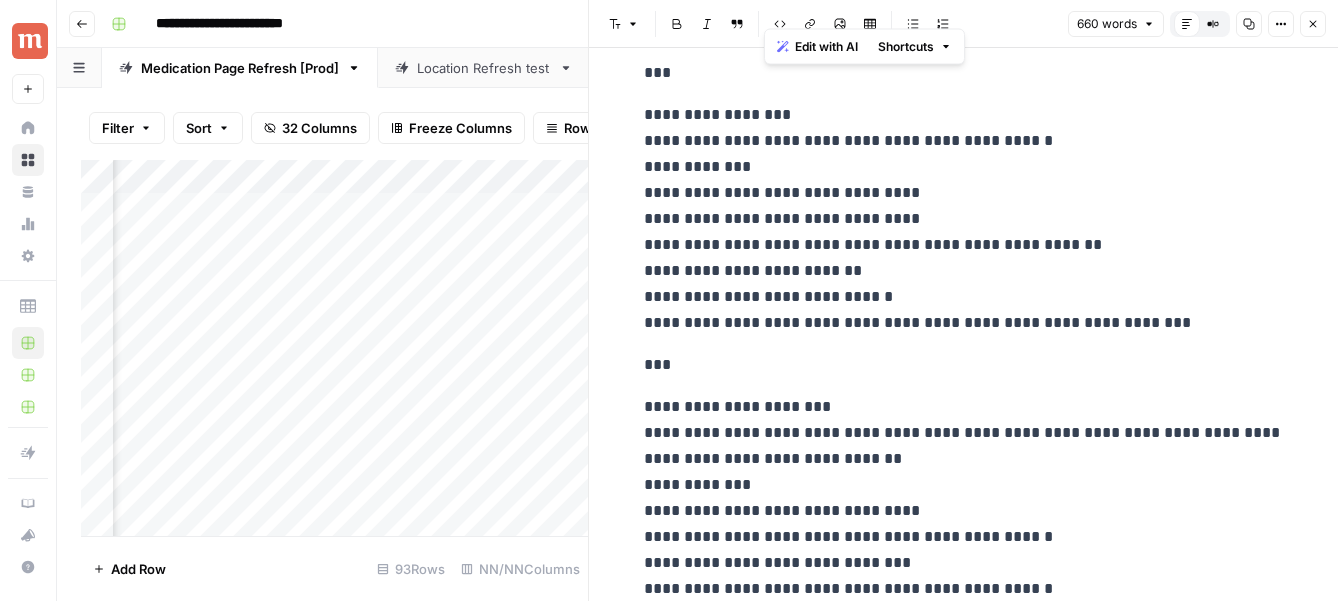 scroll, scrollTop: 670, scrollLeft: 0, axis: vertical 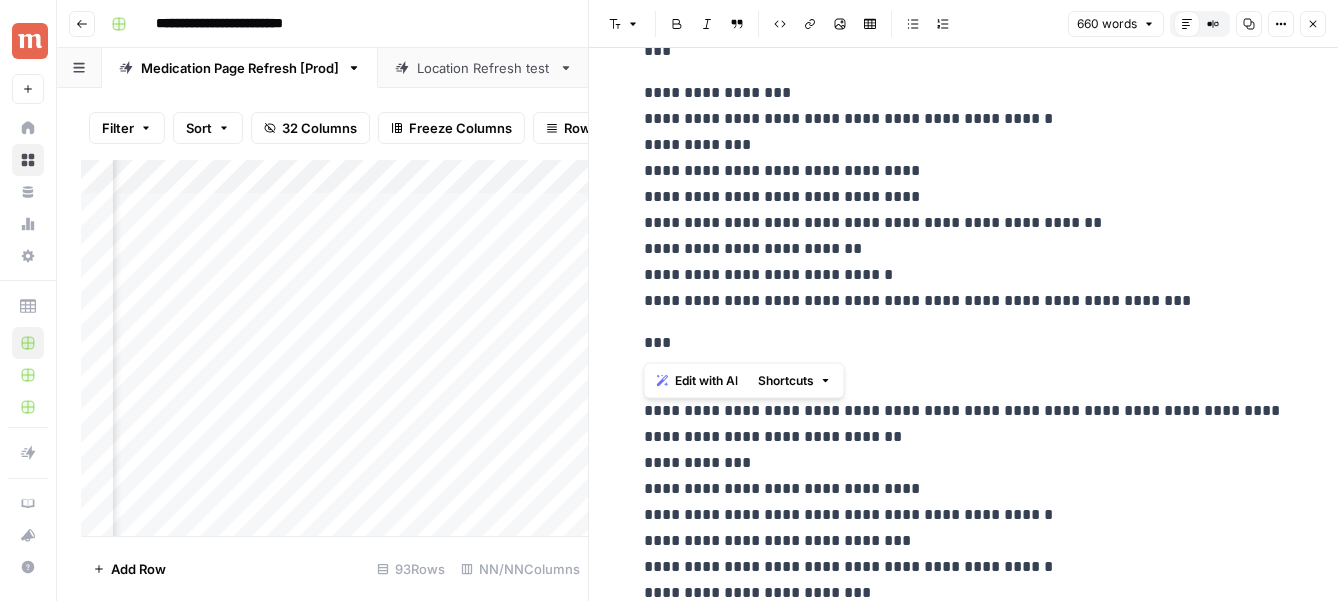 drag, startPoint x: 759, startPoint y: 300, endPoint x: 1051, endPoint y: 315, distance: 292.385 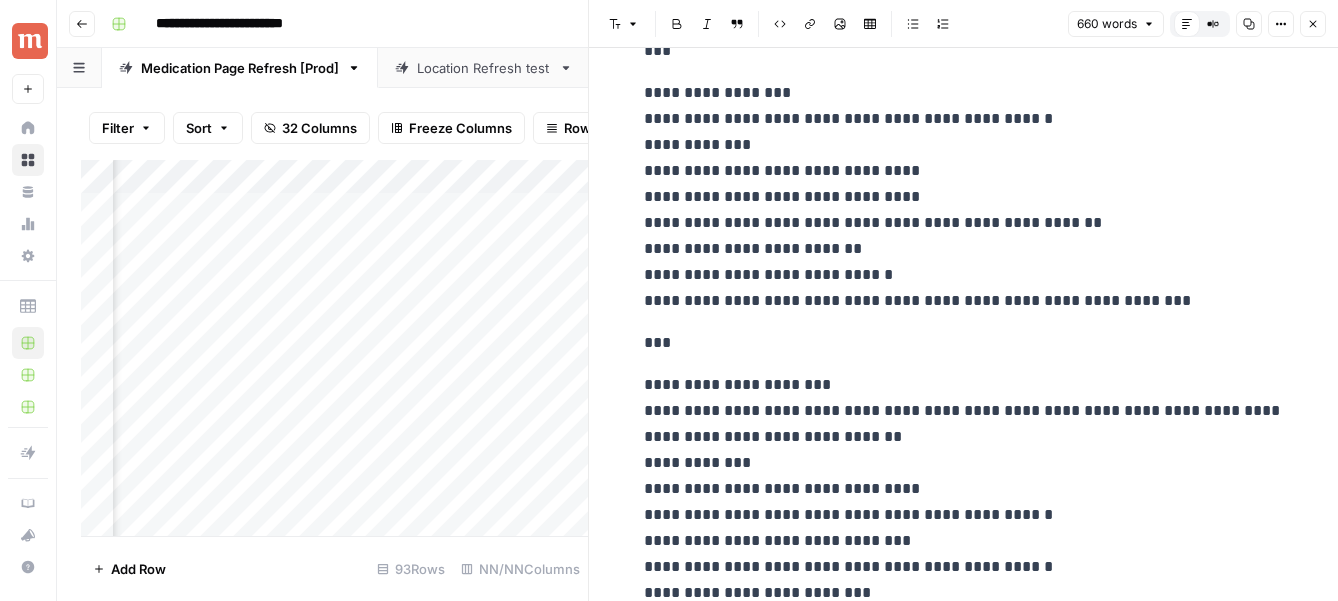 click on "**********" at bounding box center [964, 515] 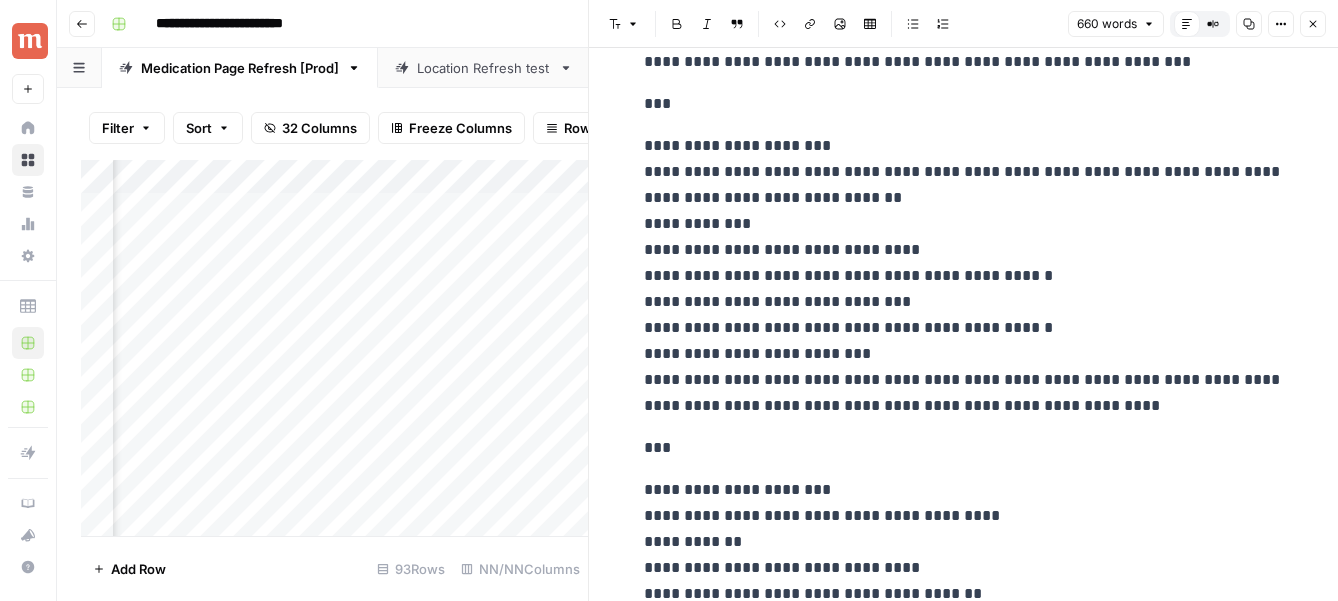 scroll, scrollTop: 910, scrollLeft: 0, axis: vertical 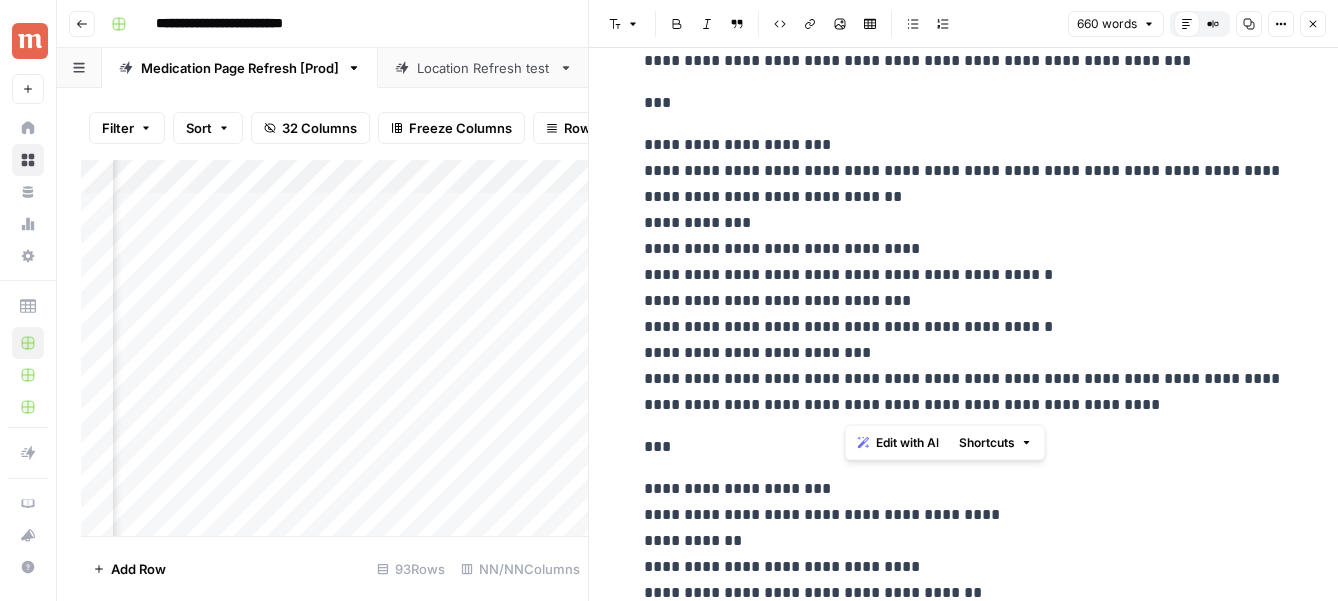 drag, startPoint x: 1055, startPoint y: 404, endPoint x: 845, endPoint y: 401, distance: 210.02142 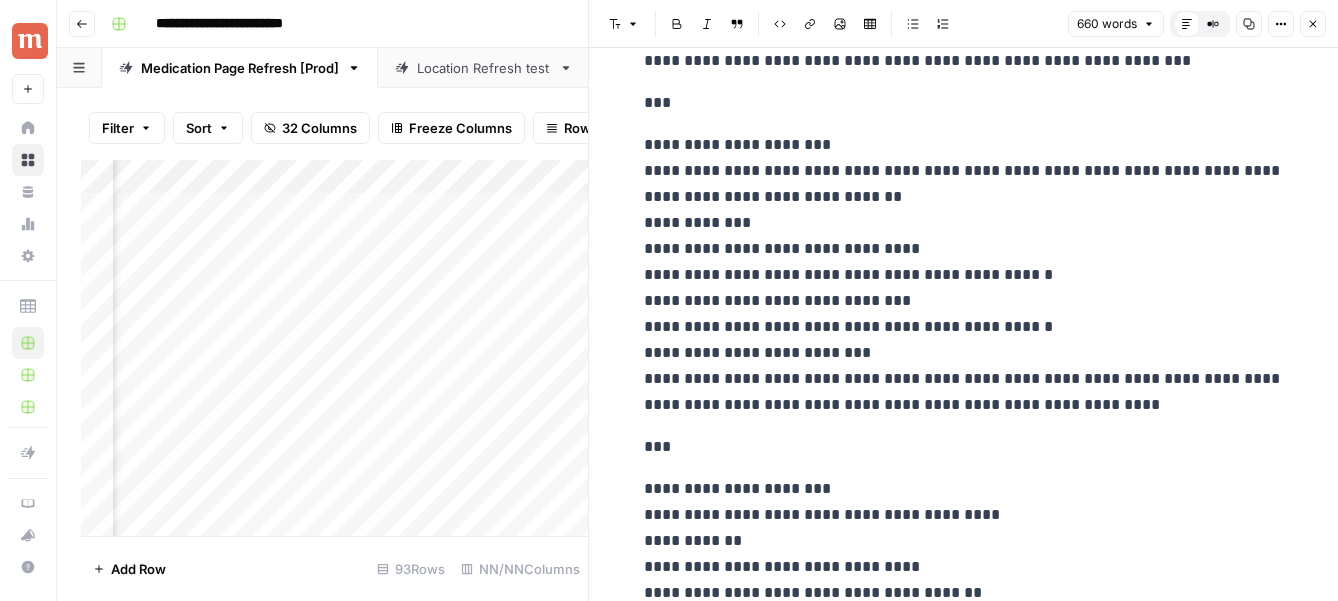 click on "***" at bounding box center (964, 447) 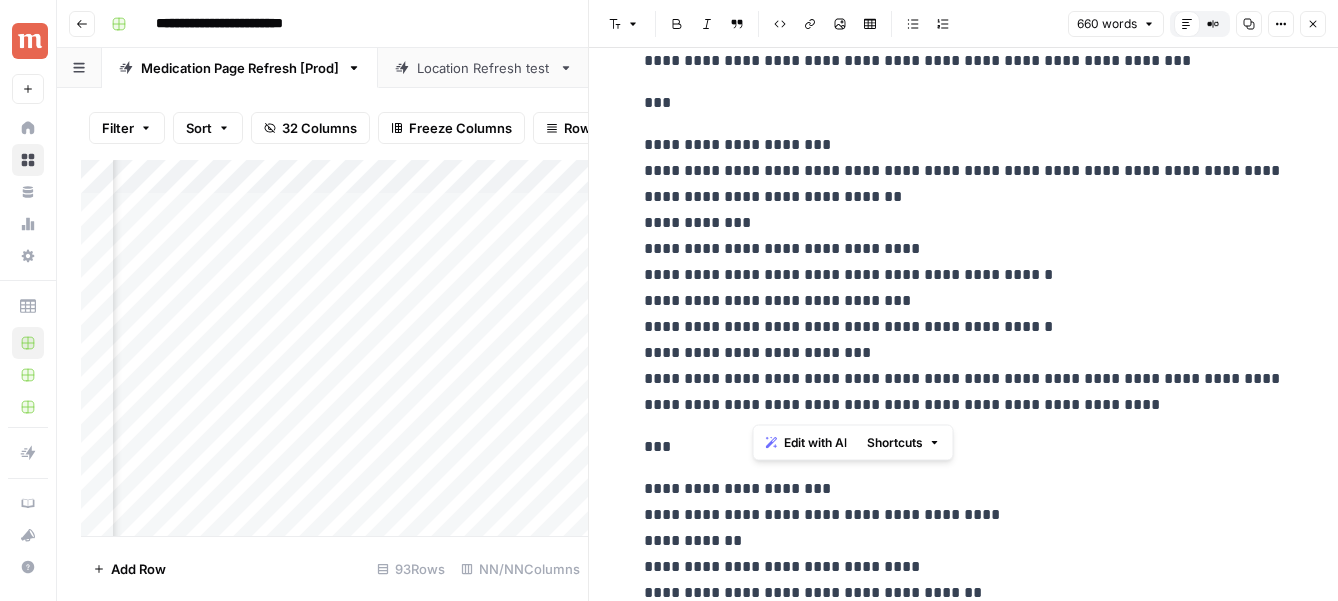 drag, startPoint x: 756, startPoint y: 376, endPoint x: 1073, endPoint y: 402, distance: 318.06445 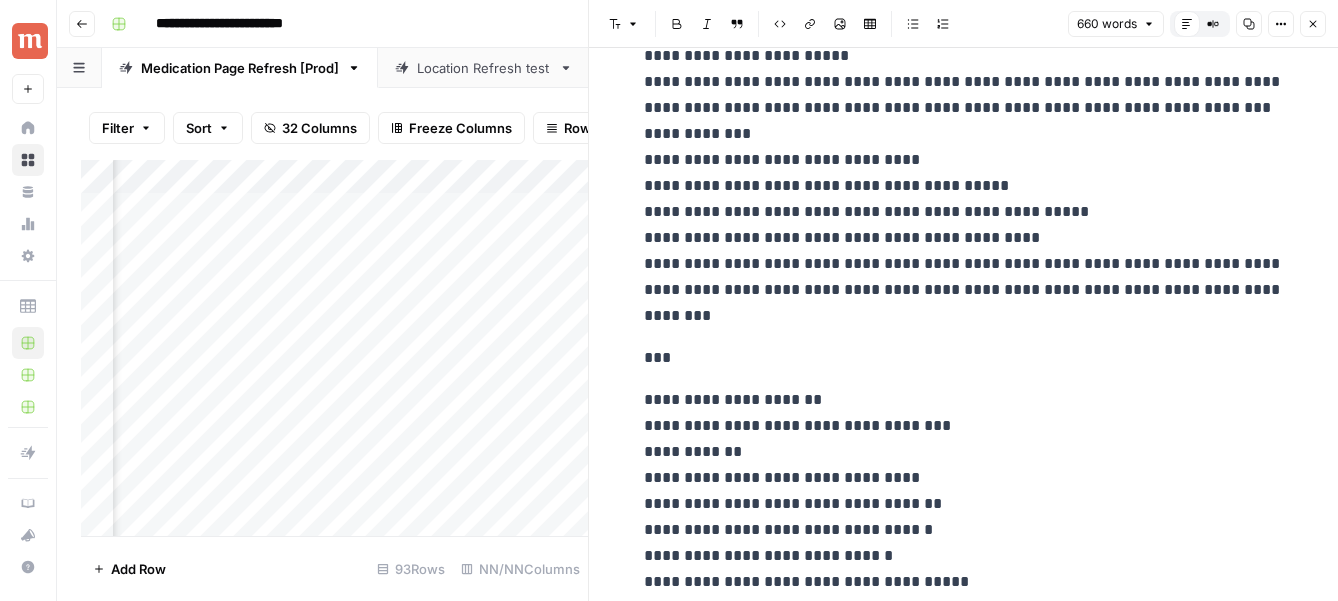 scroll, scrollTop: 2701, scrollLeft: 0, axis: vertical 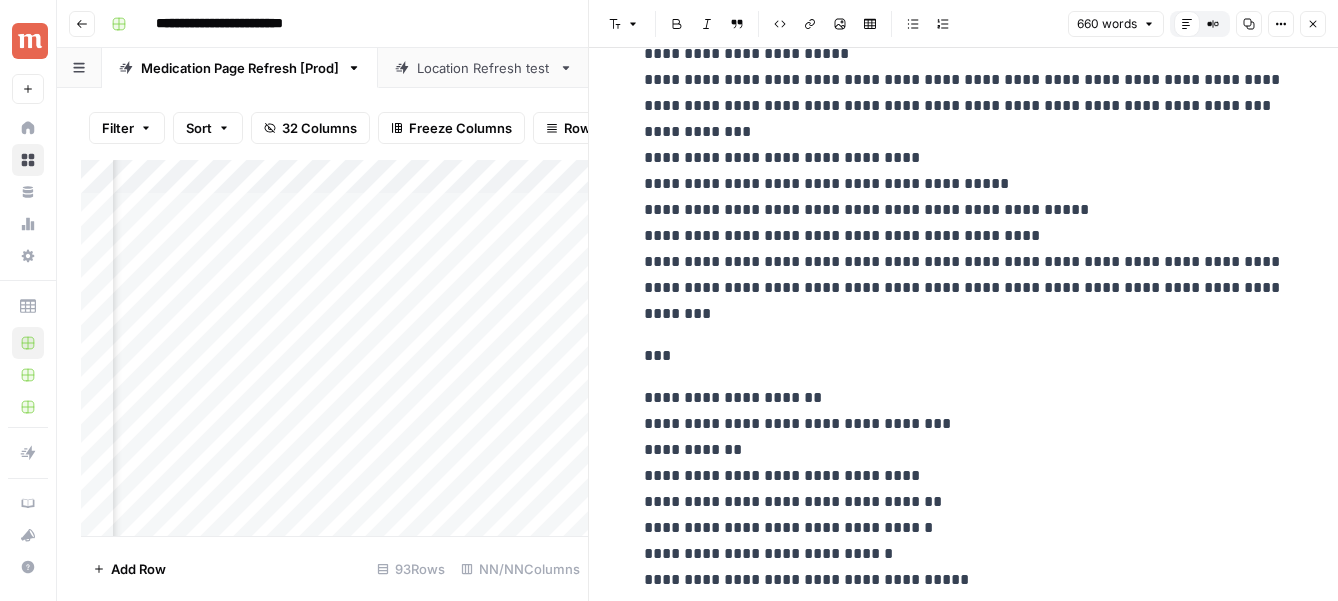 click on "Filter Sort 32 Columns Freeze Columns Row Height Undo Redo Export CSV Import CSV Add Column Search" at bounding box center [334, 128] 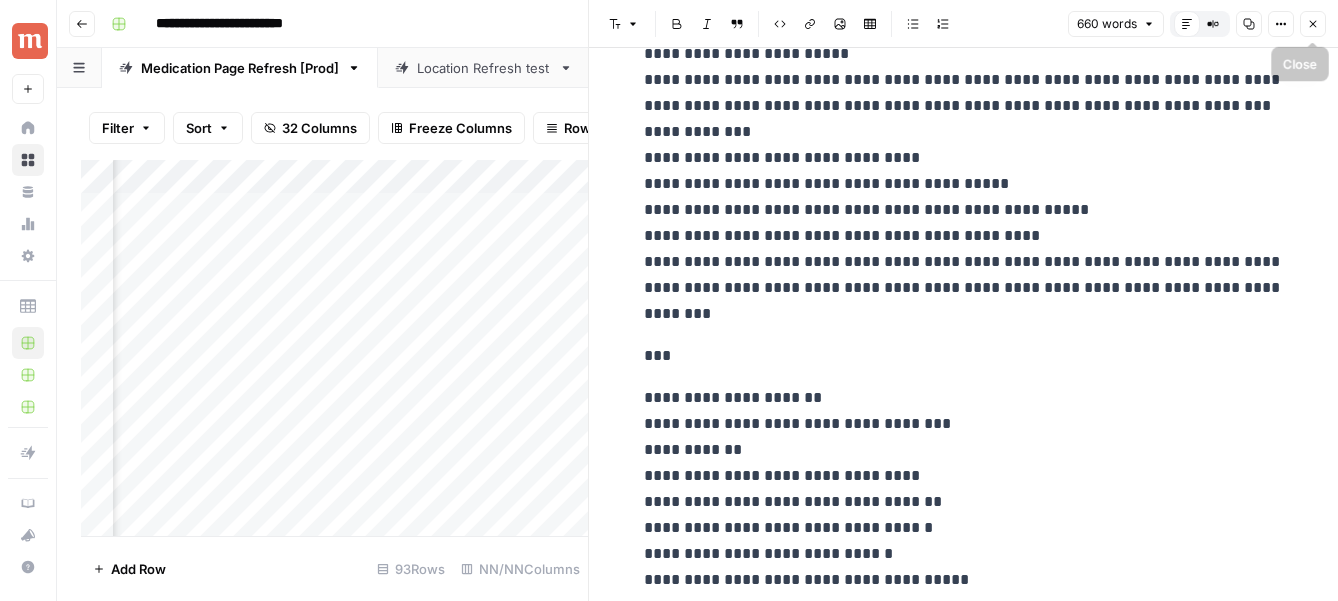 click on "Close" at bounding box center (1313, 24) 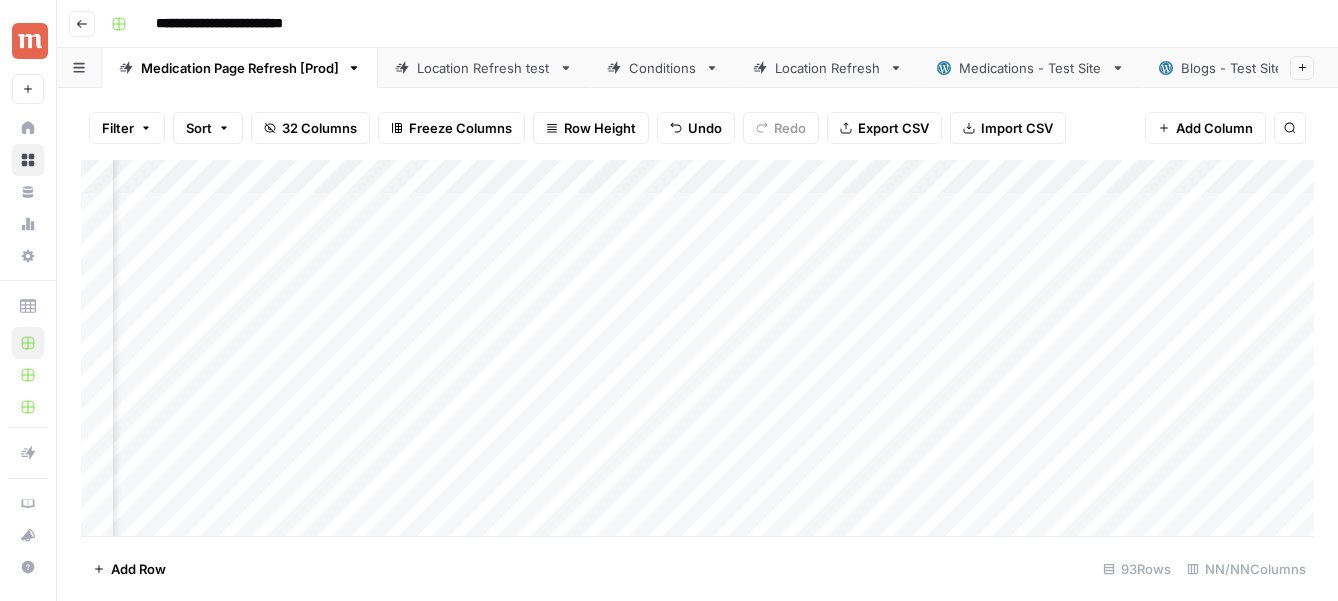 click on "Add Column" at bounding box center (697, 348) 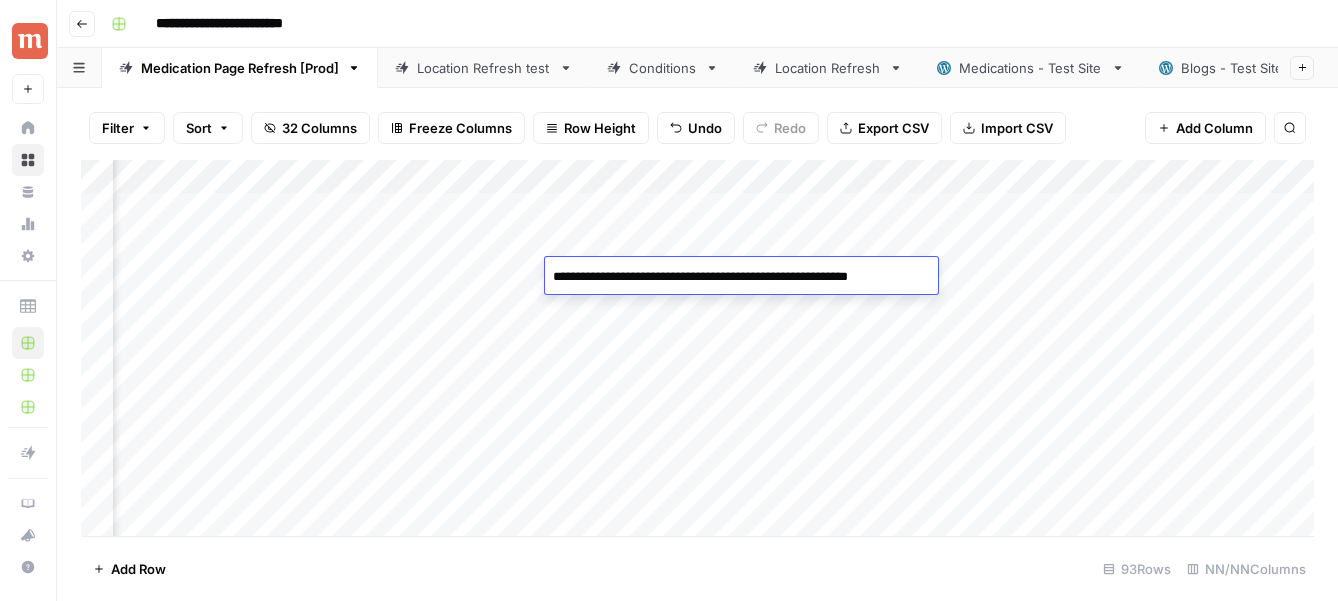 click on "Add Column" at bounding box center (697, 348) 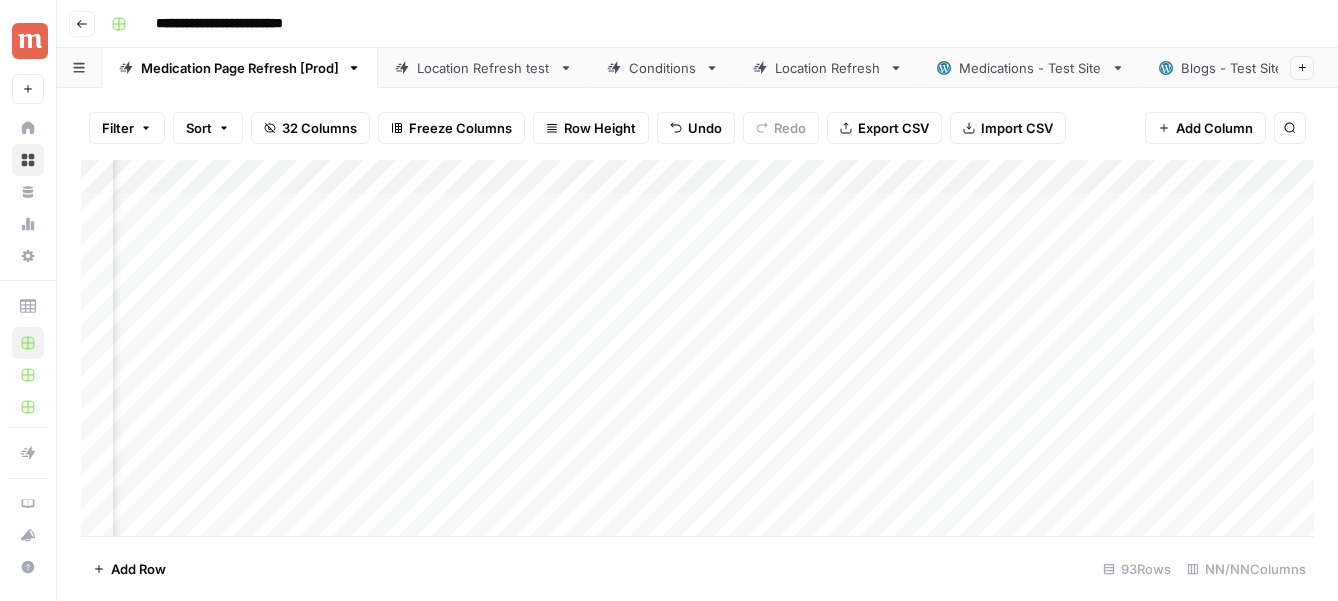 click on "Add Column" at bounding box center (697, 348) 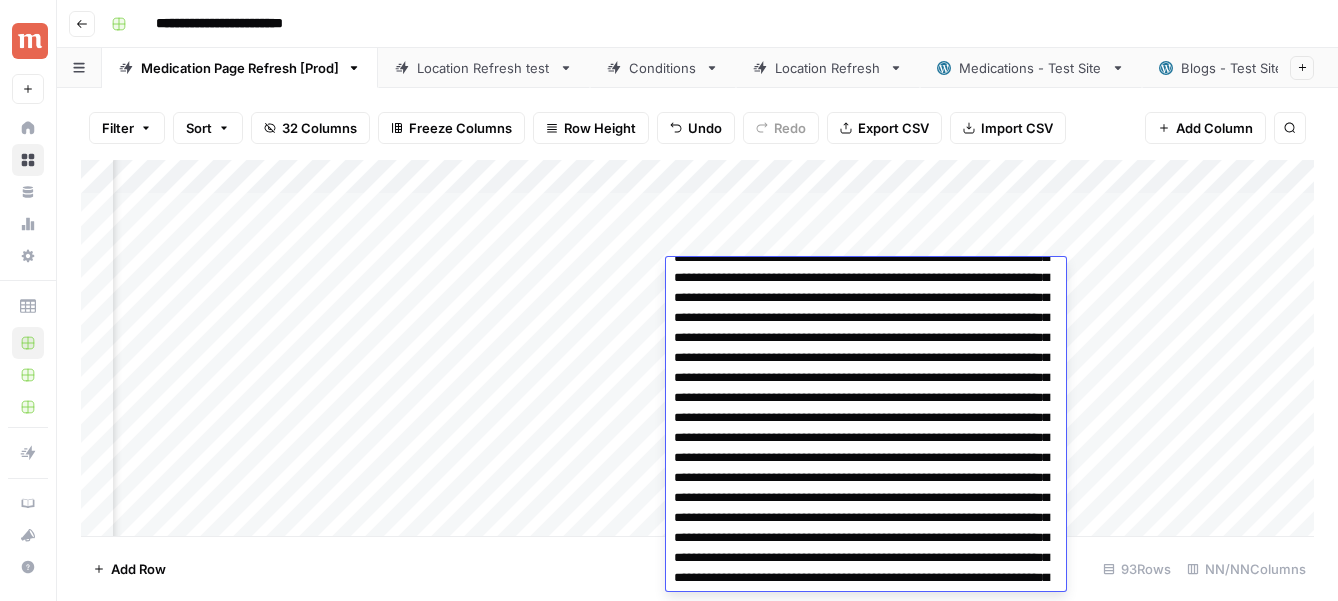 scroll, scrollTop: 0, scrollLeft: 0, axis: both 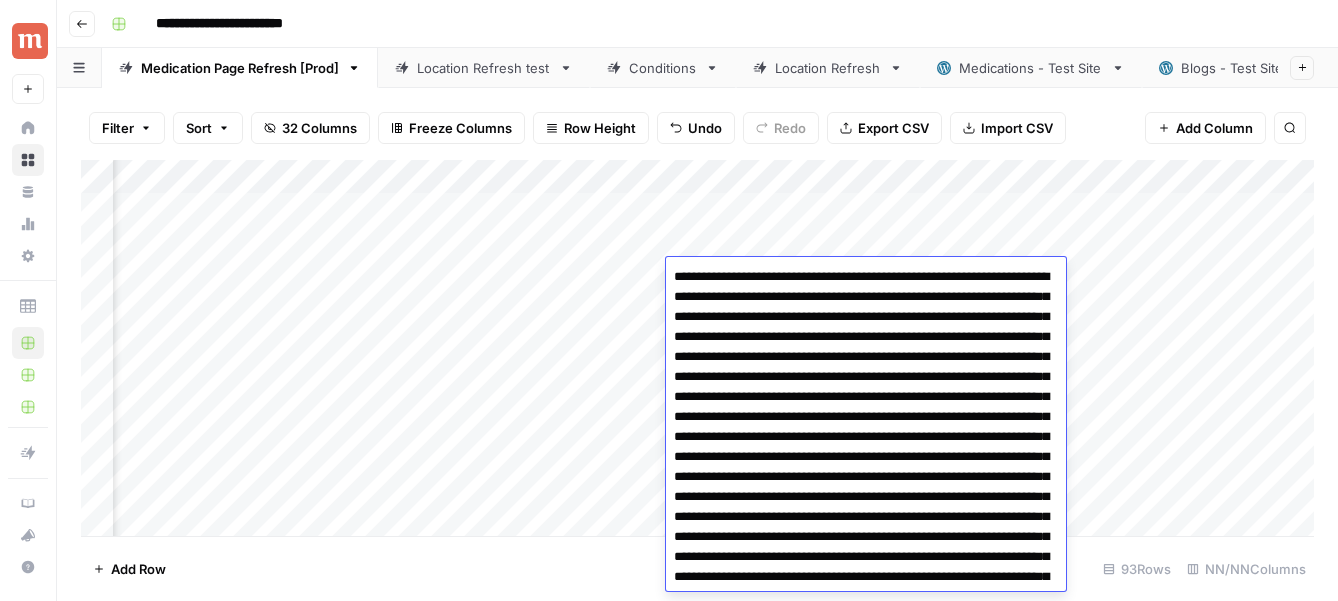 click on "Add Column" at bounding box center (697, 348) 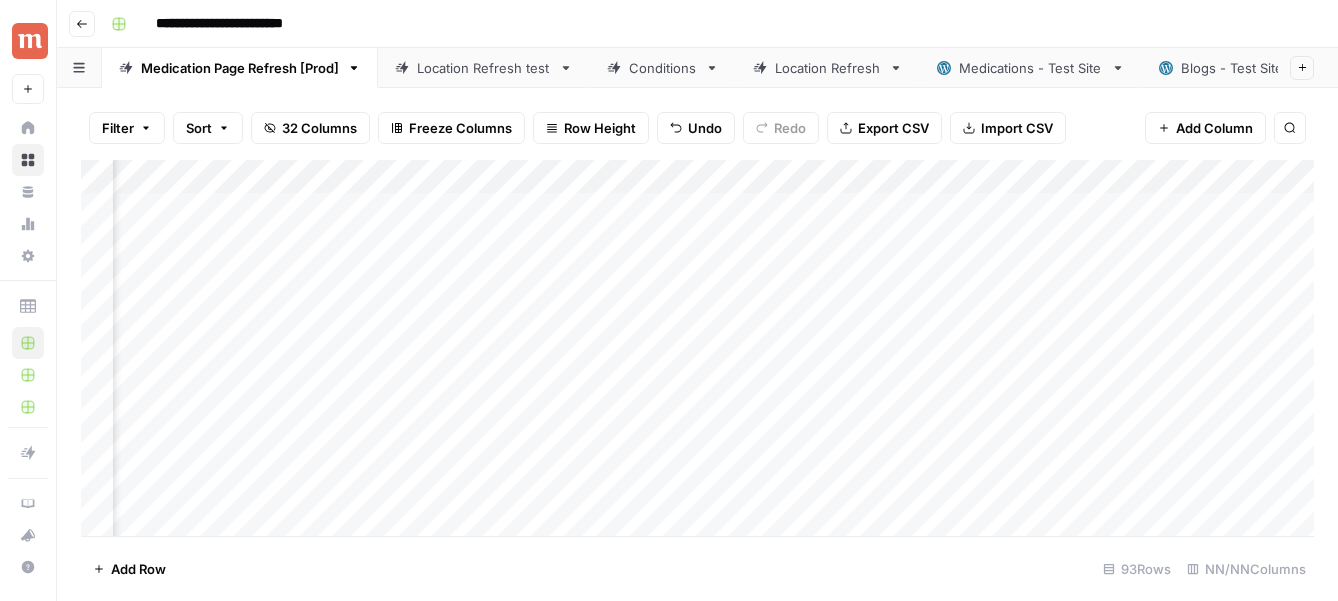 scroll, scrollTop: 0, scrollLeft: 3013, axis: horizontal 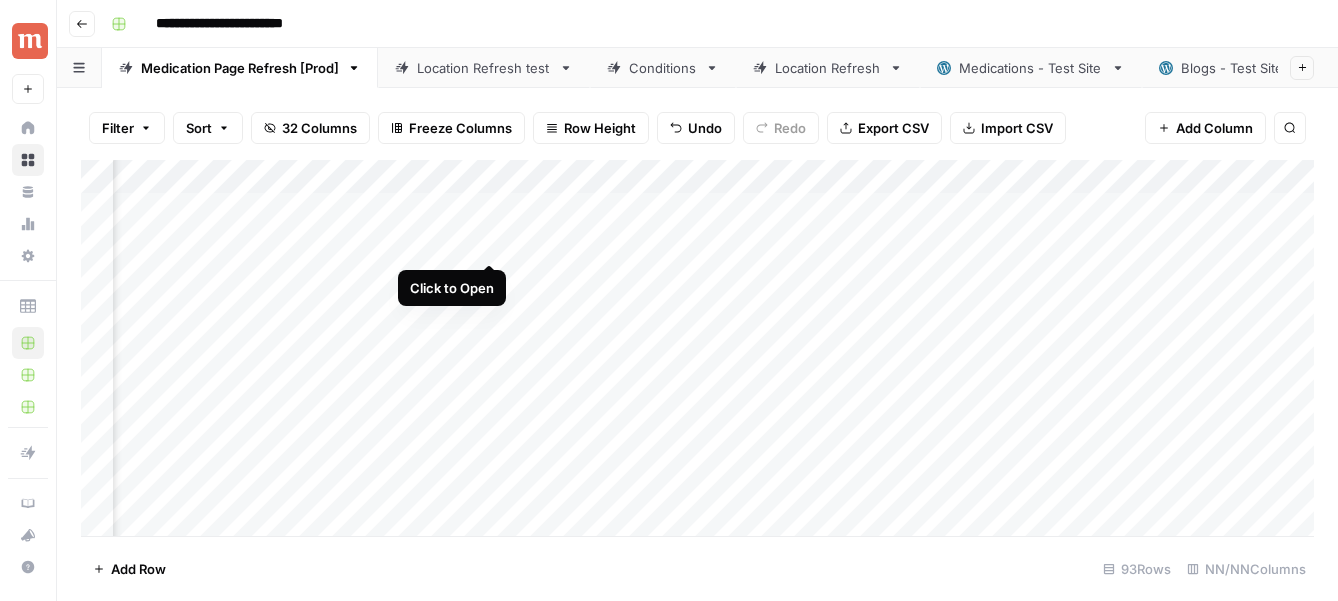 click on "Add Column" at bounding box center [697, 348] 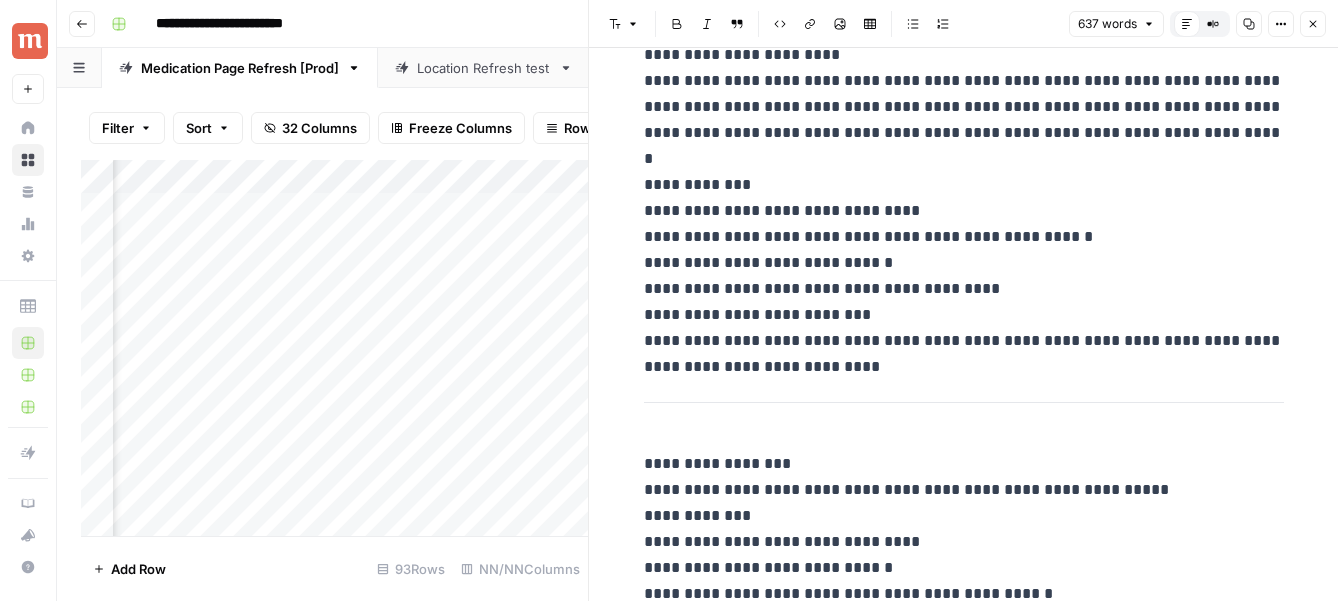 scroll, scrollTop: 472, scrollLeft: 0, axis: vertical 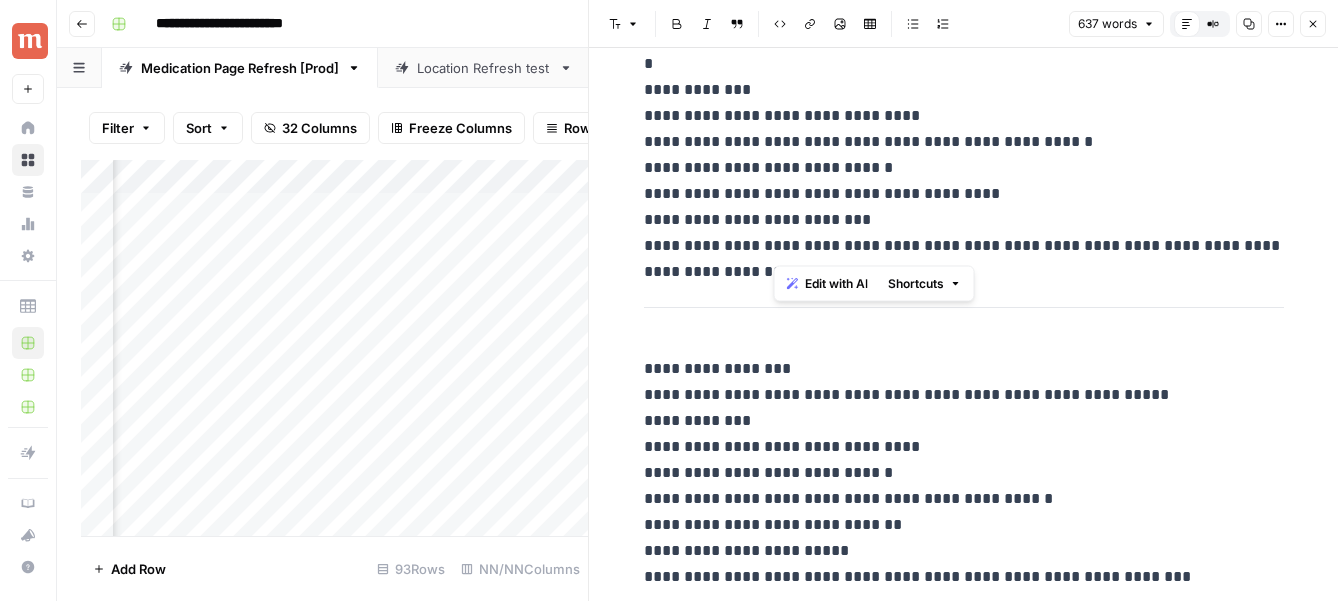 drag, startPoint x: 904, startPoint y: 242, endPoint x: 755, endPoint y: 220, distance: 150.6154 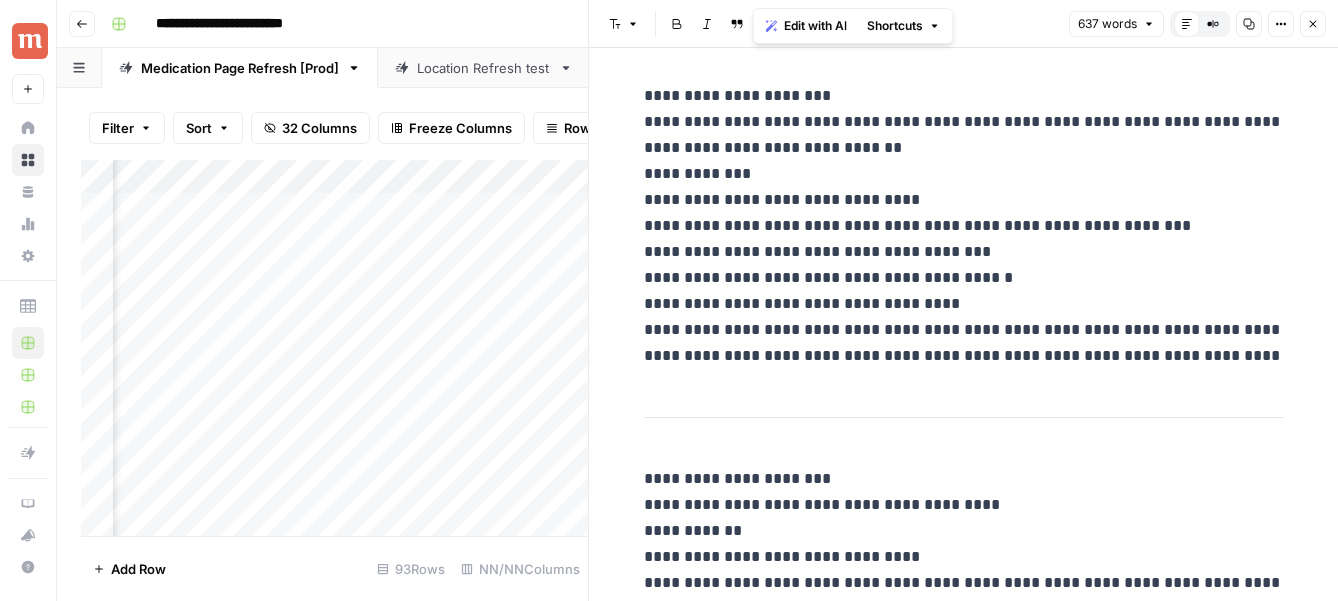 scroll, scrollTop: 1073, scrollLeft: 0, axis: vertical 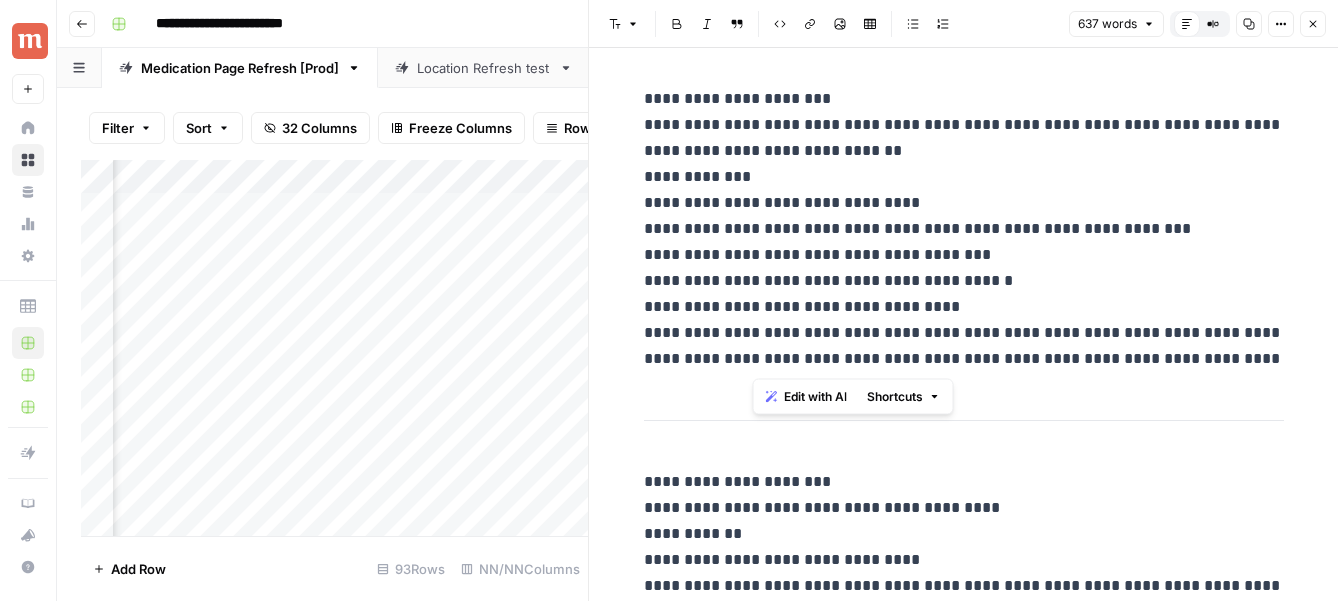 drag, startPoint x: 1152, startPoint y: 361, endPoint x: 760, endPoint y: 334, distance: 392.92874 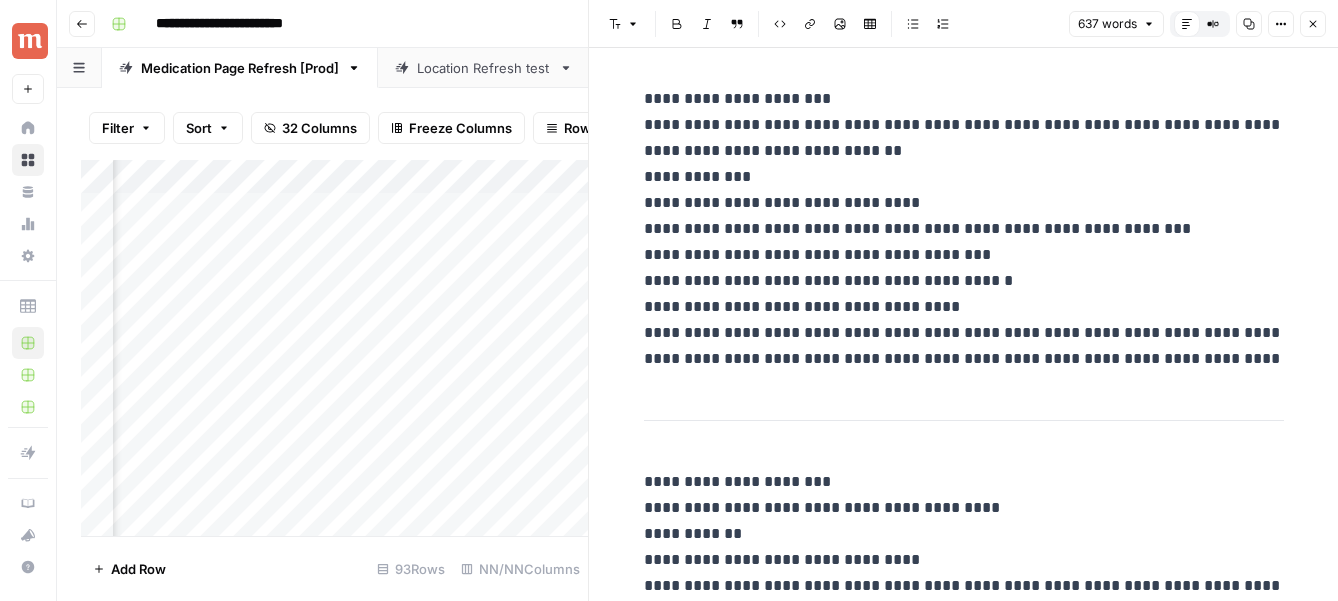 click on "**********" at bounding box center (964, 229) 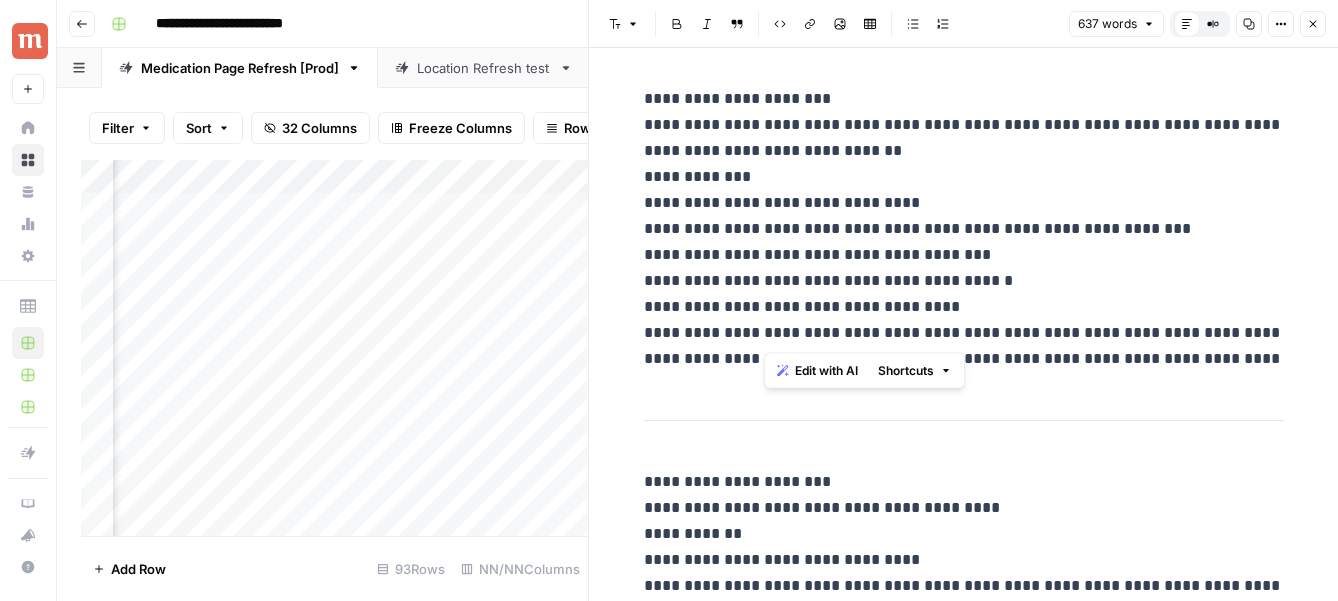 drag, startPoint x: 1191, startPoint y: 332, endPoint x: 761, endPoint y: 341, distance: 430.09418 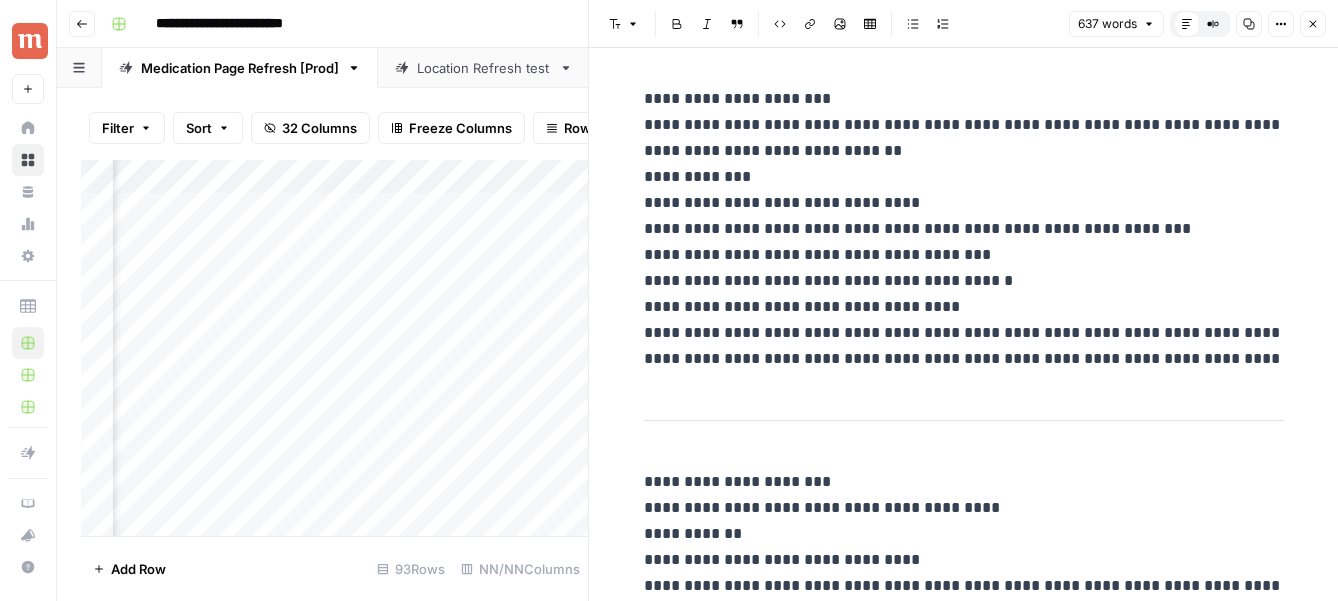 click on "Filter Sort 32 Columns Freeze Columns Row Height Undo Redo Export CSV Import CSV Add Column Search Add Column Add Row 93  Rows 21/32  Columns" at bounding box center (322, 344) 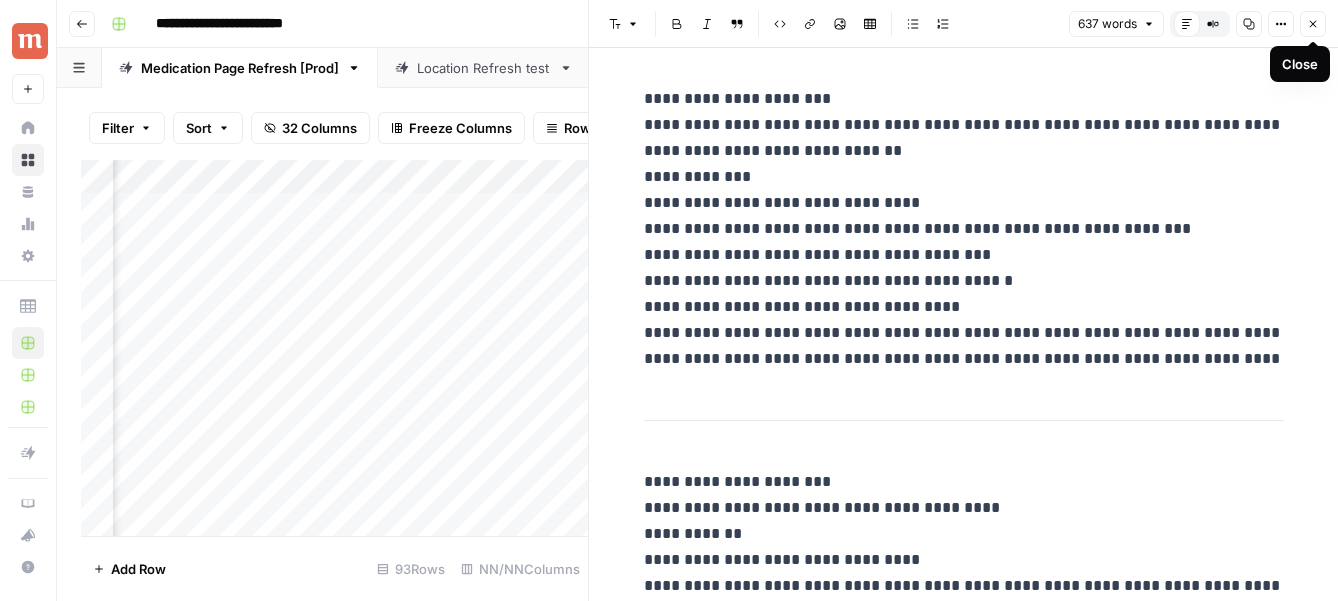 click 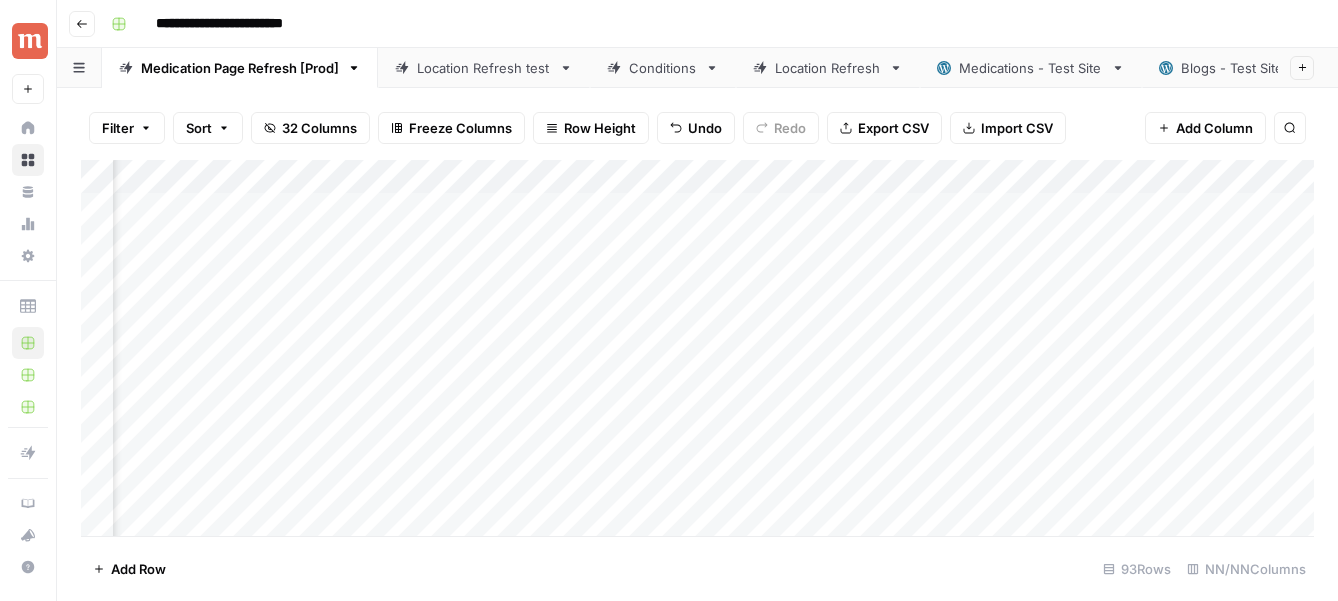 scroll, scrollTop: 0, scrollLeft: 2827, axis: horizontal 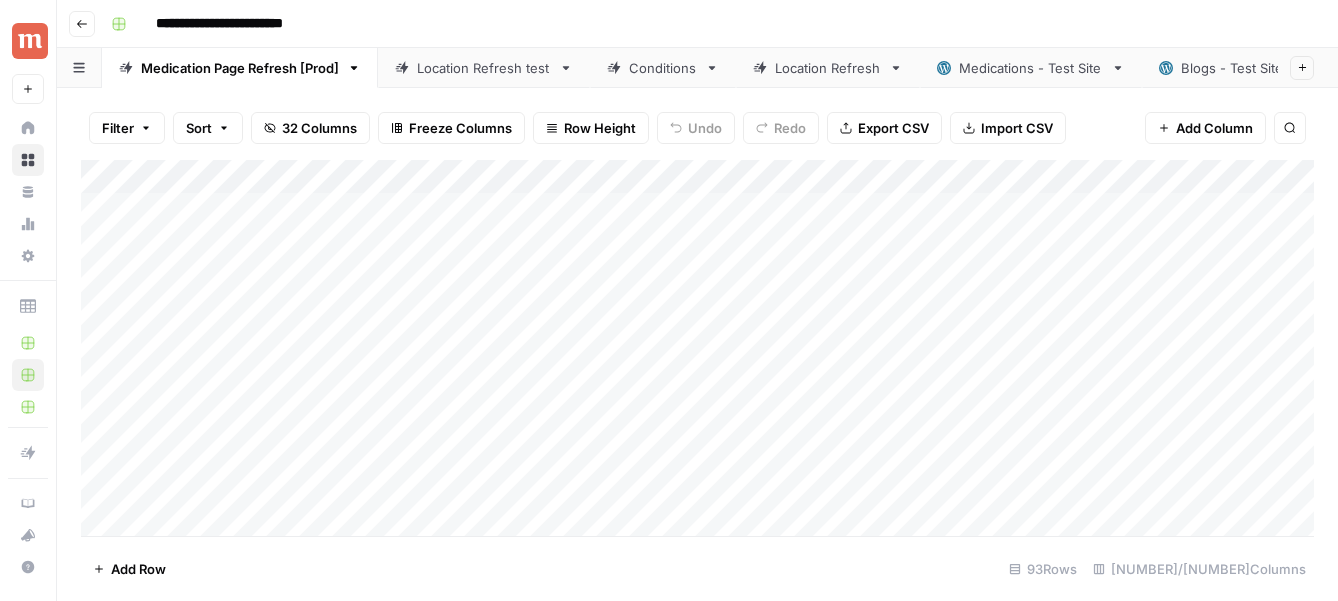 click on "Go back" at bounding box center (82, 24) 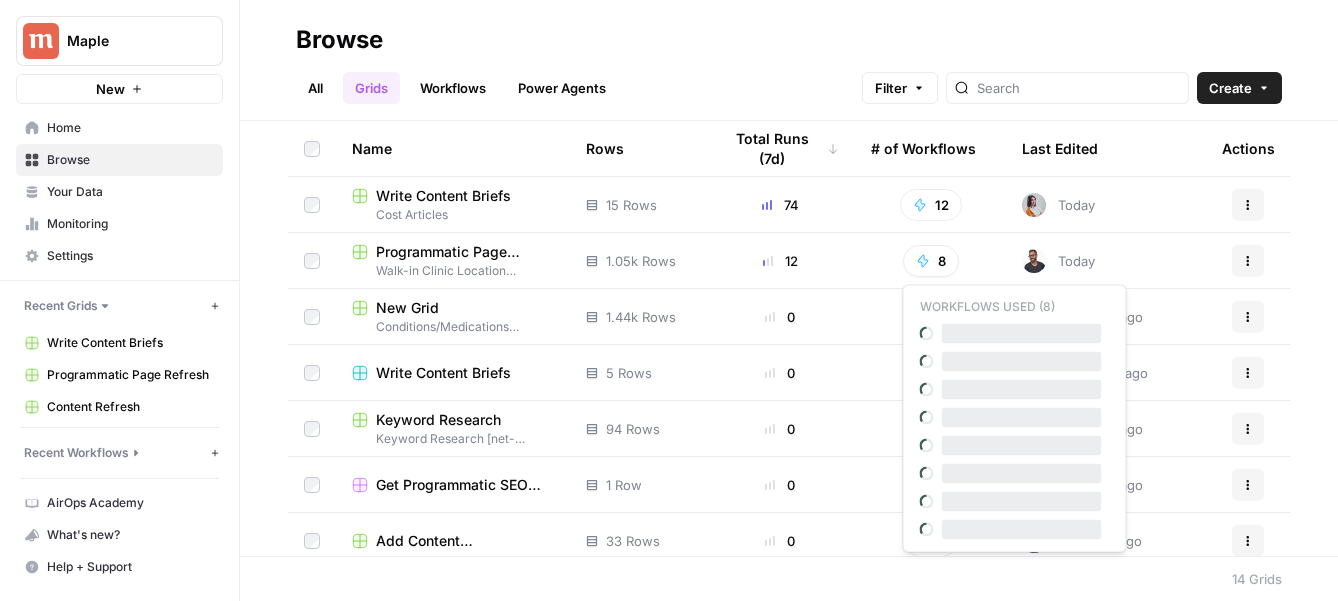 click on "8" at bounding box center [931, 261] 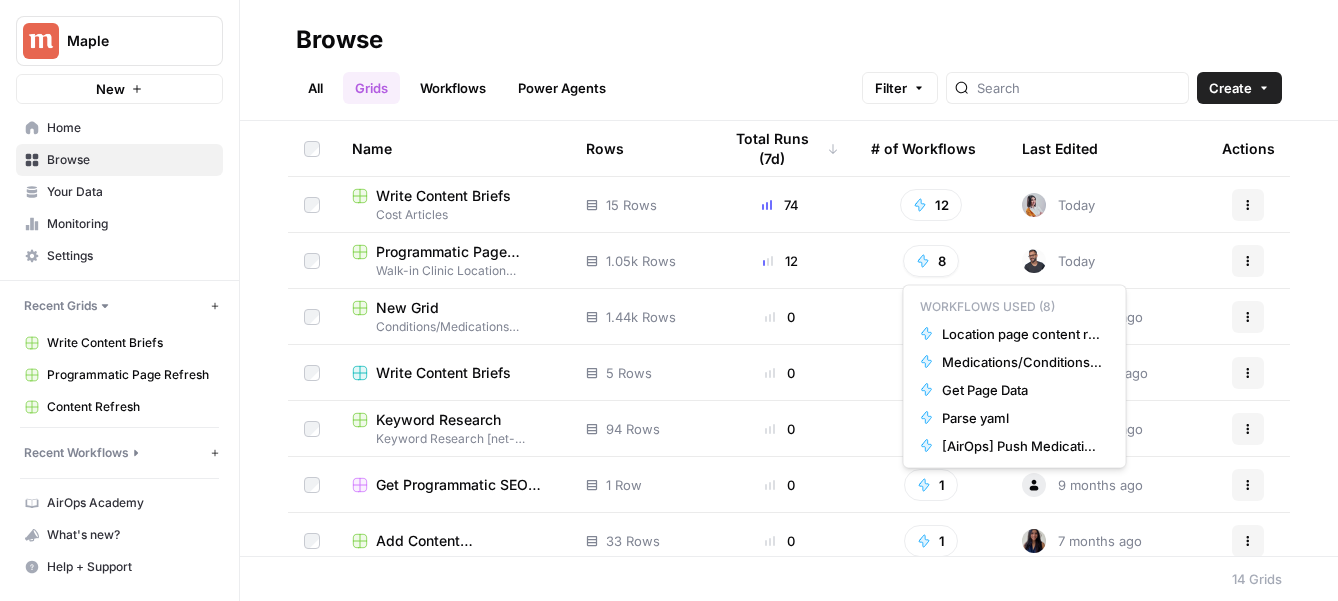 click on "Total Runs (7d)" at bounding box center [780, 148] 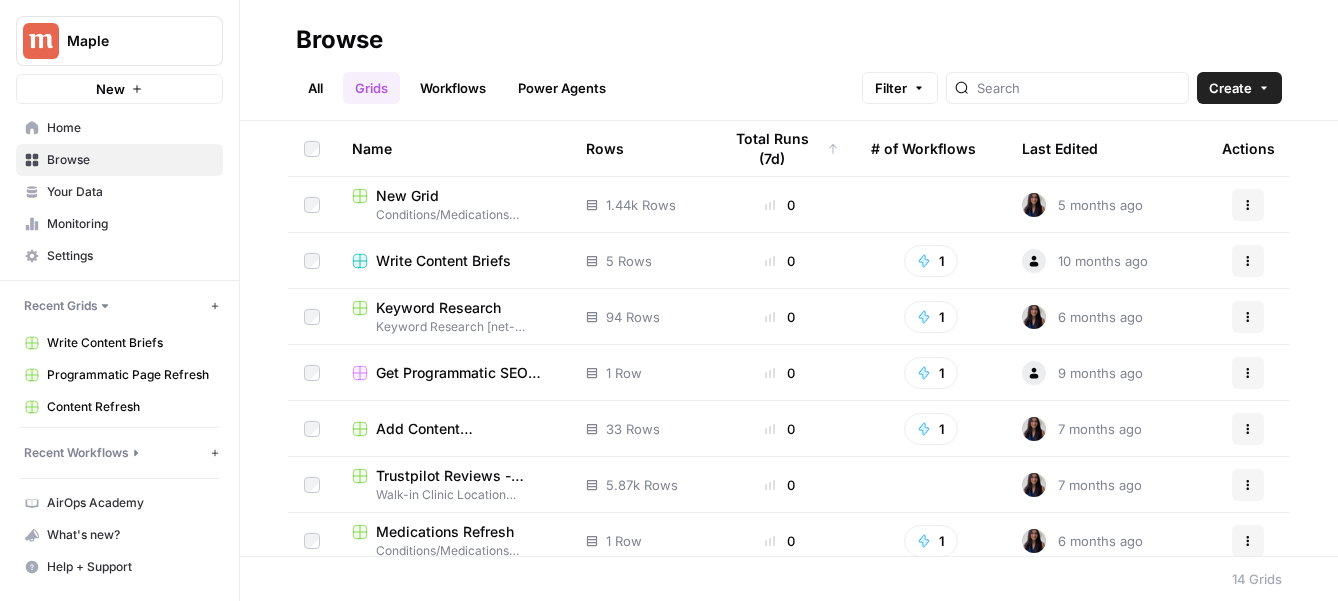 click on "Workflows" at bounding box center (453, 88) 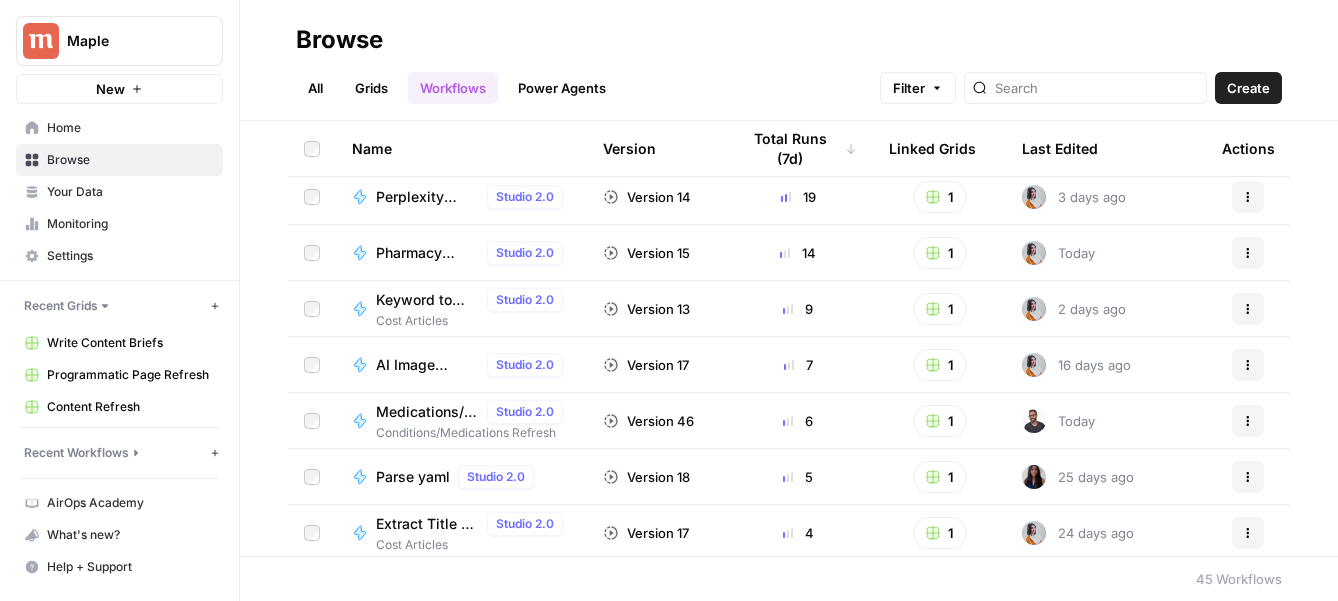 scroll, scrollTop: 66, scrollLeft: 0, axis: vertical 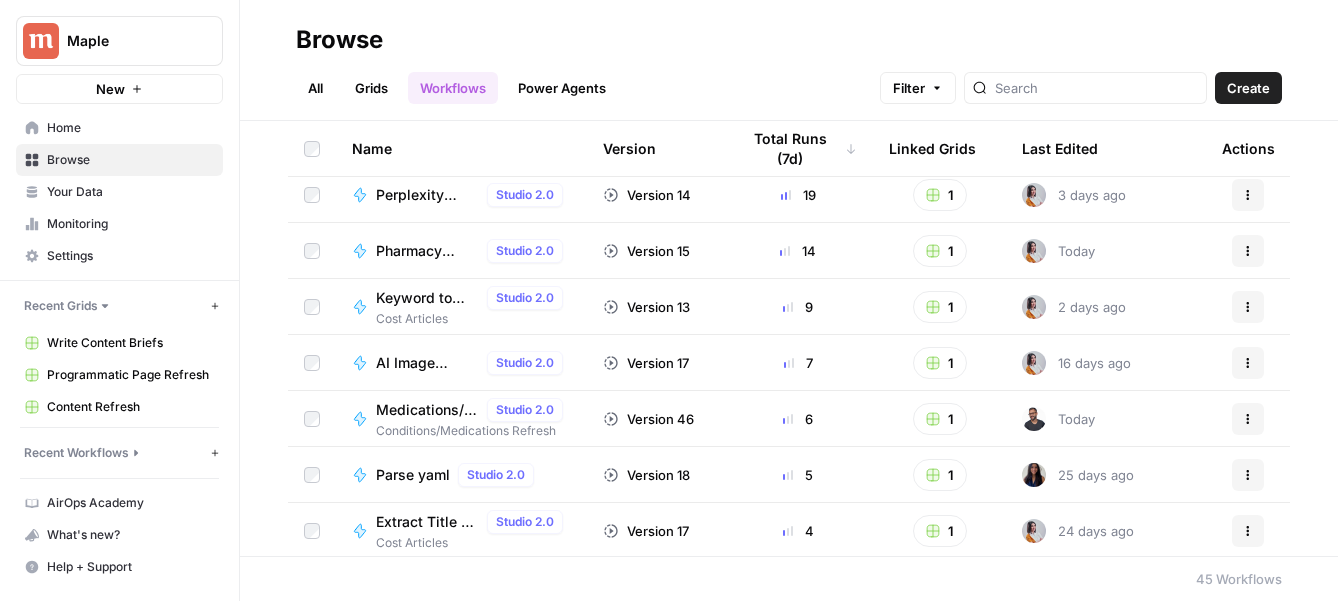 click on "Medications/Conditions Content Refresh" at bounding box center [427, 410] 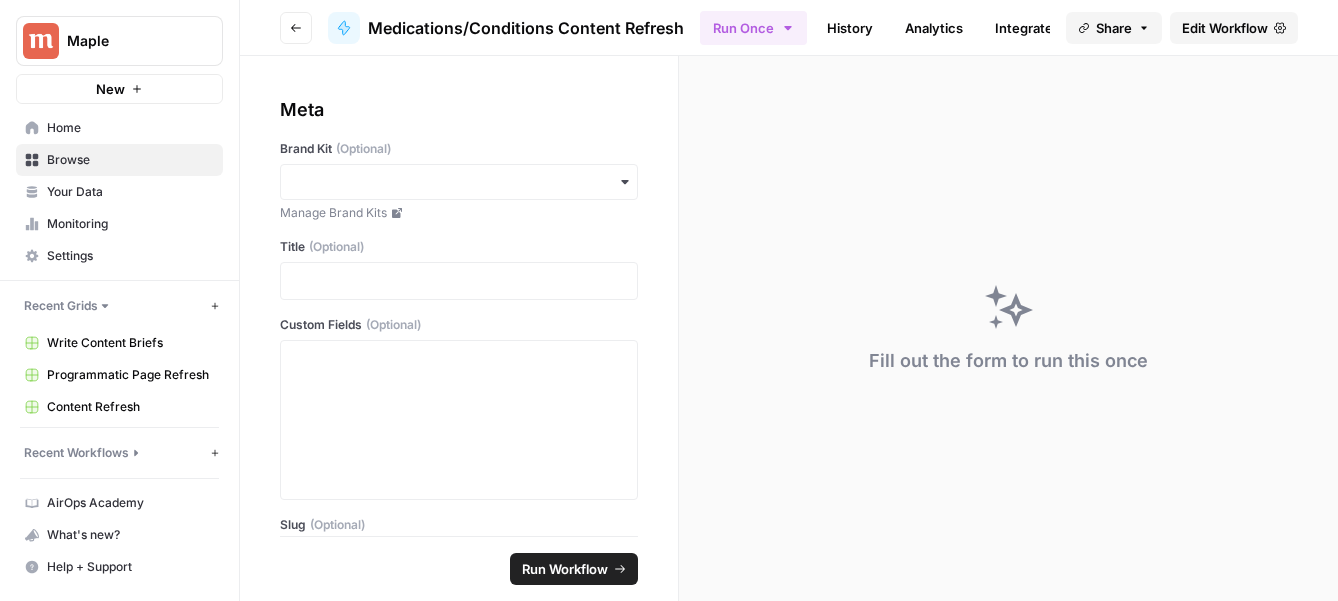 click on "Go back" at bounding box center [296, 28] 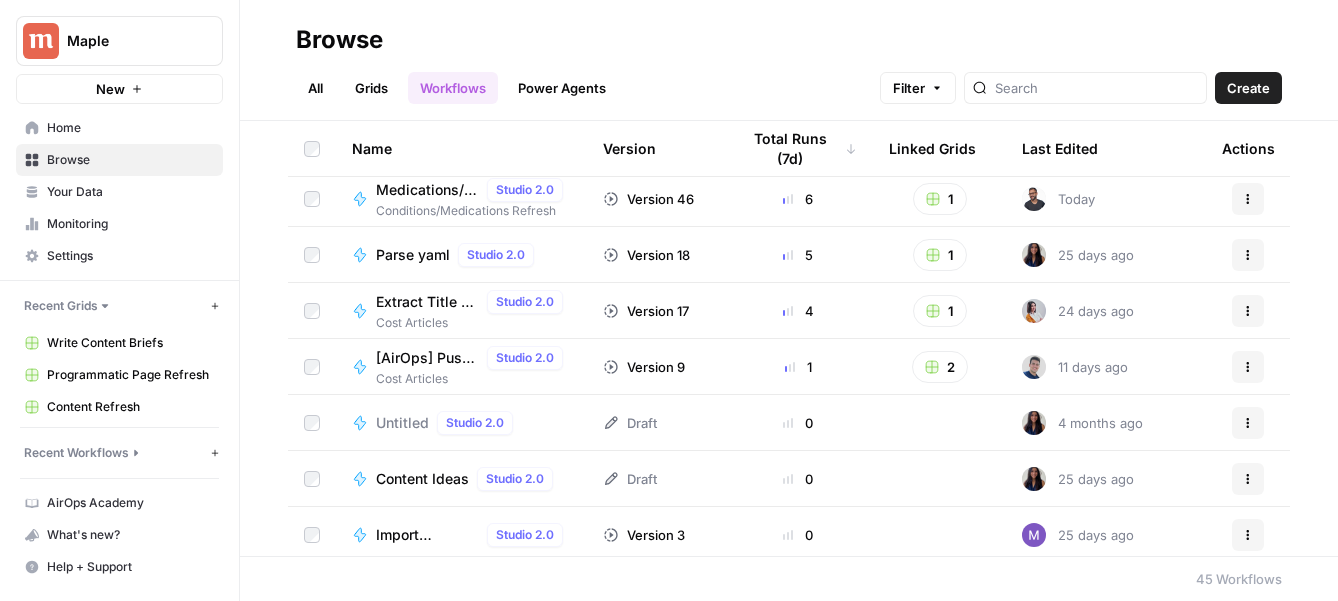 scroll, scrollTop: 288, scrollLeft: 0, axis: vertical 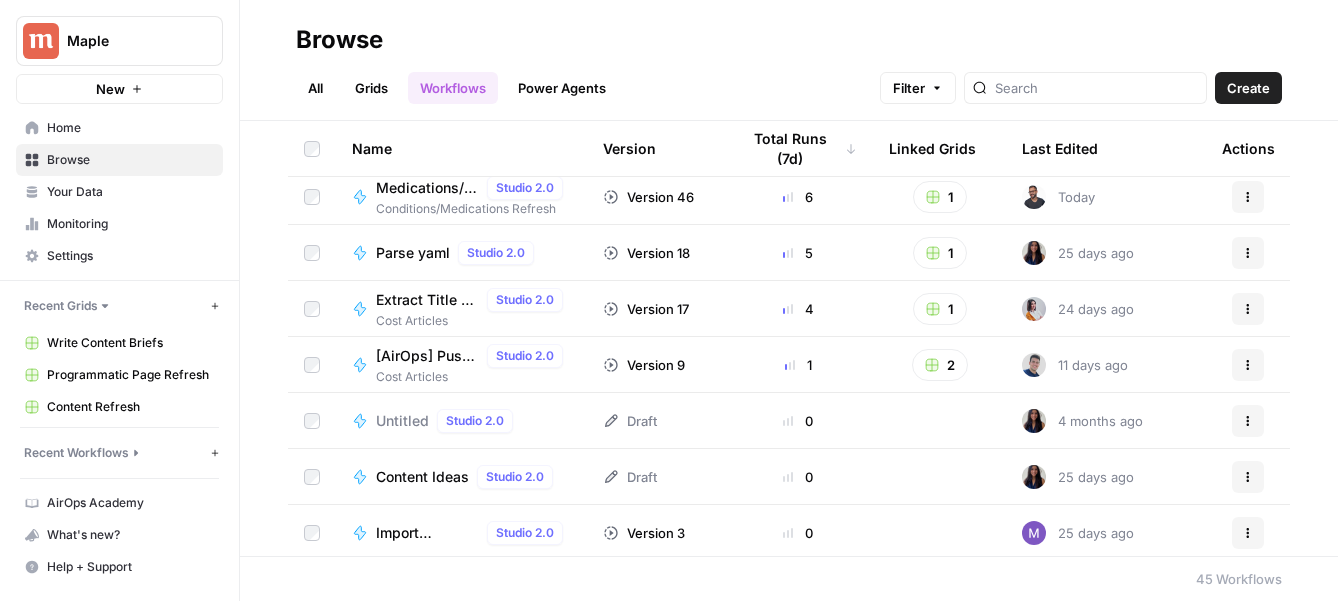 click on "[AirOps] Push Medication Page To Wordpress" at bounding box center (427, 356) 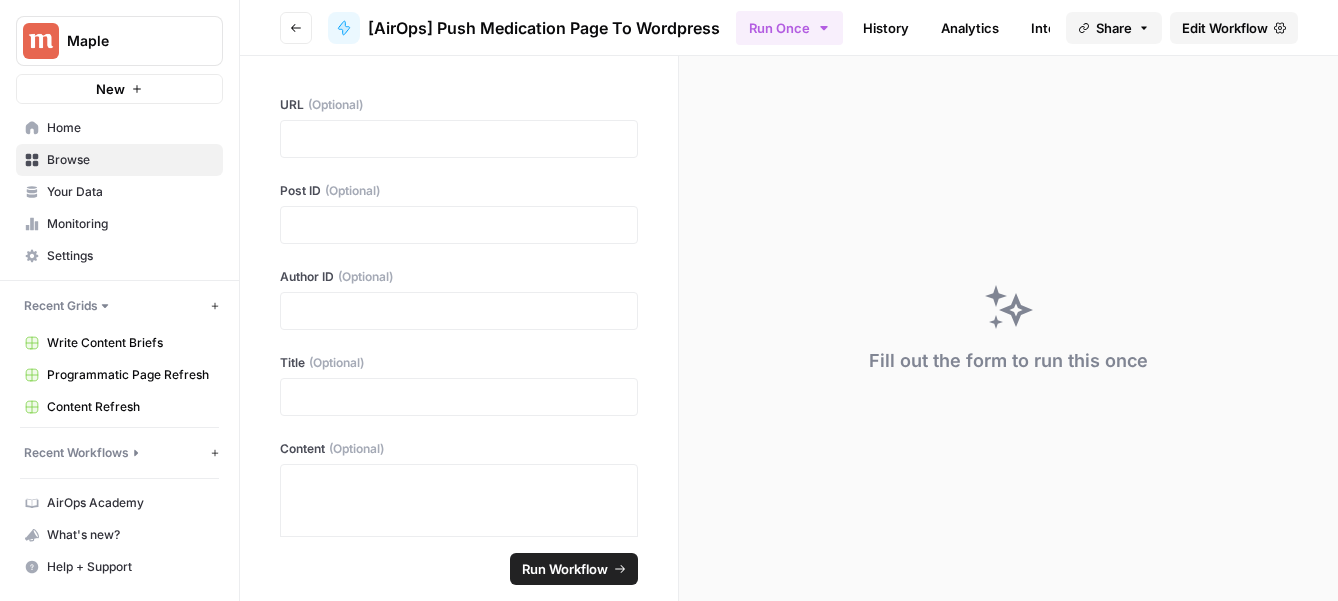 click on "Go back" at bounding box center (296, 28) 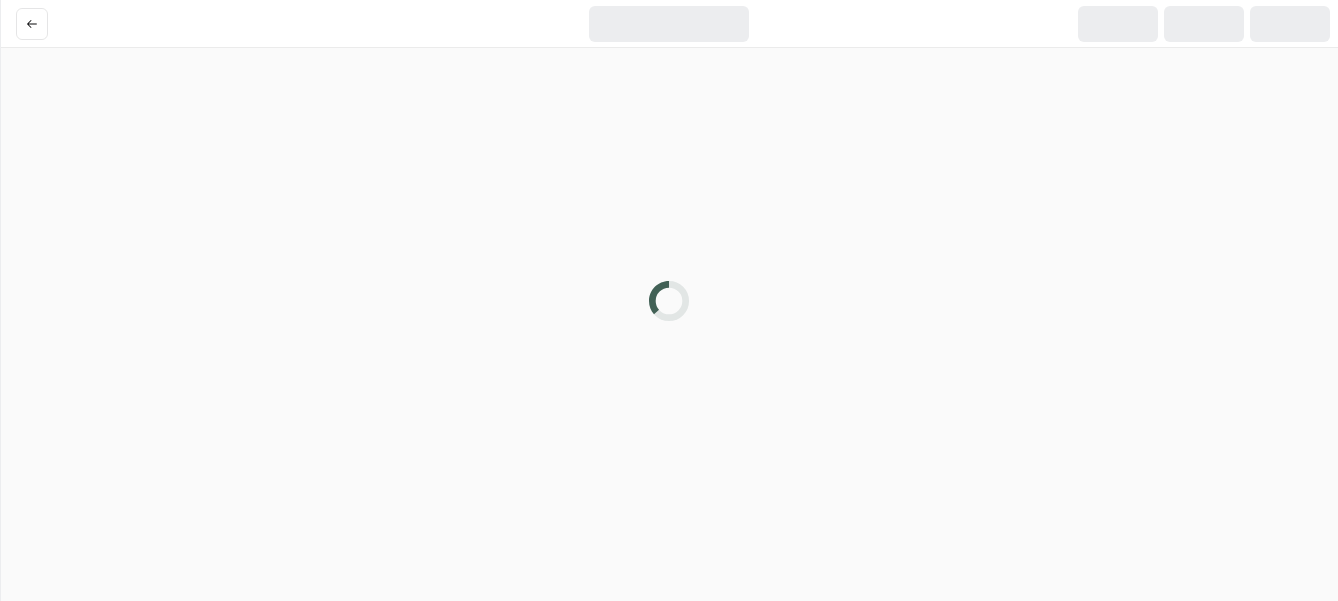 scroll, scrollTop: 0, scrollLeft: 0, axis: both 